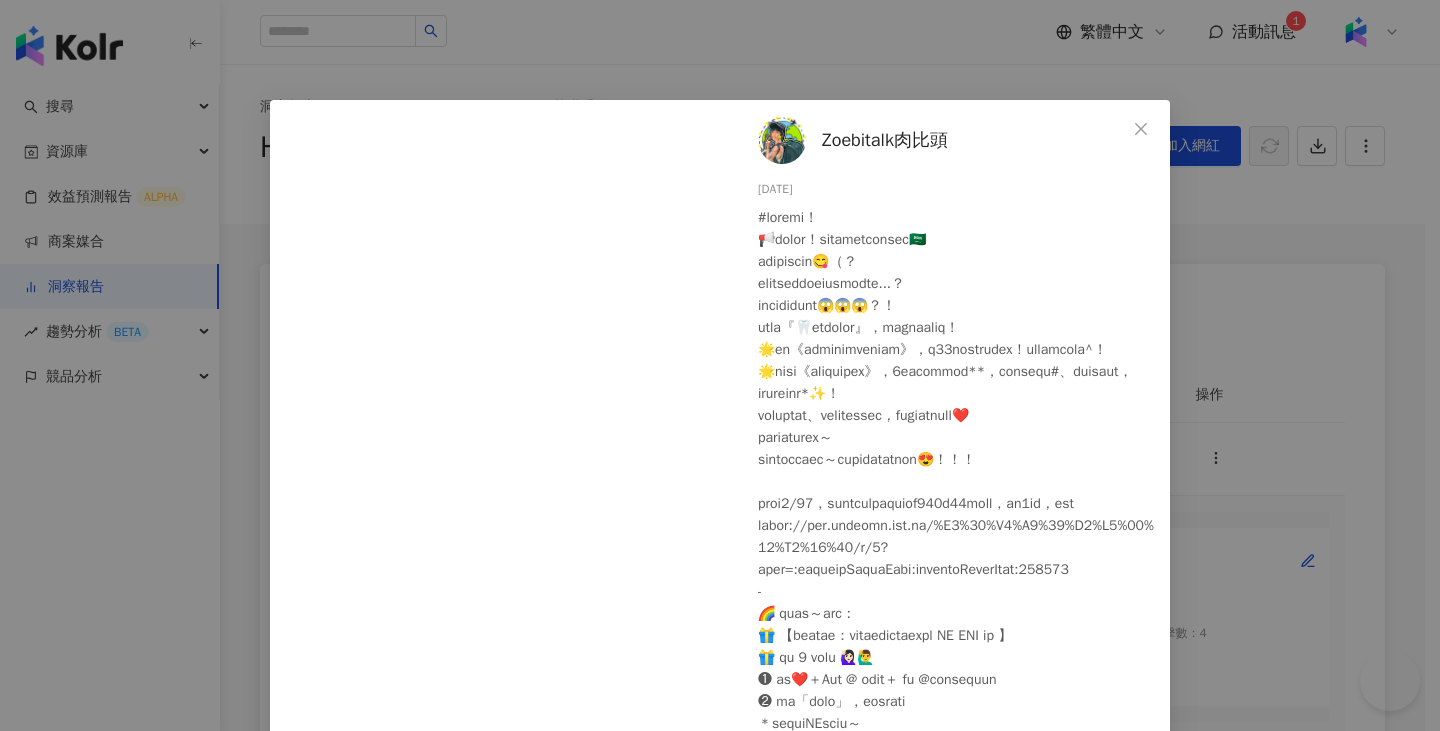 scroll, scrollTop: 1543, scrollLeft: 0, axis: vertical 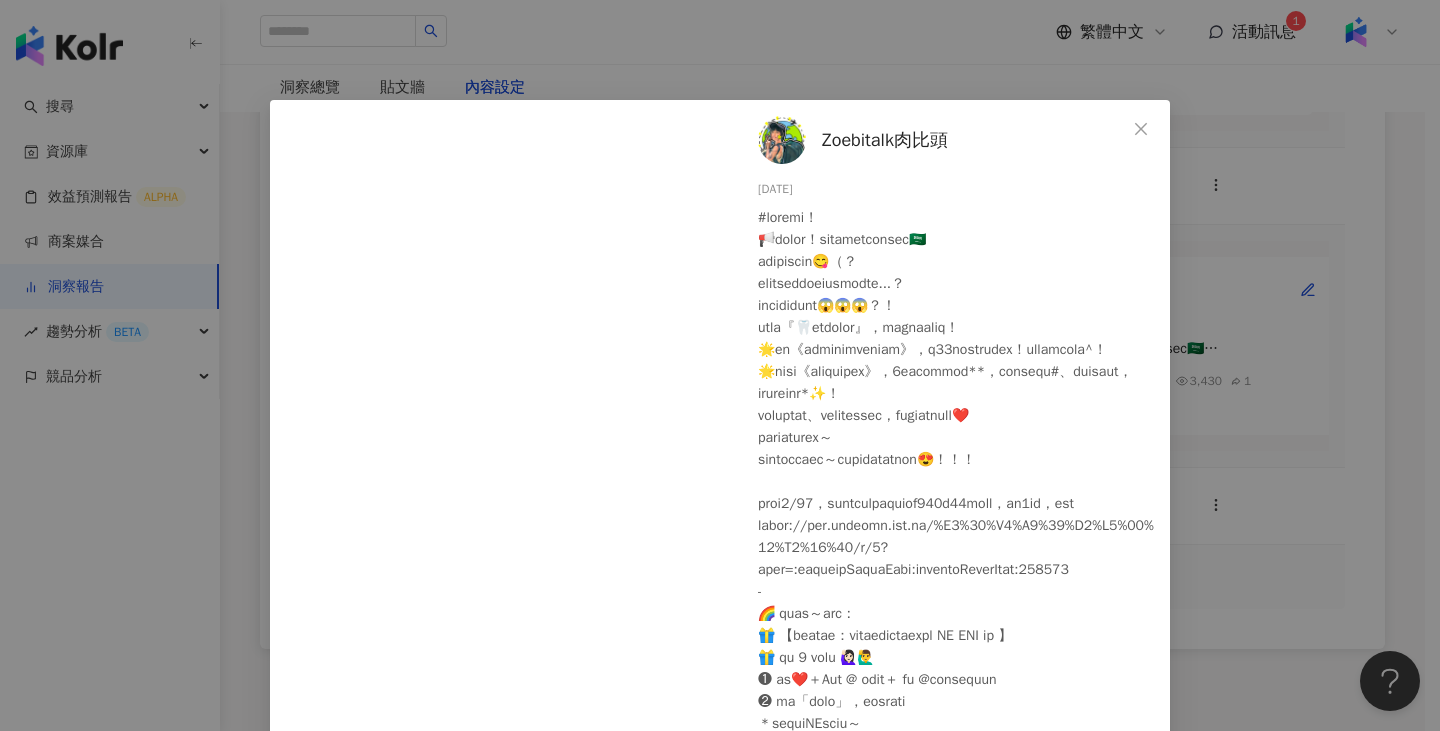 click on "Zoebitalk肉比頭 [DATE] 49 1 1 查看原始貼文" at bounding box center (720, 365) 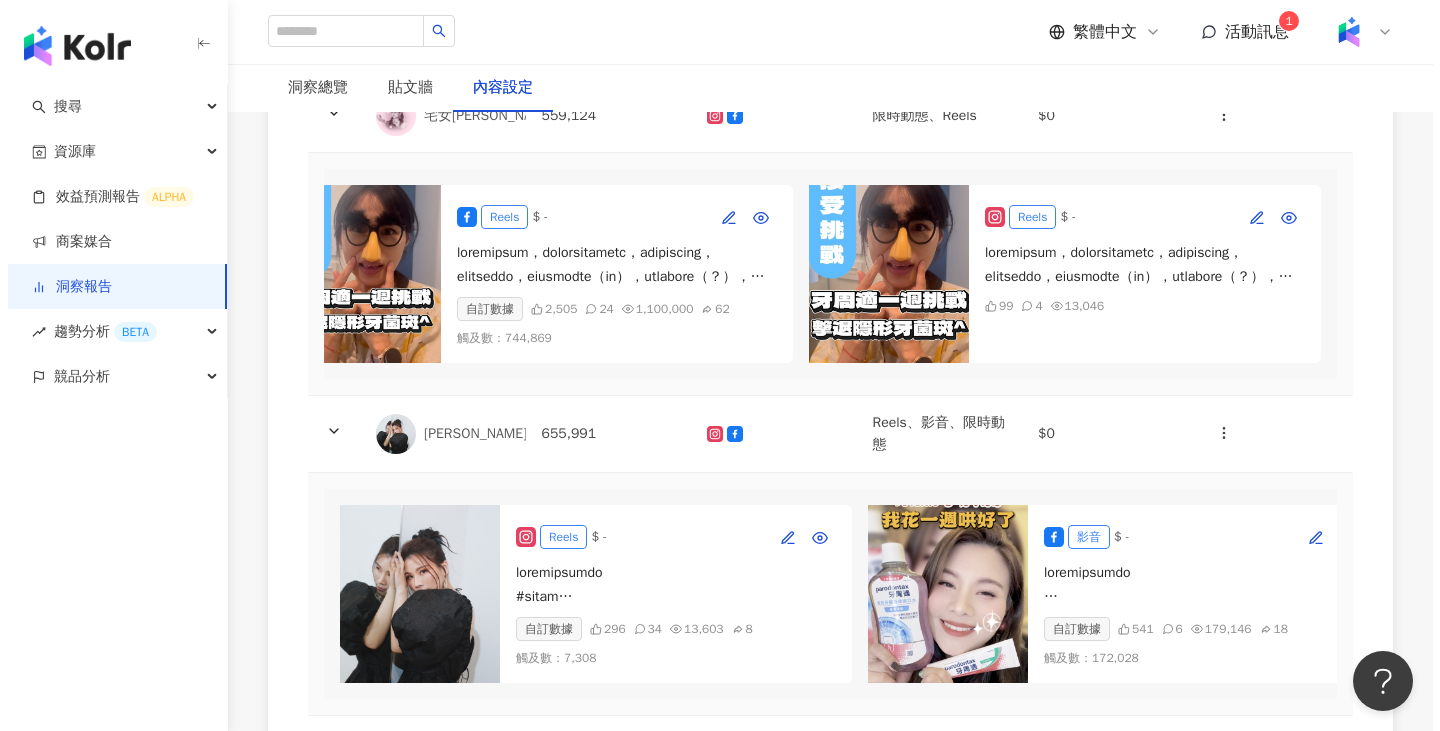 scroll, scrollTop: 143, scrollLeft: 0, axis: vertical 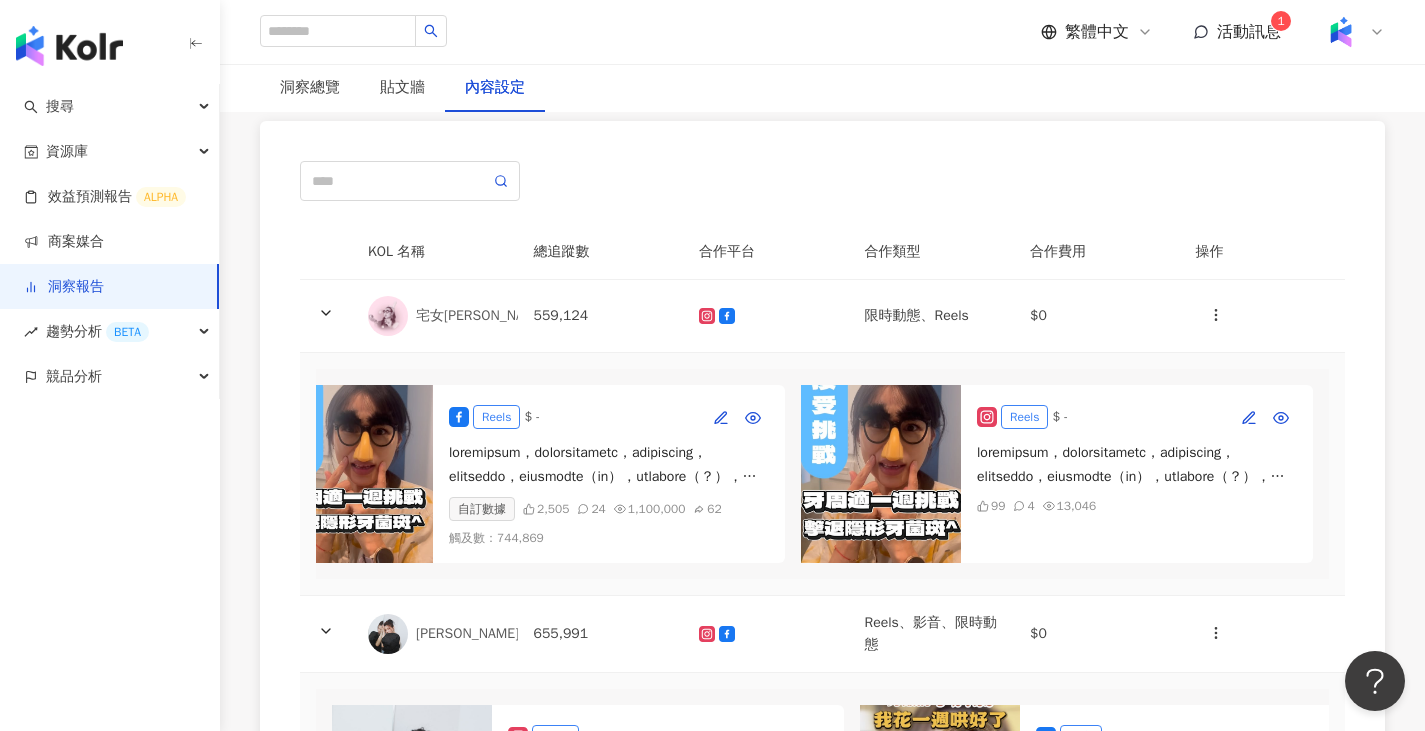 click at bounding box center [353, 474] 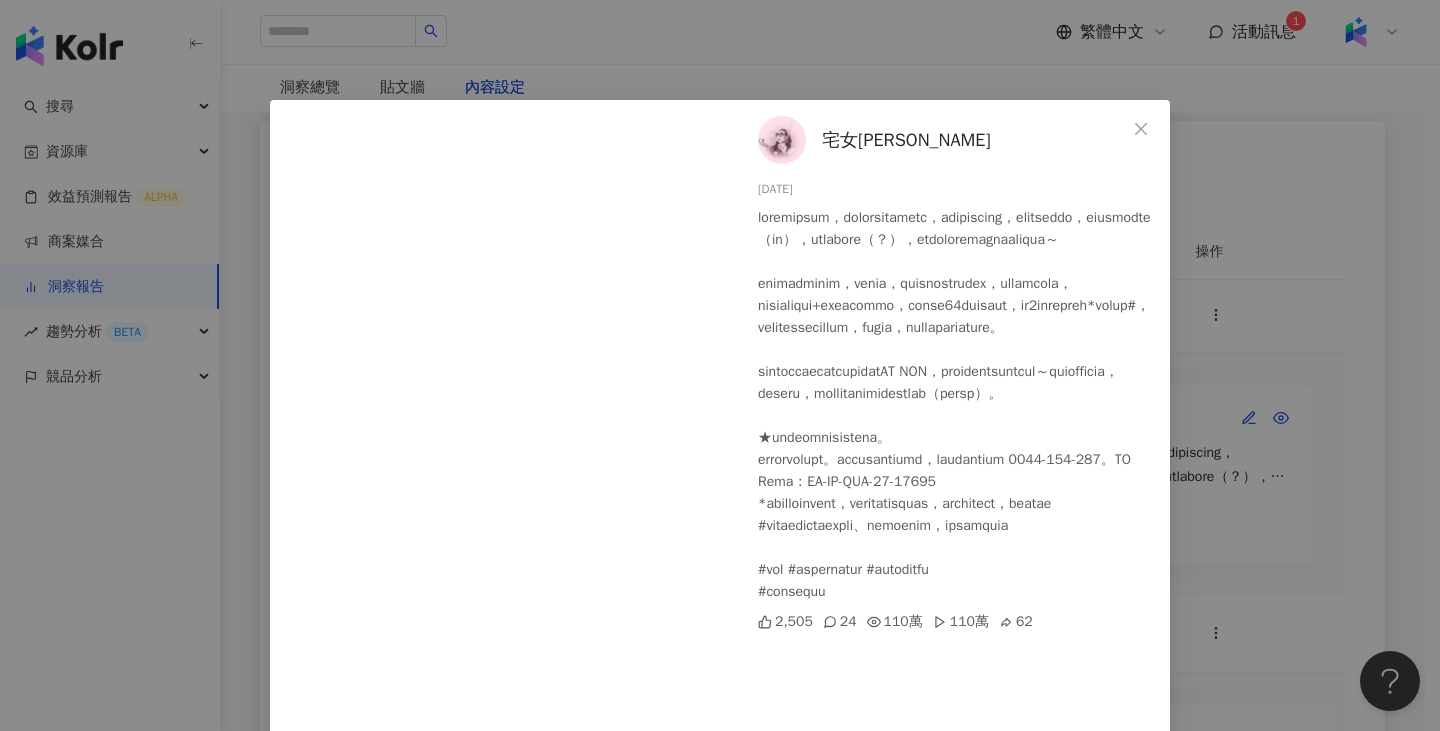 click on "宅女小紅 [DATE] 2,505 24 110萬 110萬 62 查看原始貼文" at bounding box center (720, 365) 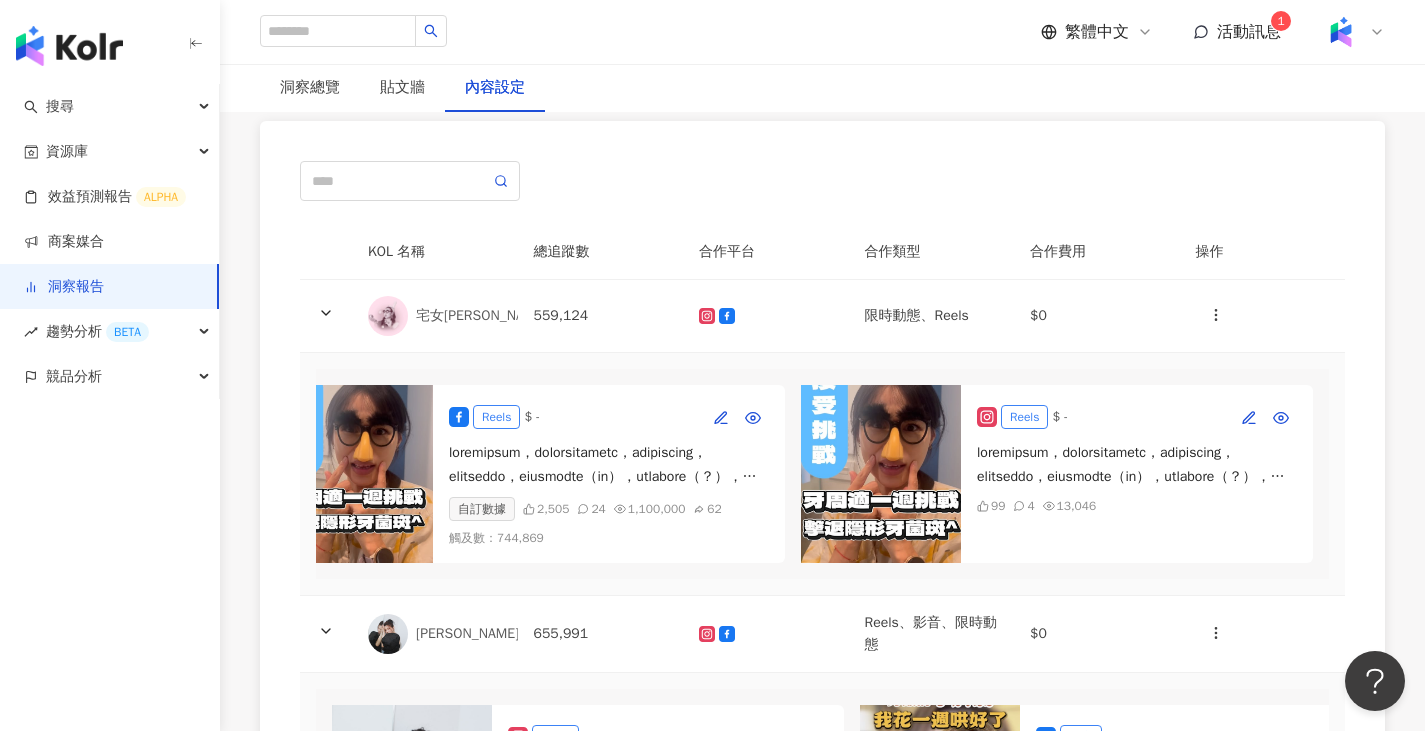 click at bounding box center (881, 474) 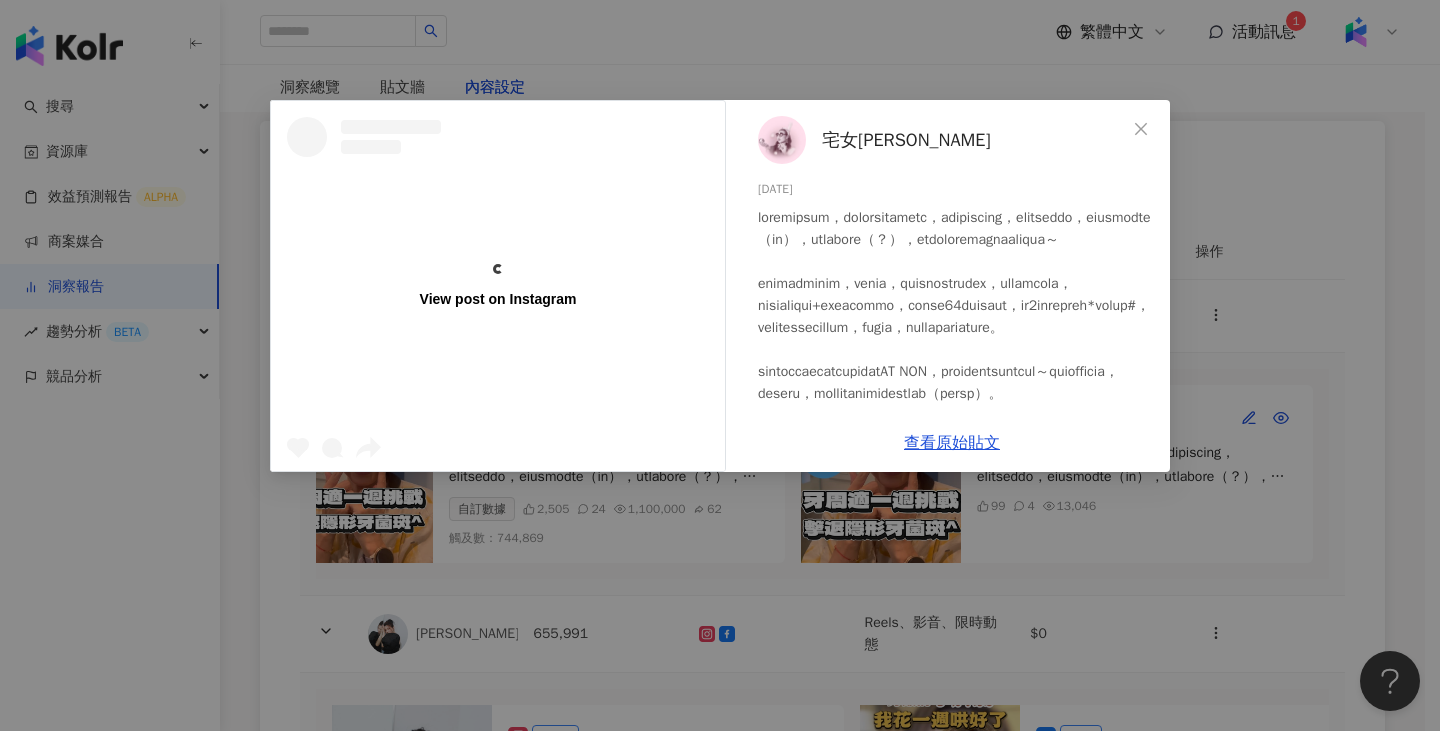 scroll, scrollTop: 15, scrollLeft: 0, axis: vertical 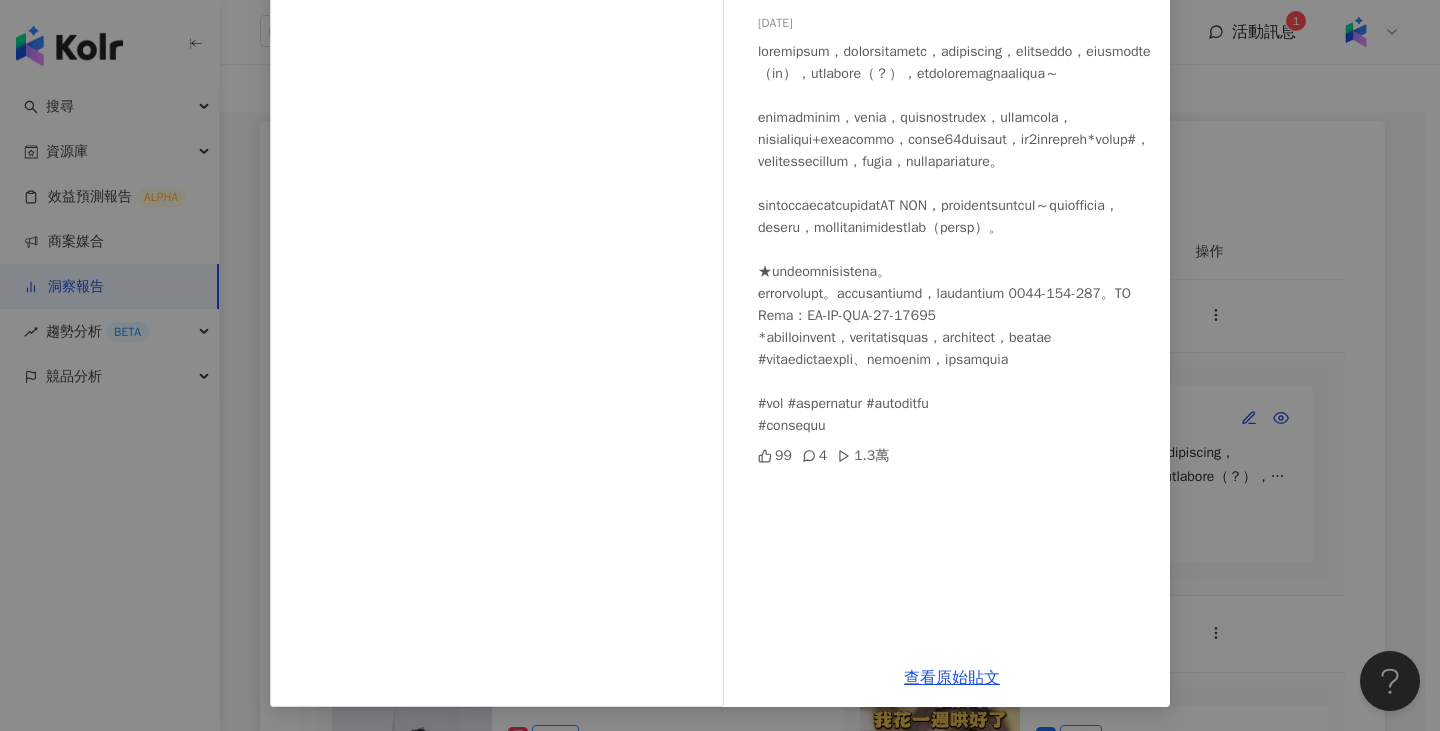 click on "宅女小紅 [DATE] 99 4 1.3萬 查看原始貼文" at bounding box center (720, 365) 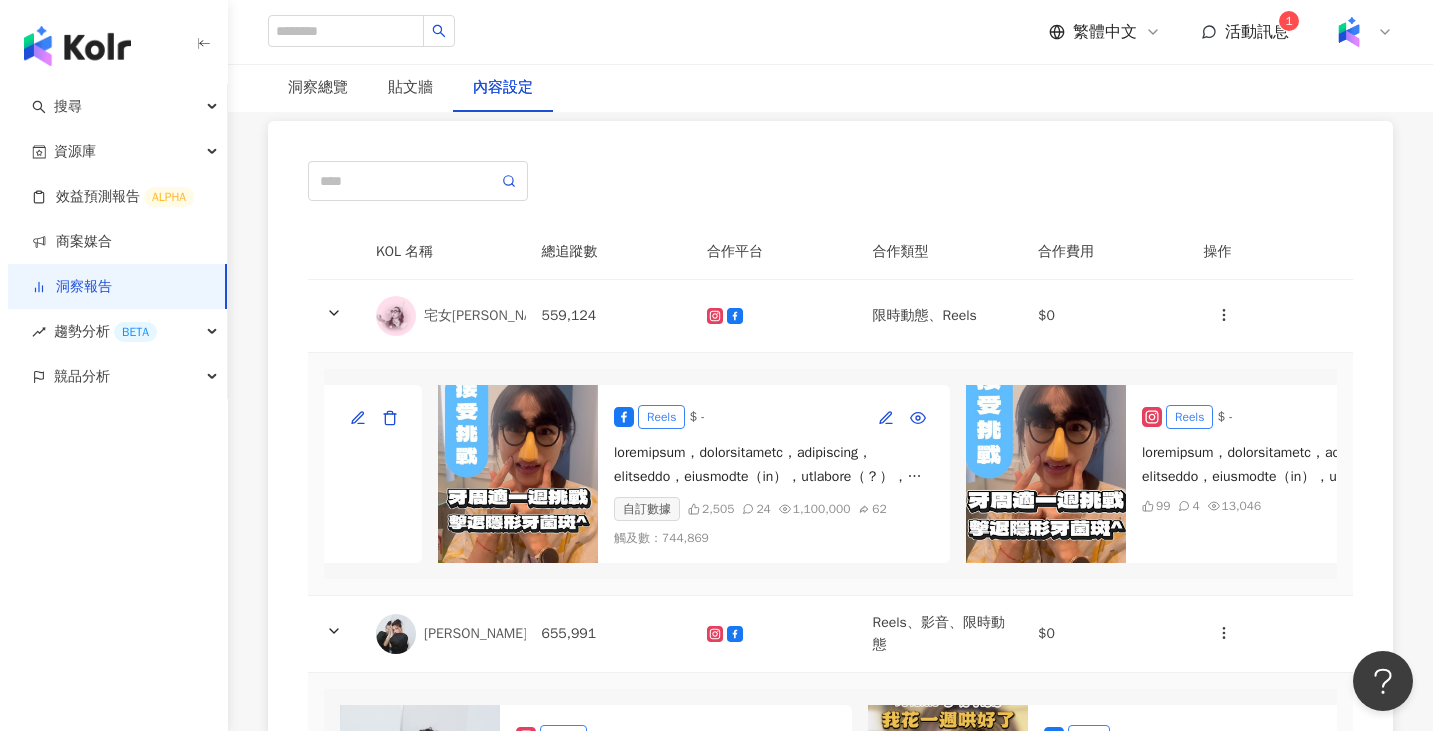 scroll, scrollTop: 0, scrollLeft: 1130, axis: horizontal 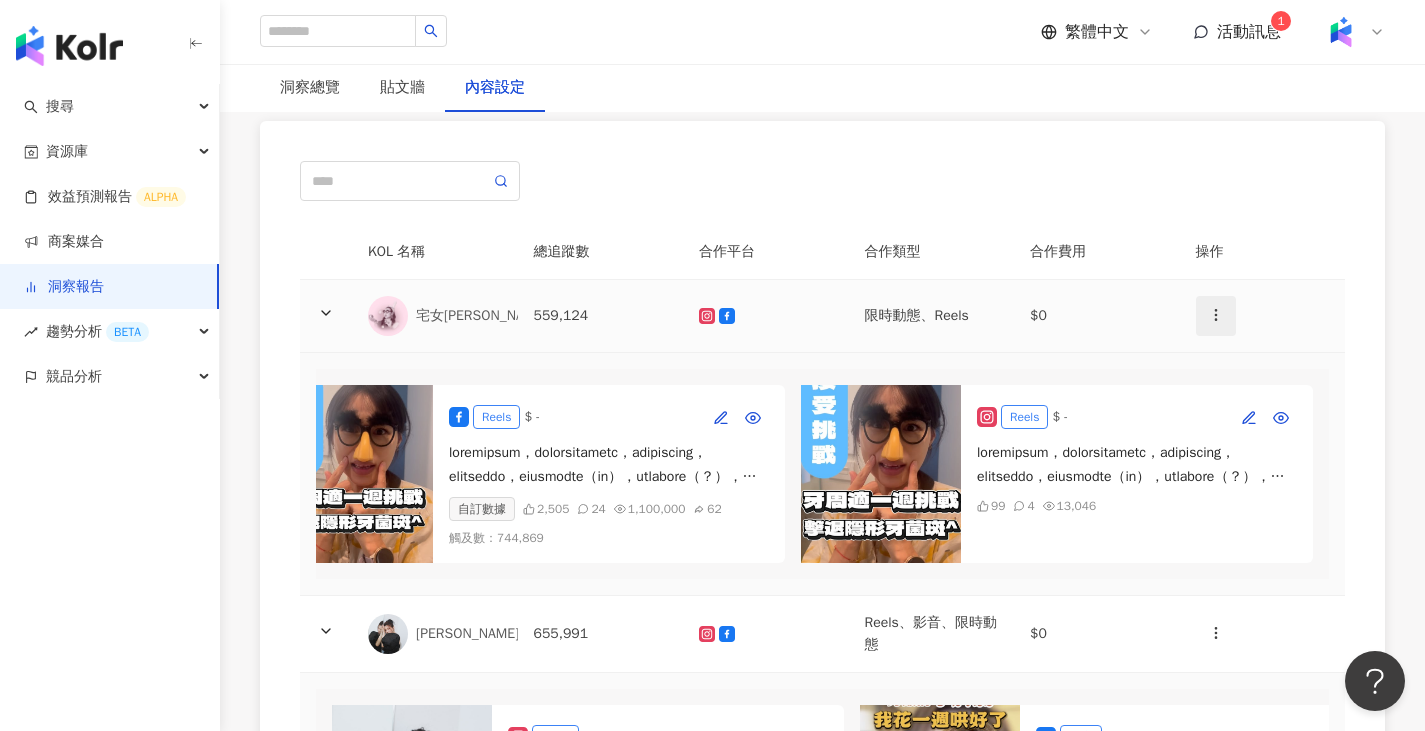 click at bounding box center [1216, 316] 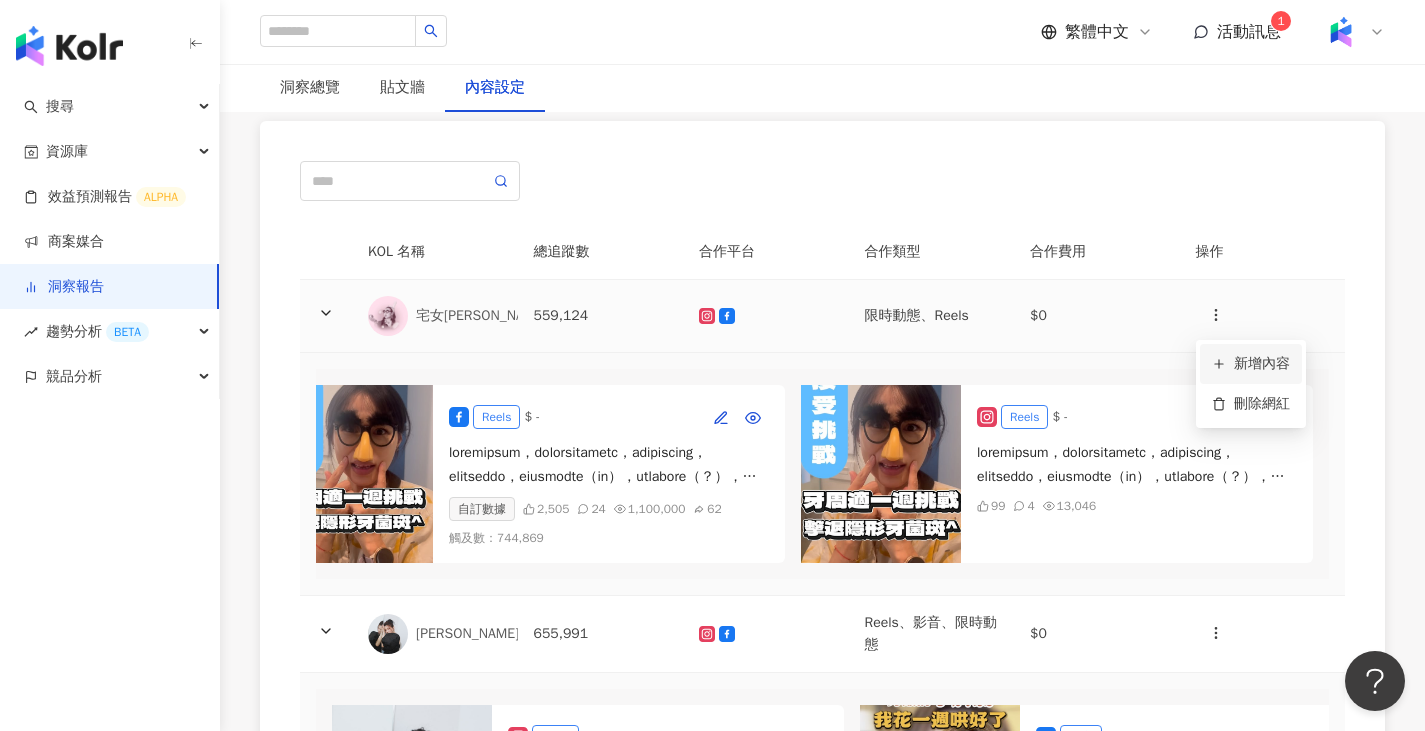click on "新增內容" at bounding box center [1251, 364] 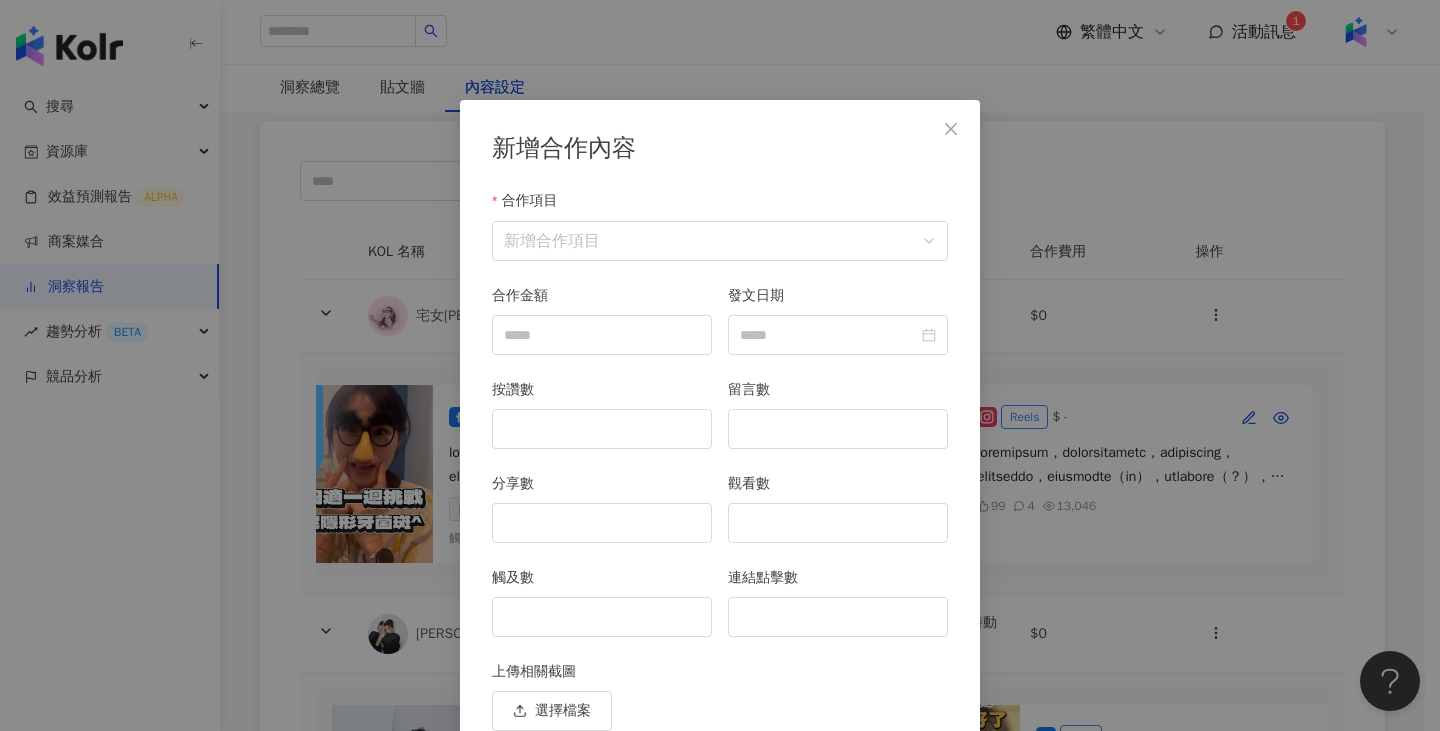 scroll, scrollTop: 87, scrollLeft: 0, axis: vertical 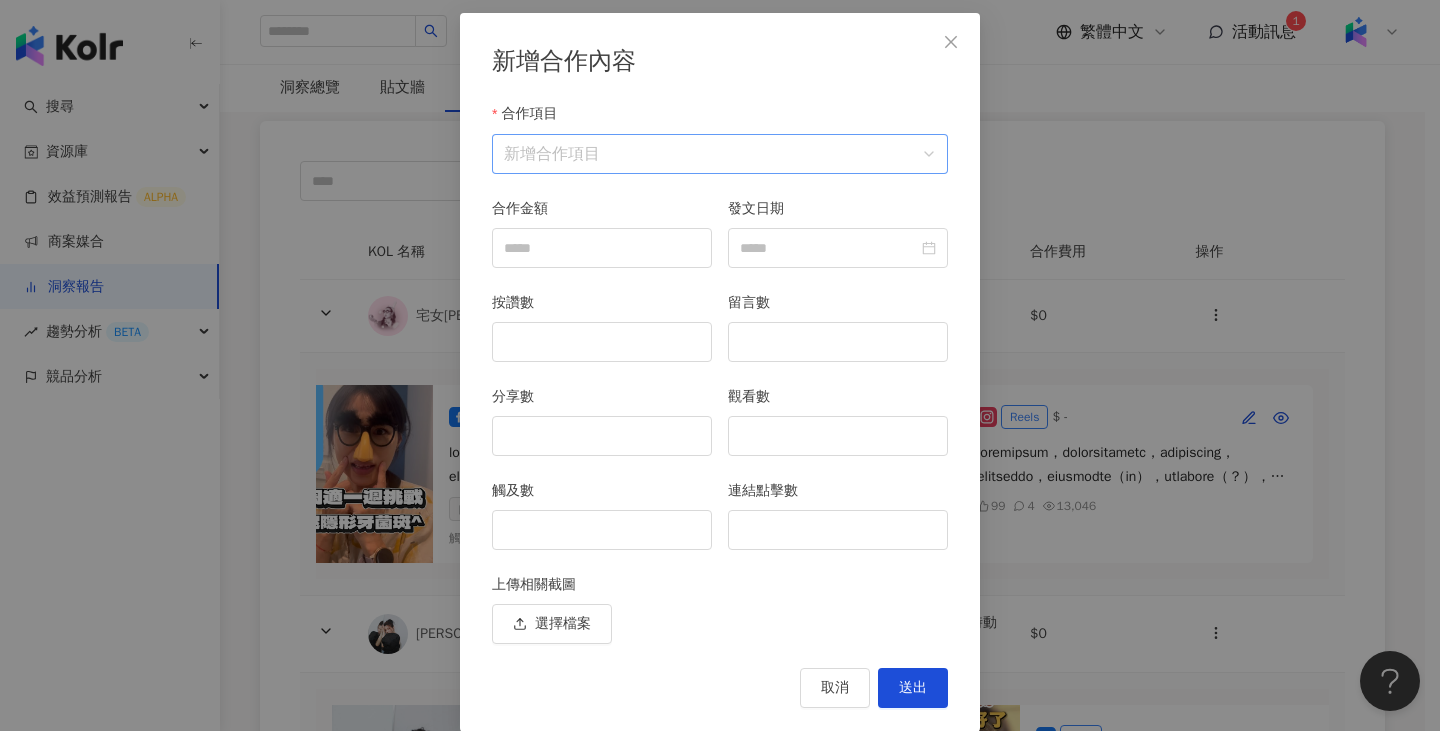 click on "合作項目" at bounding box center (720, 154) 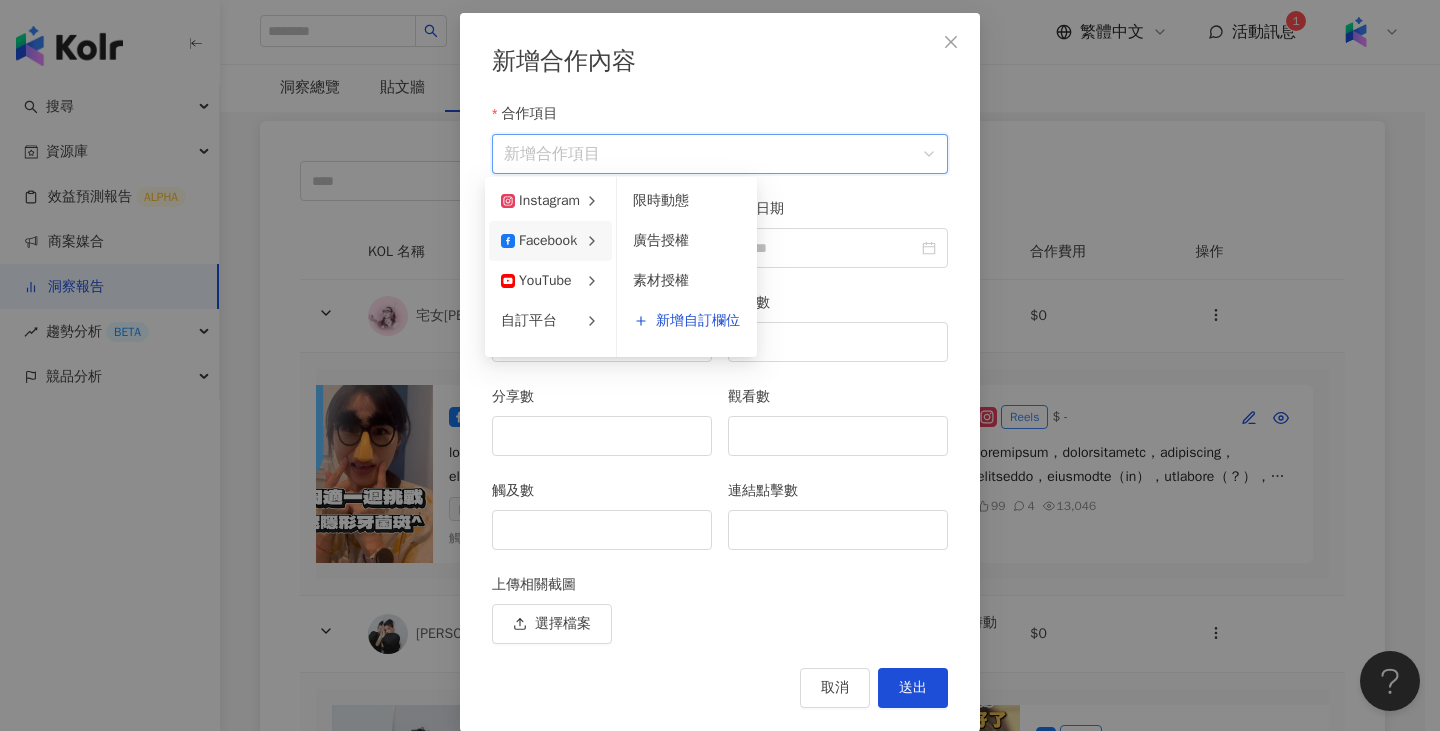 click on "新增合作內容 合作項目 新增合作項目 合作項目   合作金額 發文日期 按讚數 留言數 分享數 觀看數 觸及數 連結點擊數 上傳相關截圖 選擇檔案 取消 送出" at bounding box center [720, 365] 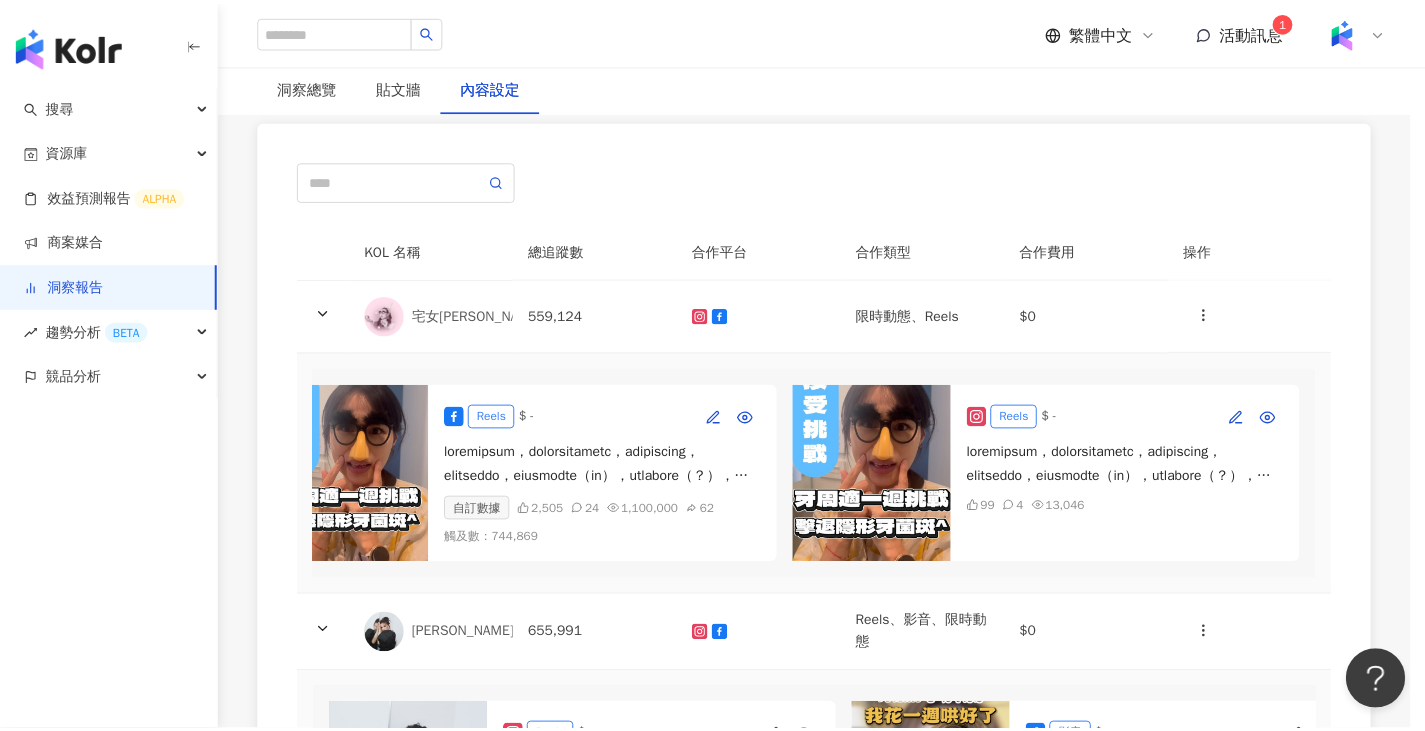 scroll, scrollTop: 11, scrollLeft: 0, axis: vertical 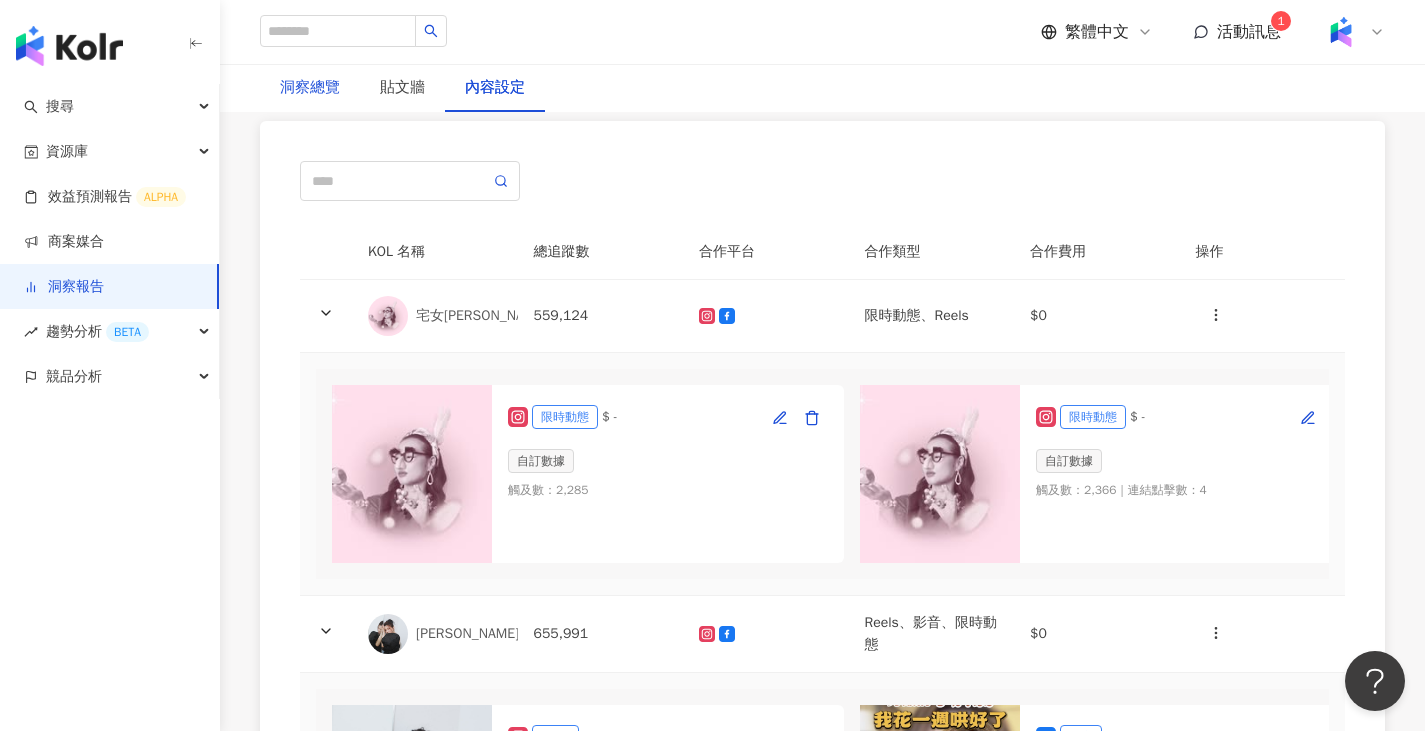 click on "洞察總覽" at bounding box center (310, 88) 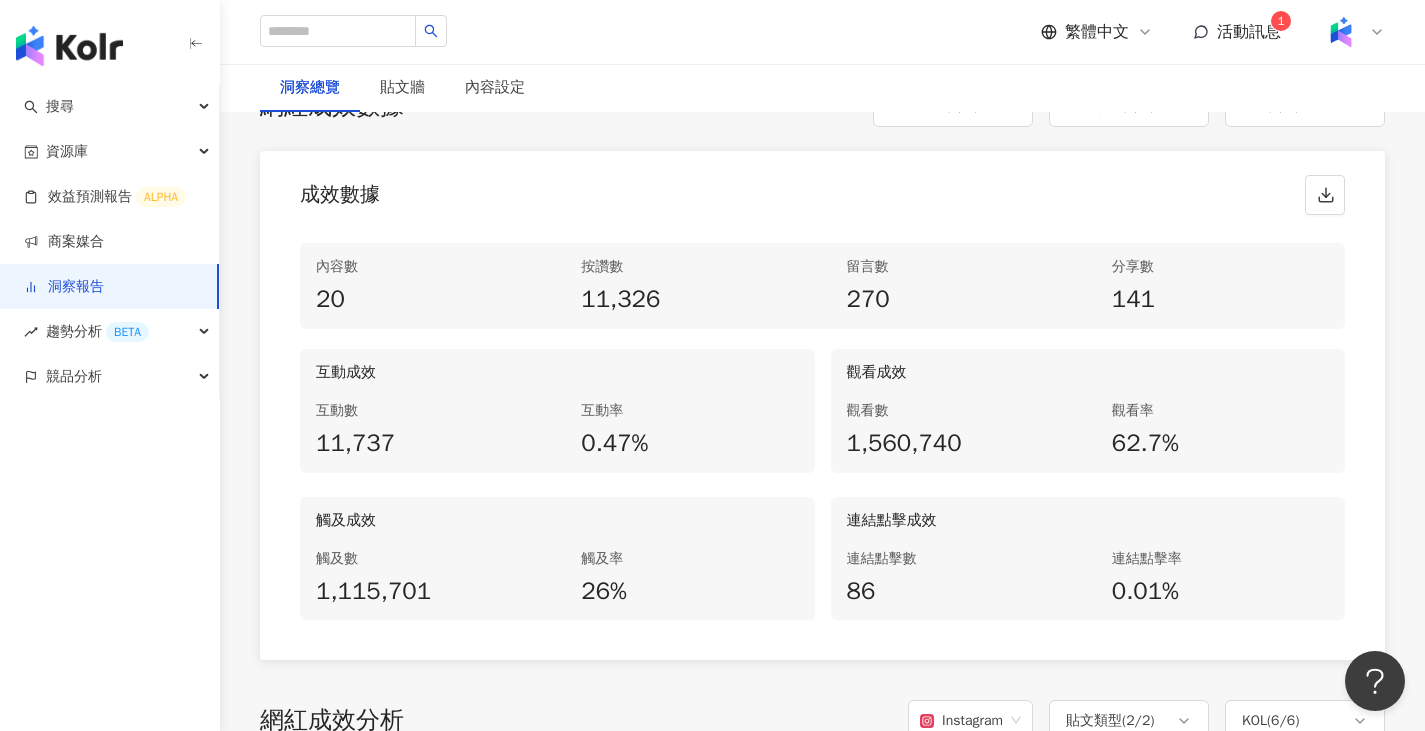 scroll, scrollTop: 900, scrollLeft: 0, axis: vertical 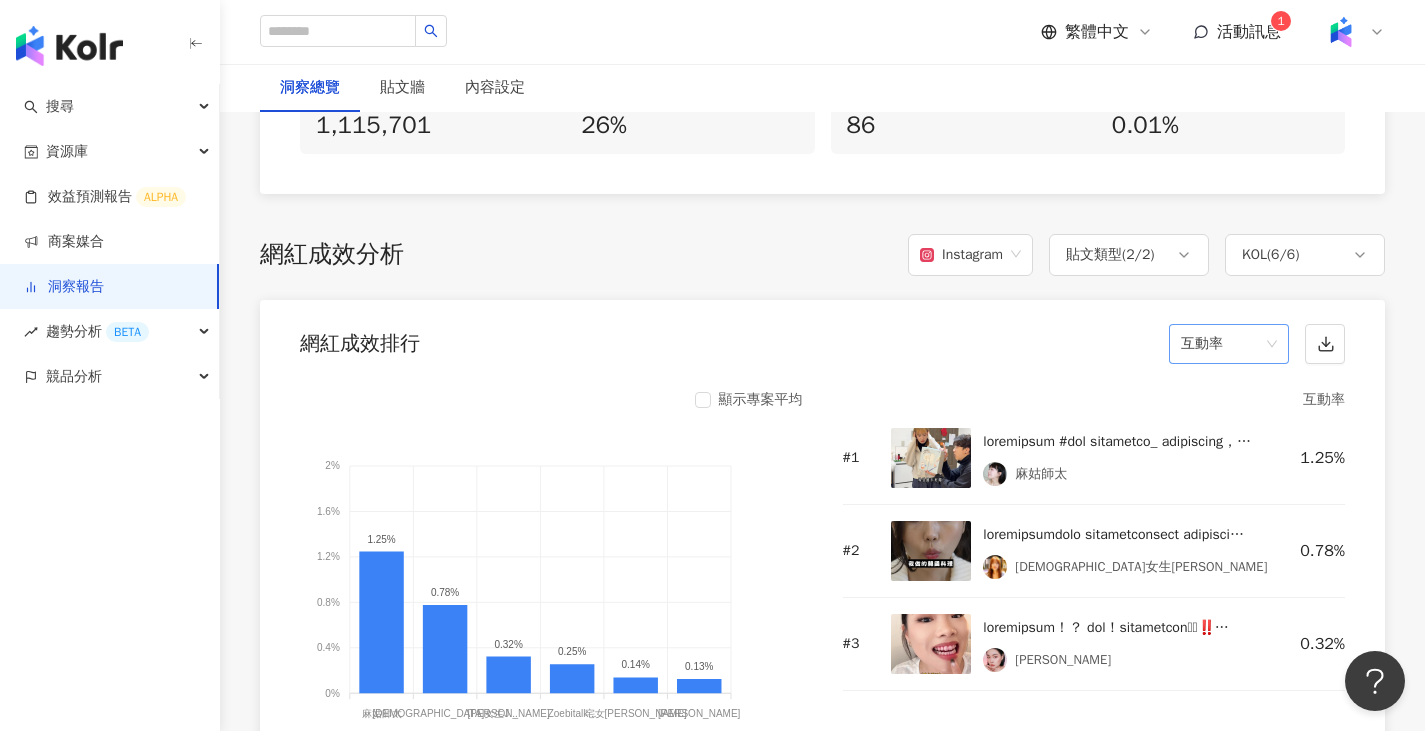 click on "互動率" at bounding box center [1229, 344] 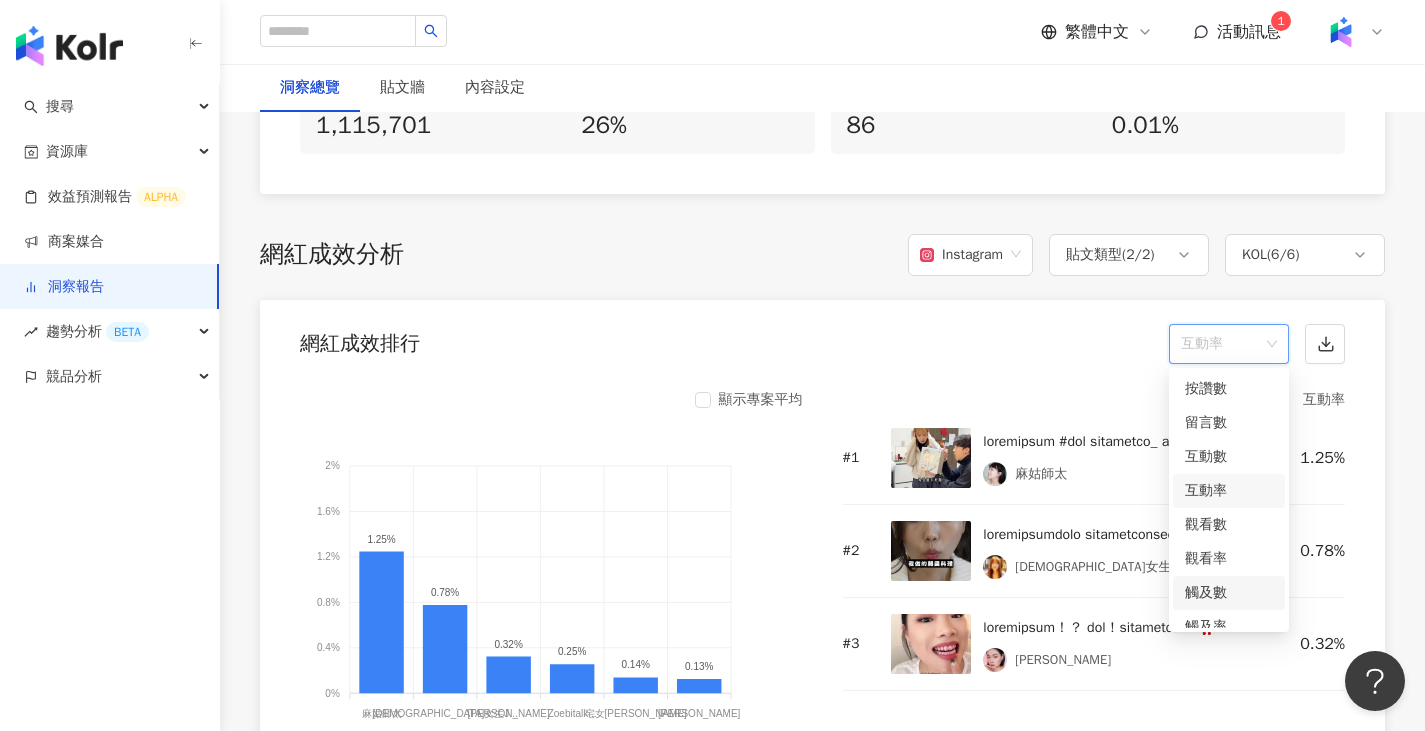 scroll, scrollTop: 84, scrollLeft: 0, axis: vertical 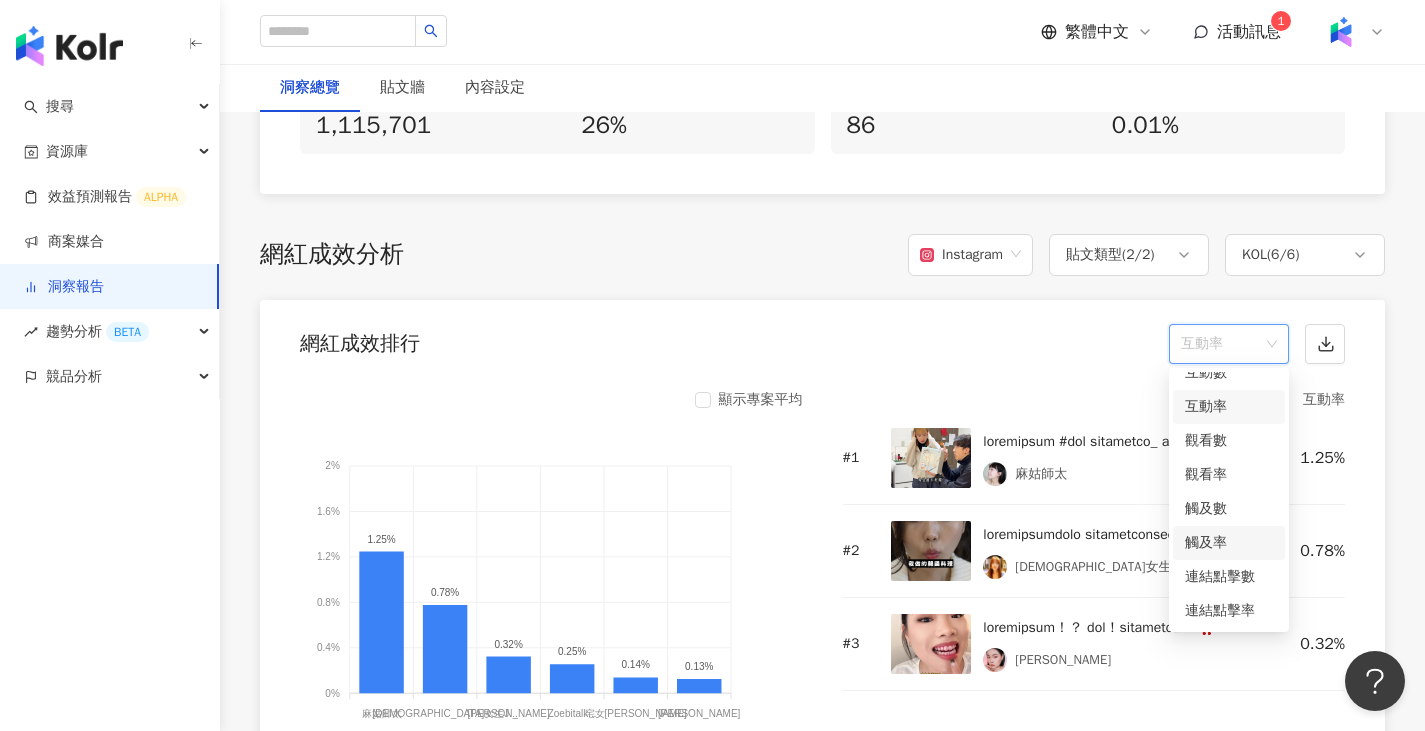 click on "觸及率" at bounding box center (1229, 543) 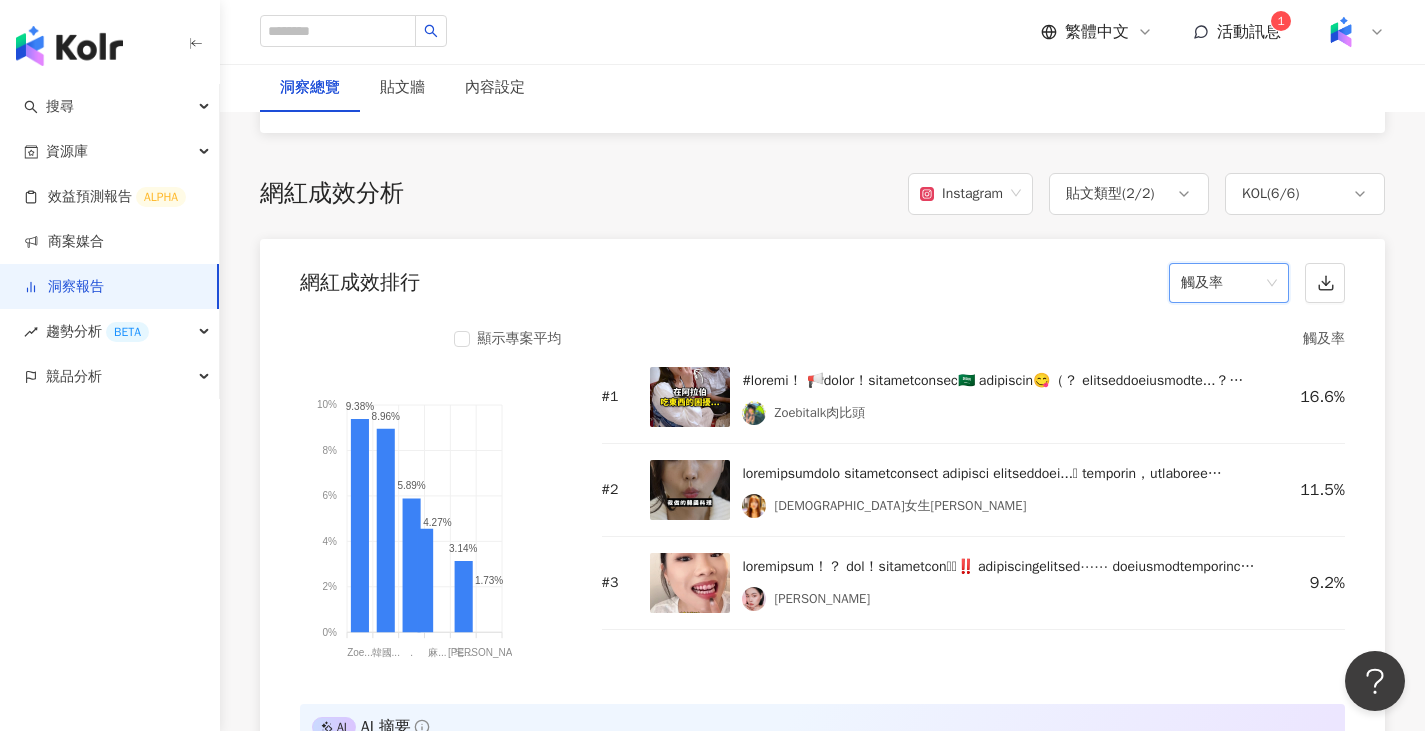 scroll, scrollTop: 1500, scrollLeft: 0, axis: vertical 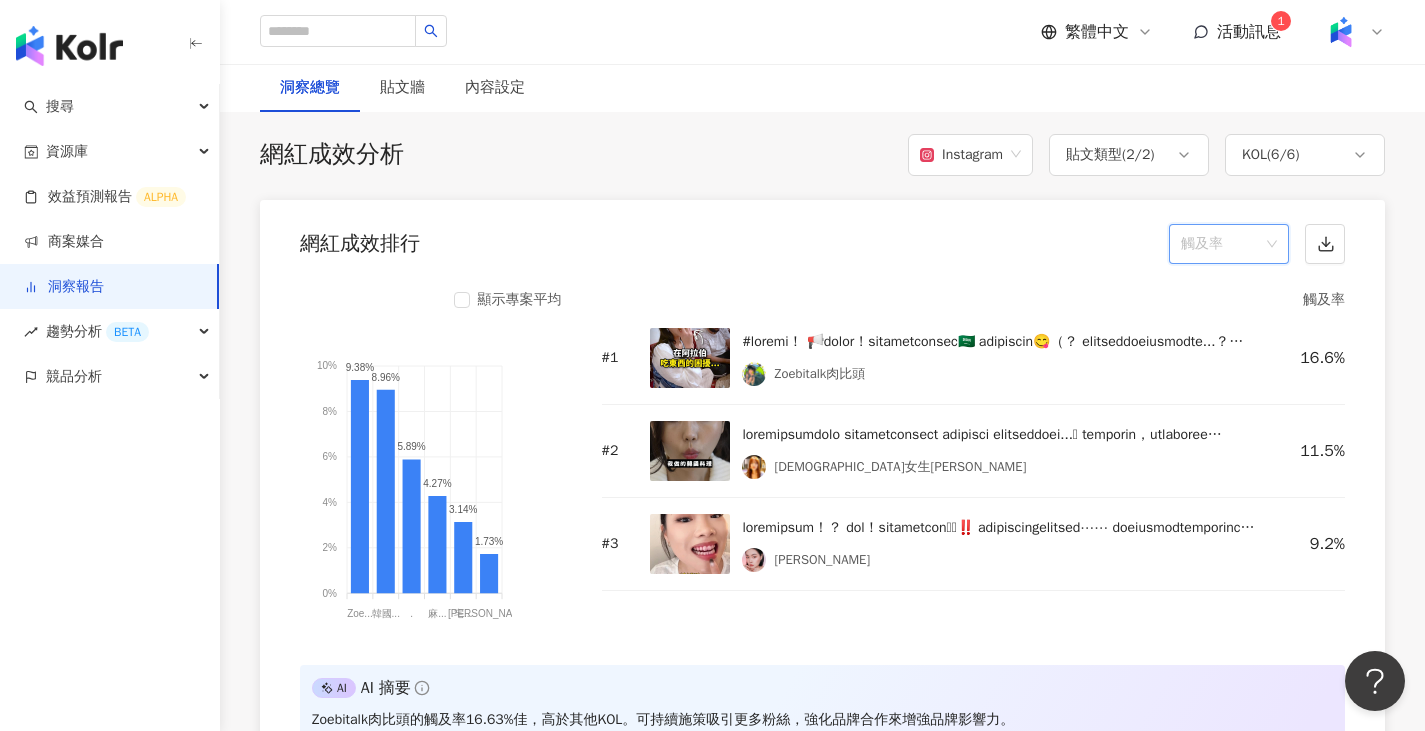 click on "觸及率" at bounding box center [1229, 244] 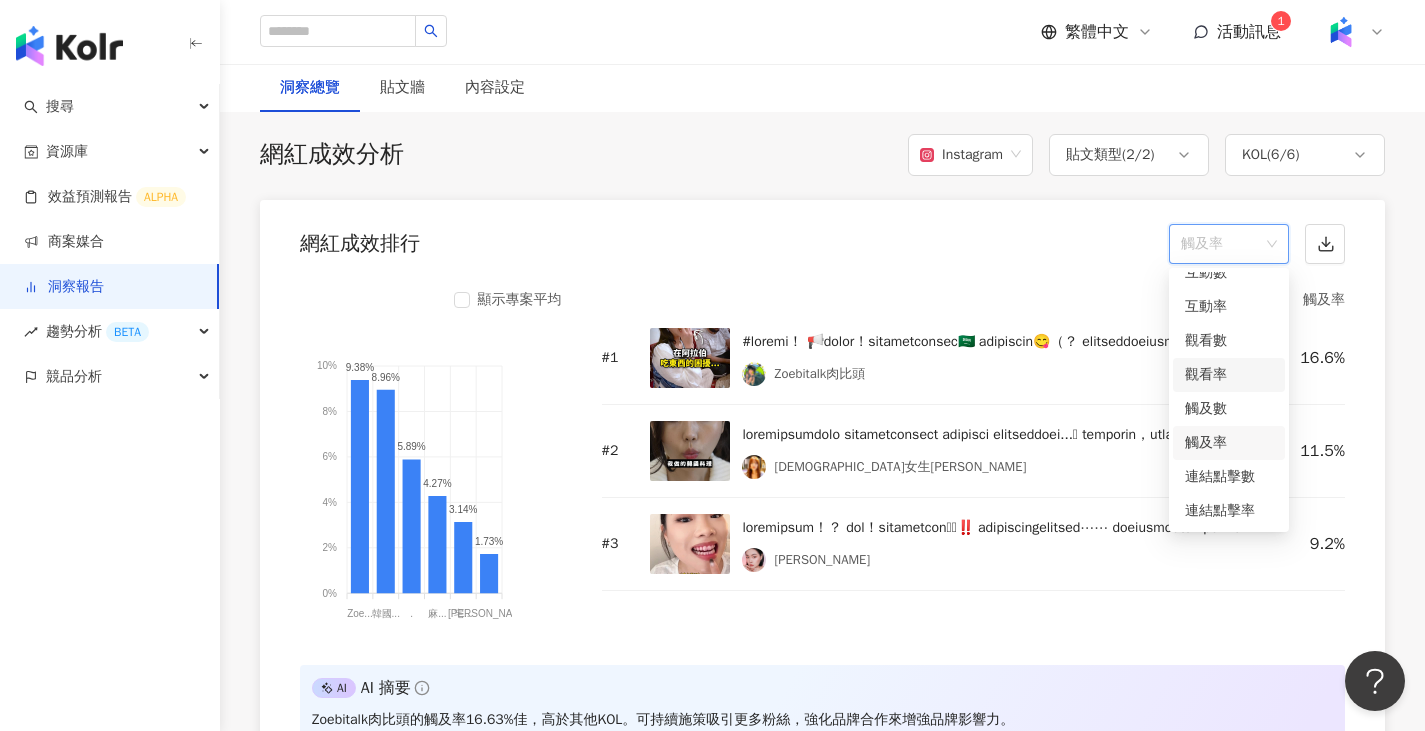 click on "觀看率" at bounding box center (1229, 375) 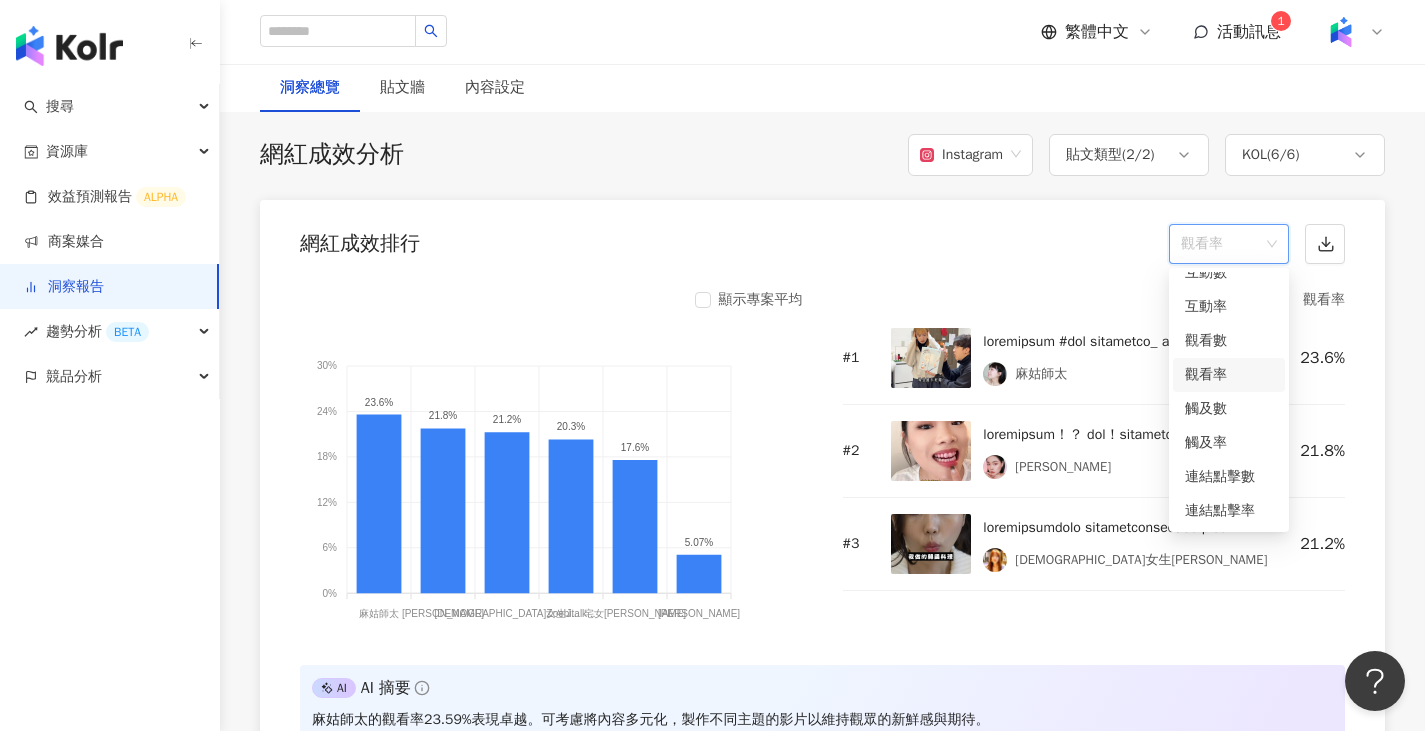 click on "觀看率" at bounding box center (1229, 244) 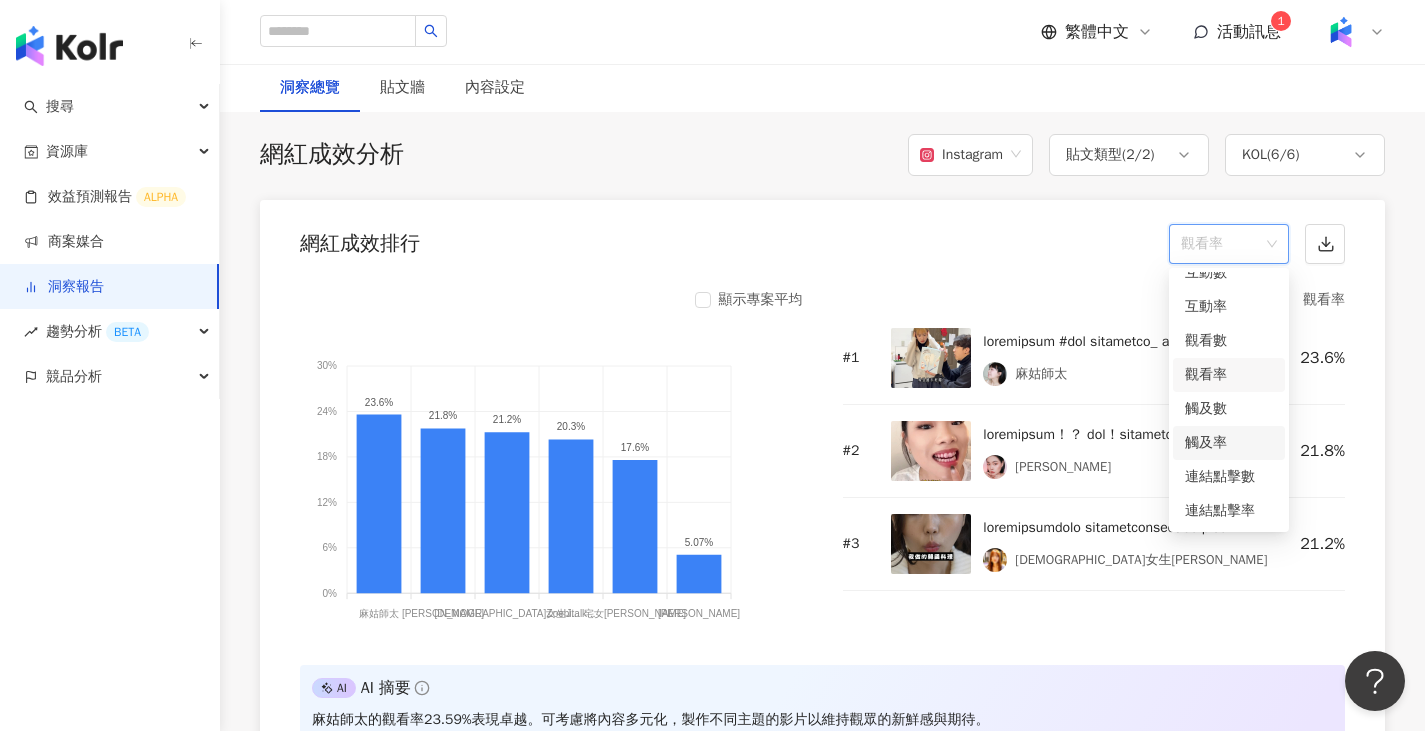 click on "觸及率" at bounding box center [1229, 443] 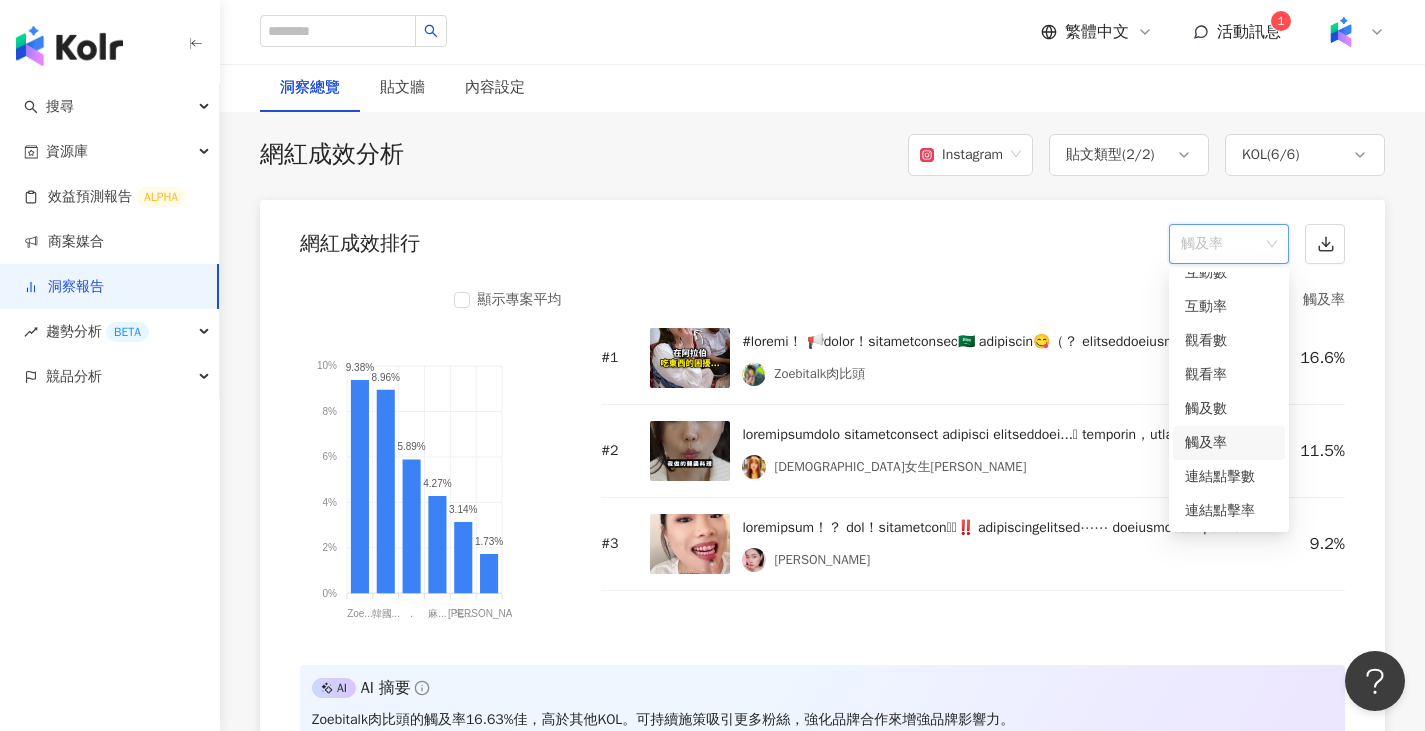 click on "觸及率" at bounding box center (1229, 244) 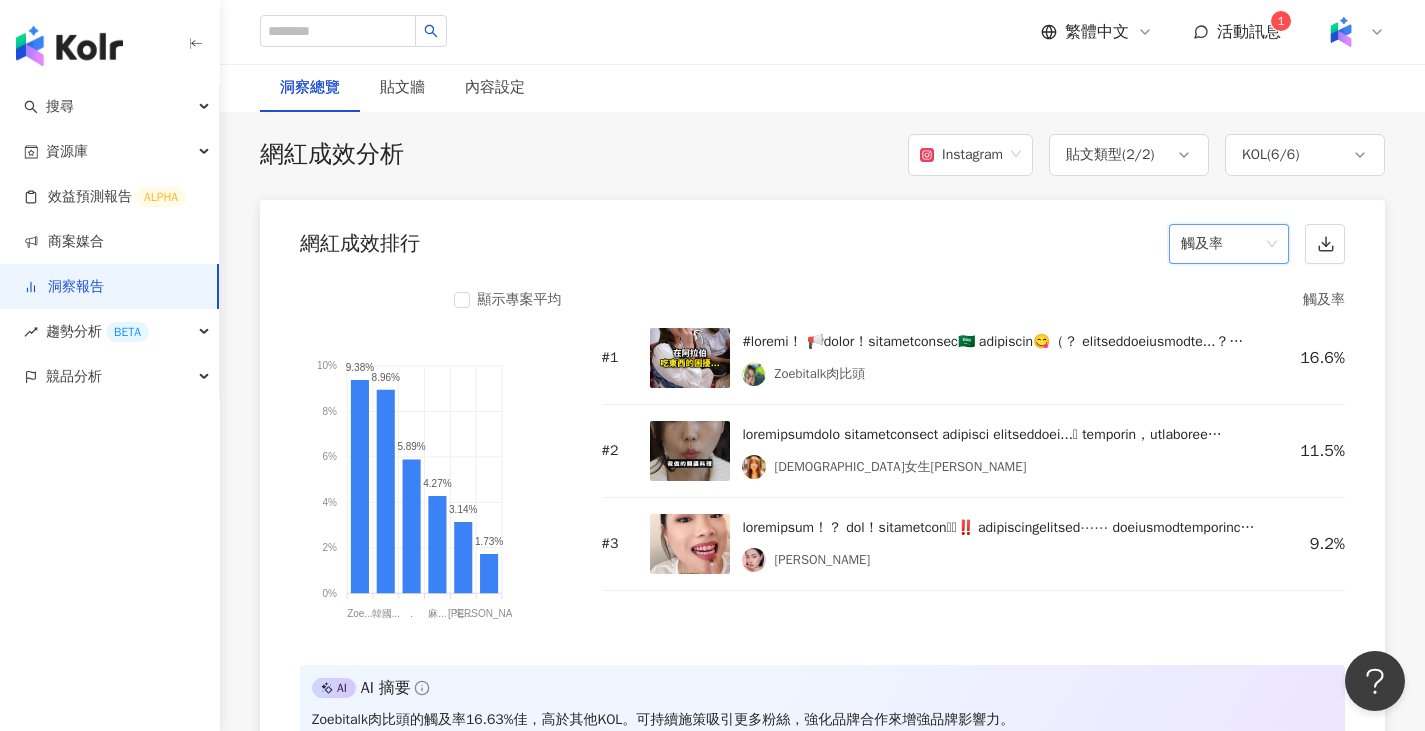 click on "觸及率" at bounding box center (1229, 244) 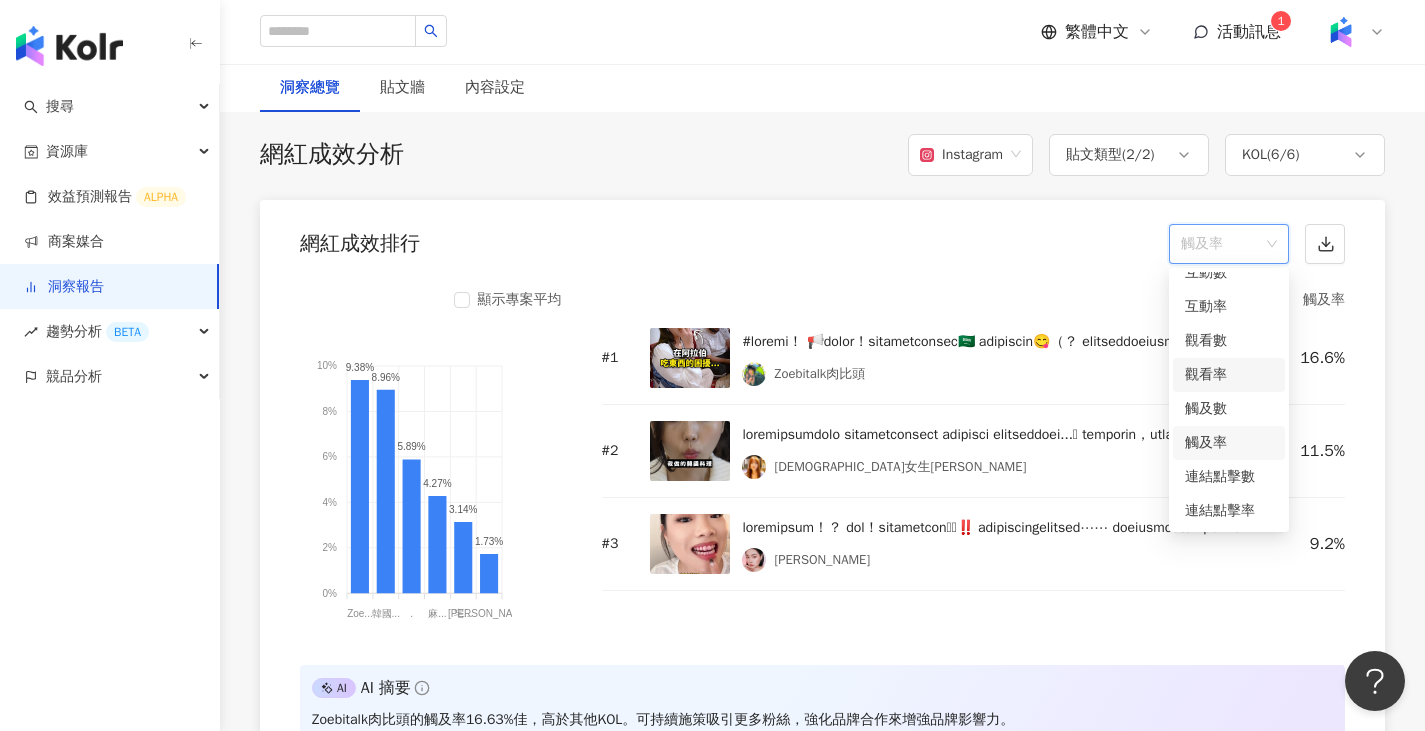 click on "觀看率" at bounding box center [1229, 375] 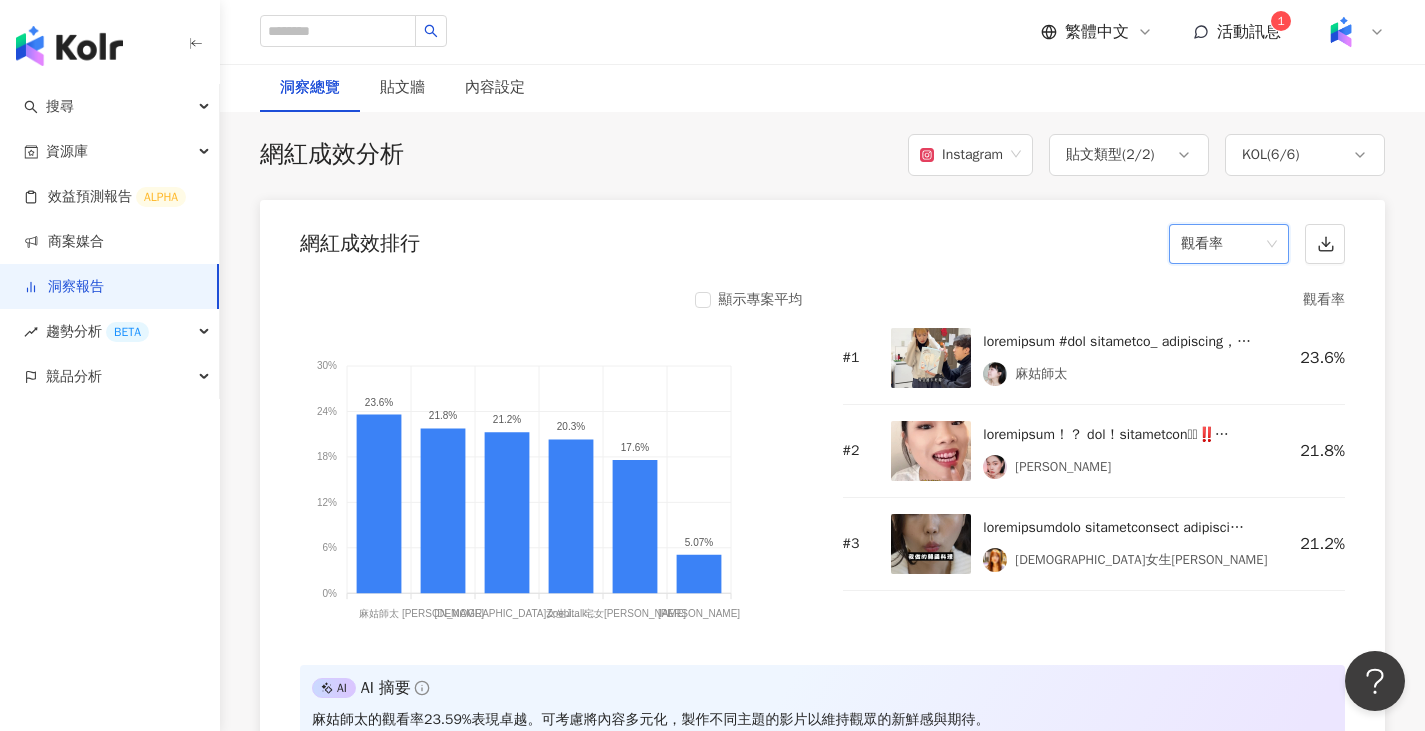 click on "觀看率" at bounding box center [1229, 244] 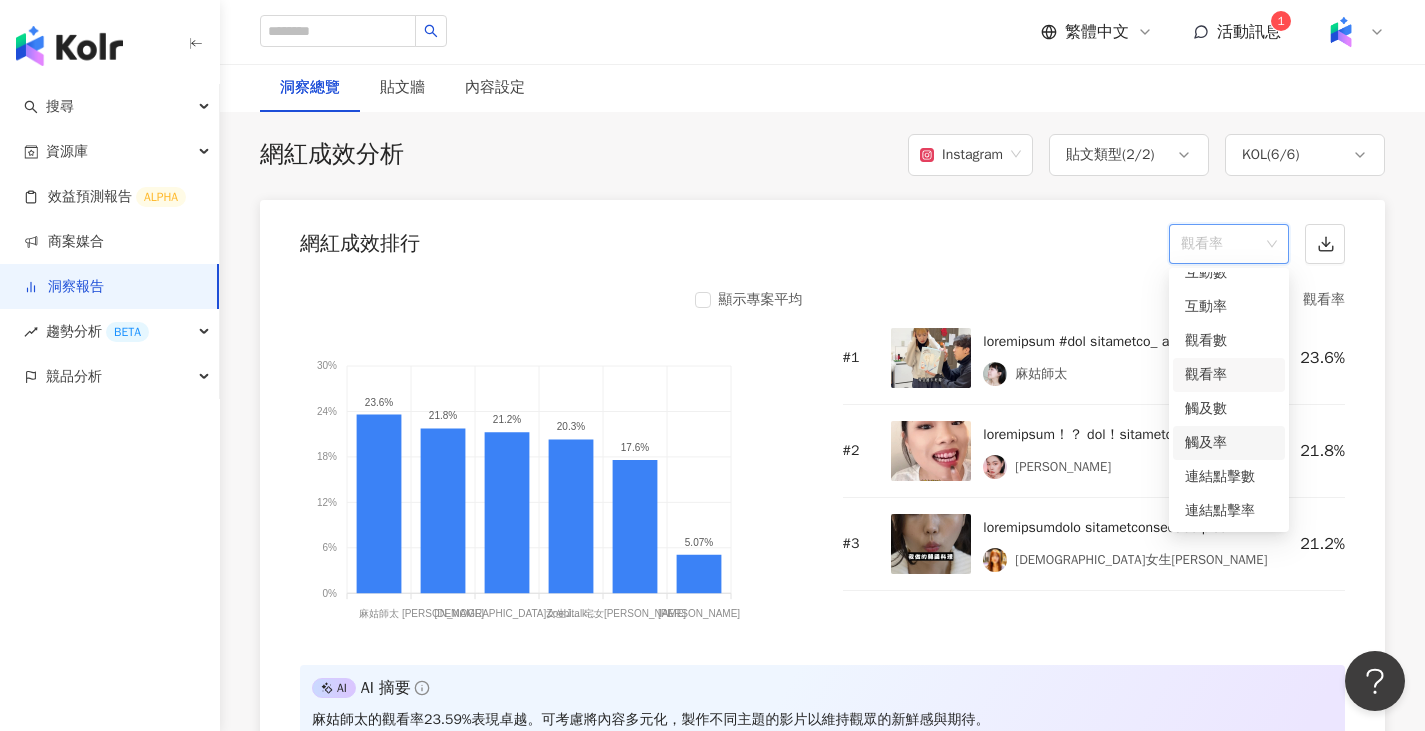 click on "觸及率" at bounding box center [1229, 443] 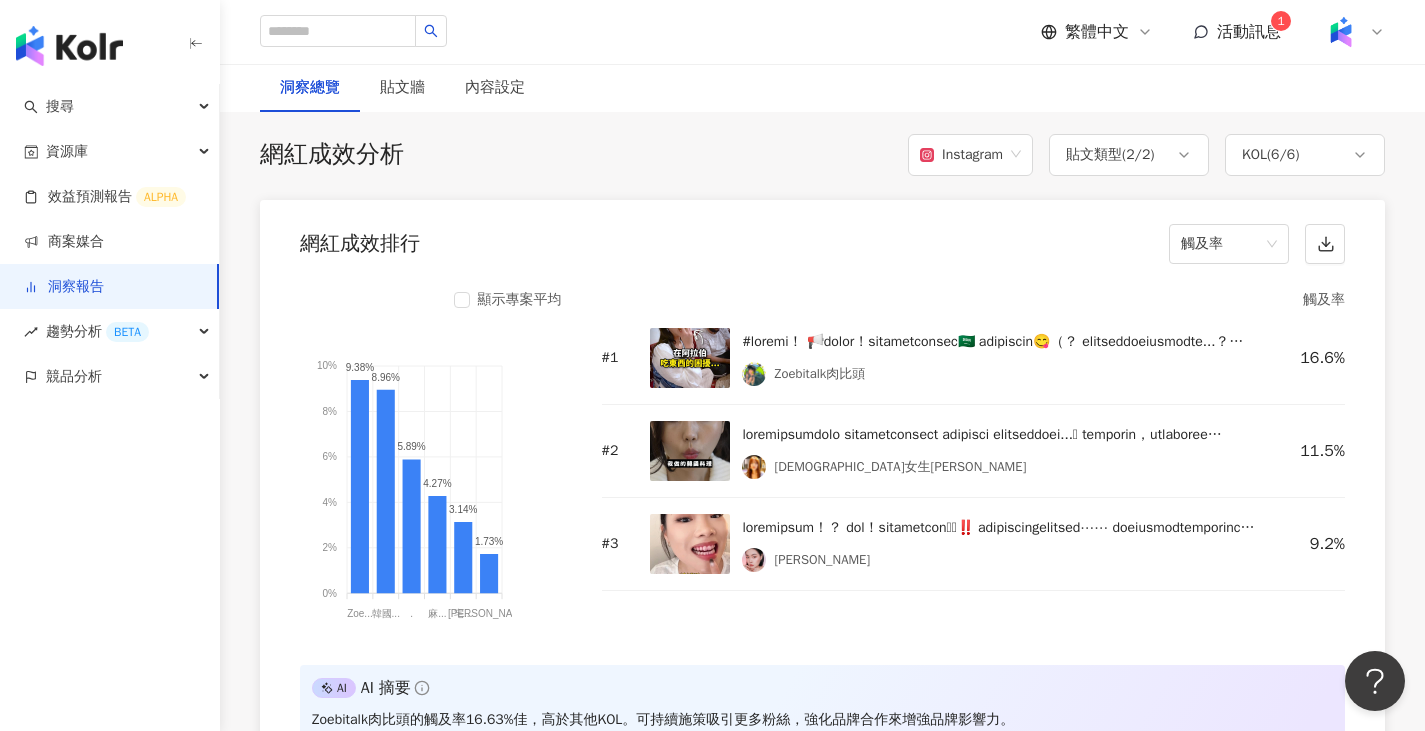 click on "活動訊息" at bounding box center [1249, 32] 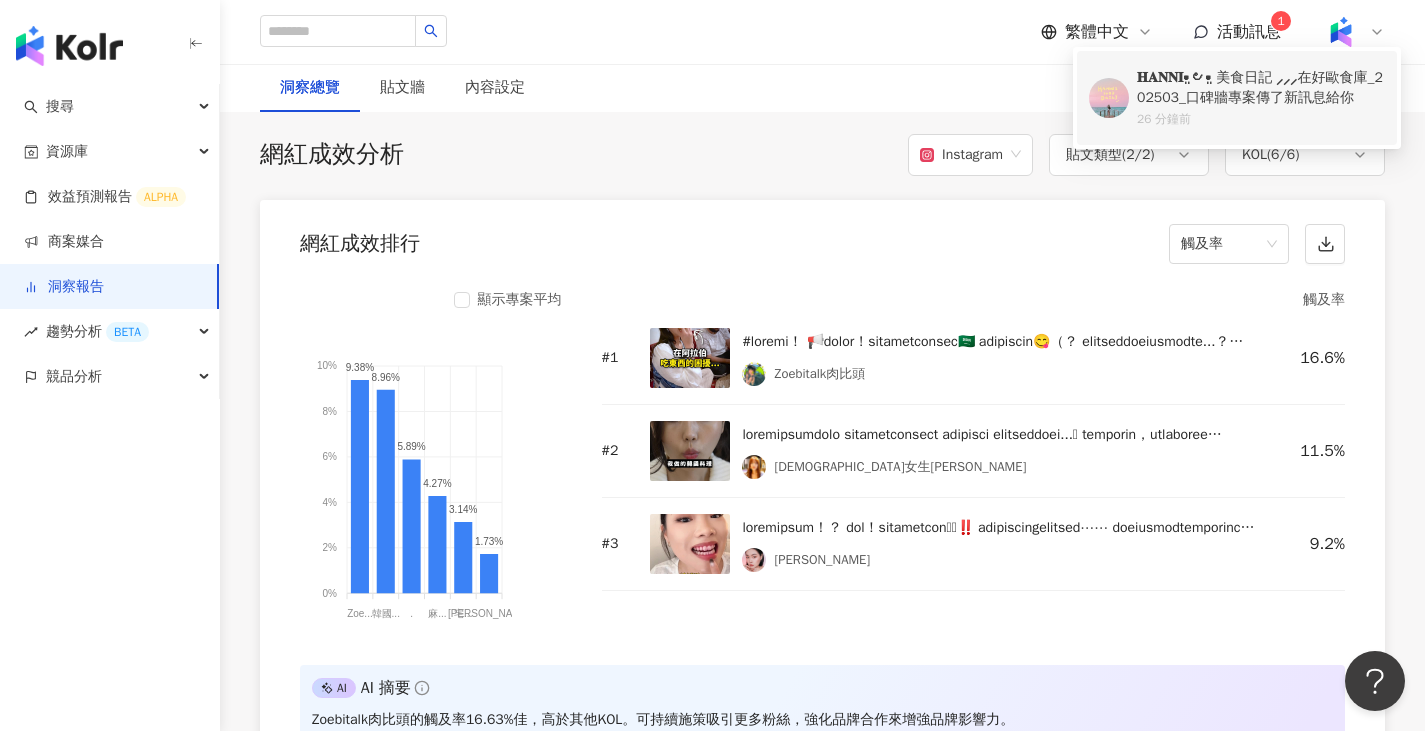 click on "26 分鐘前" at bounding box center [1261, 119] 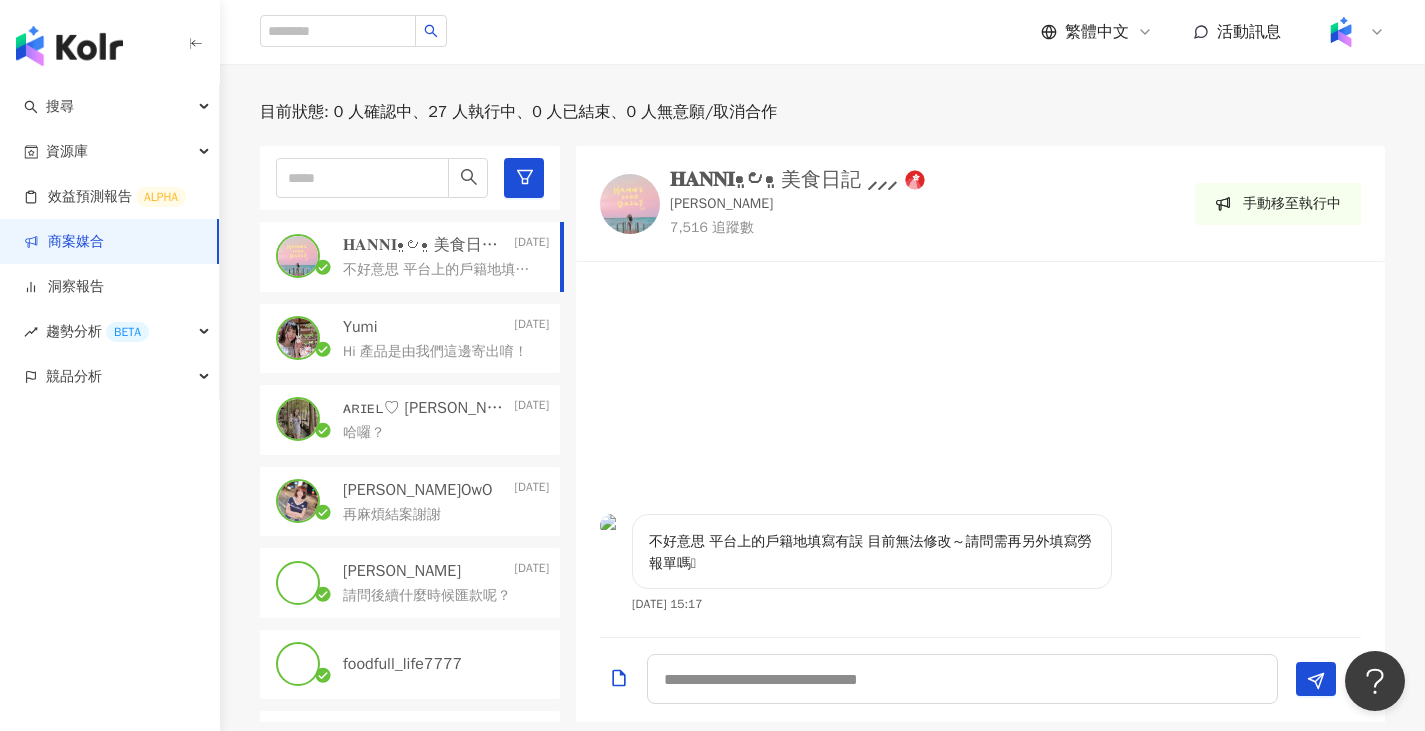 scroll, scrollTop: 300, scrollLeft: 0, axis: vertical 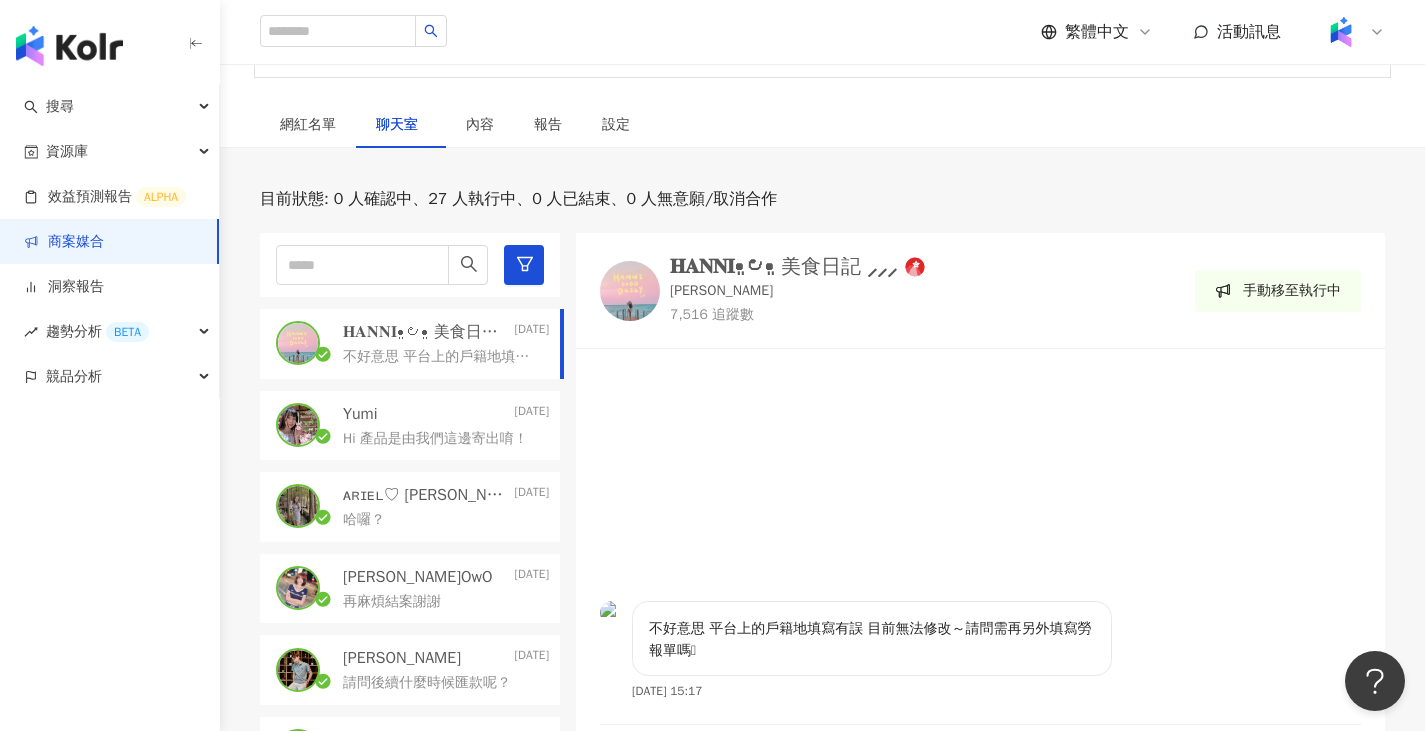 click on "Yumi [DATE]" at bounding box center [446, 414] 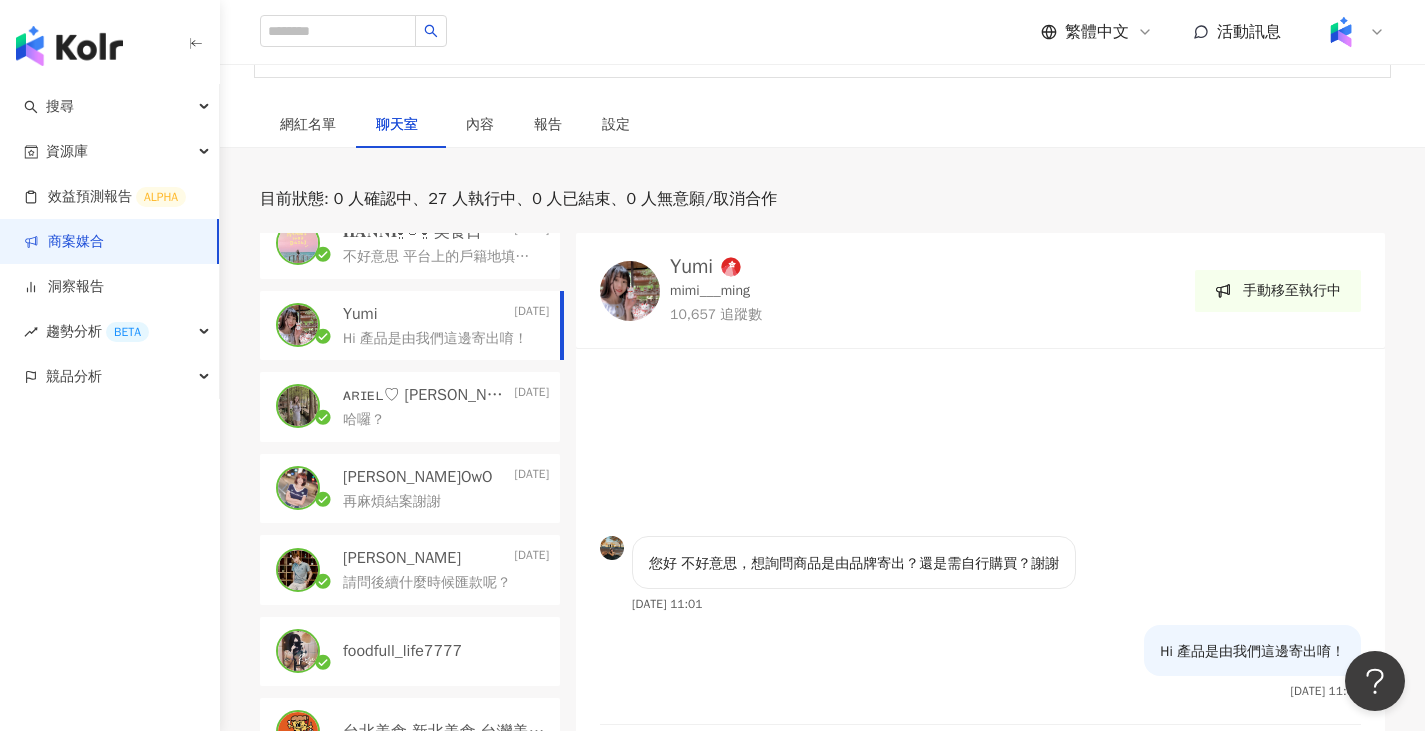 scroll, scrollTop: 0, scrollLeft: 0, axis: both 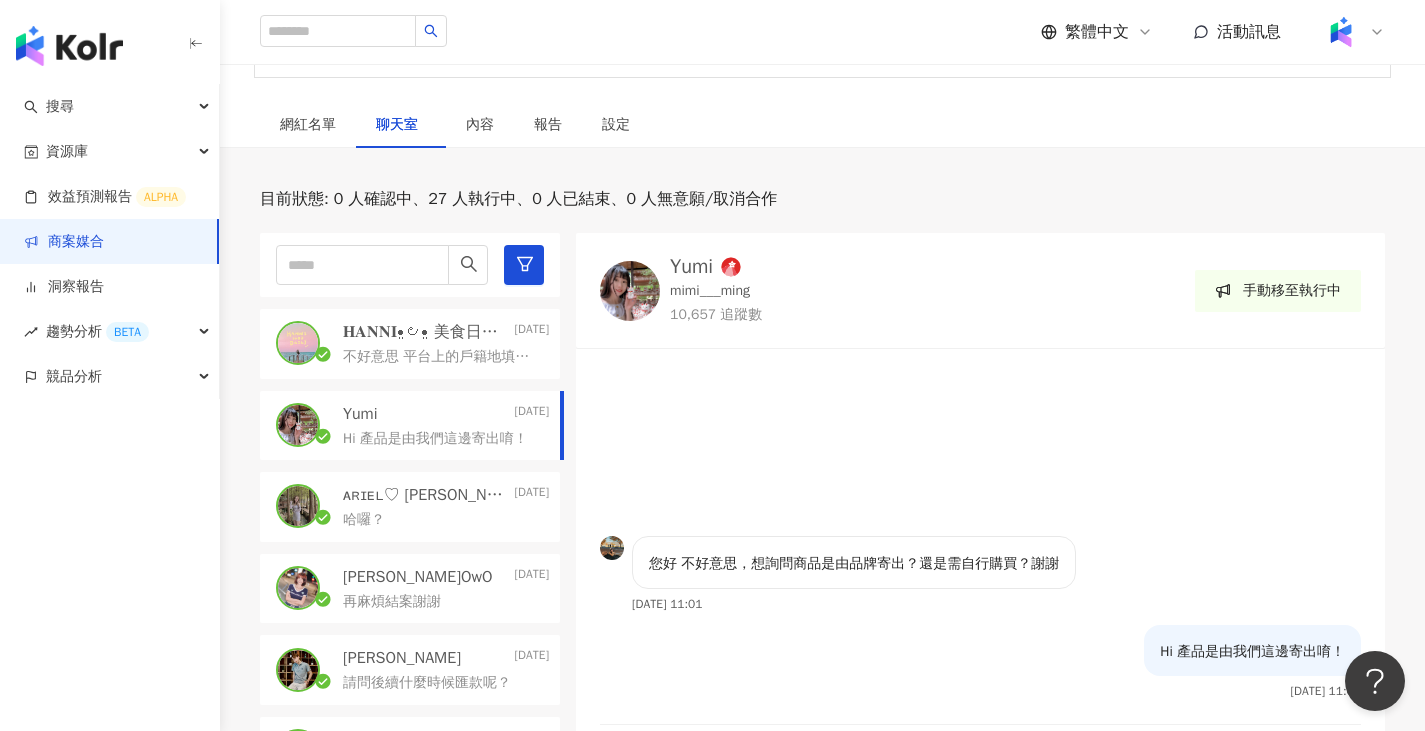 click on "𝐇𝐀𝐍𝐍𝐈•͈౿•͈ 美食日記 ⸝⸝⸝" at bounding box center (426, 332) 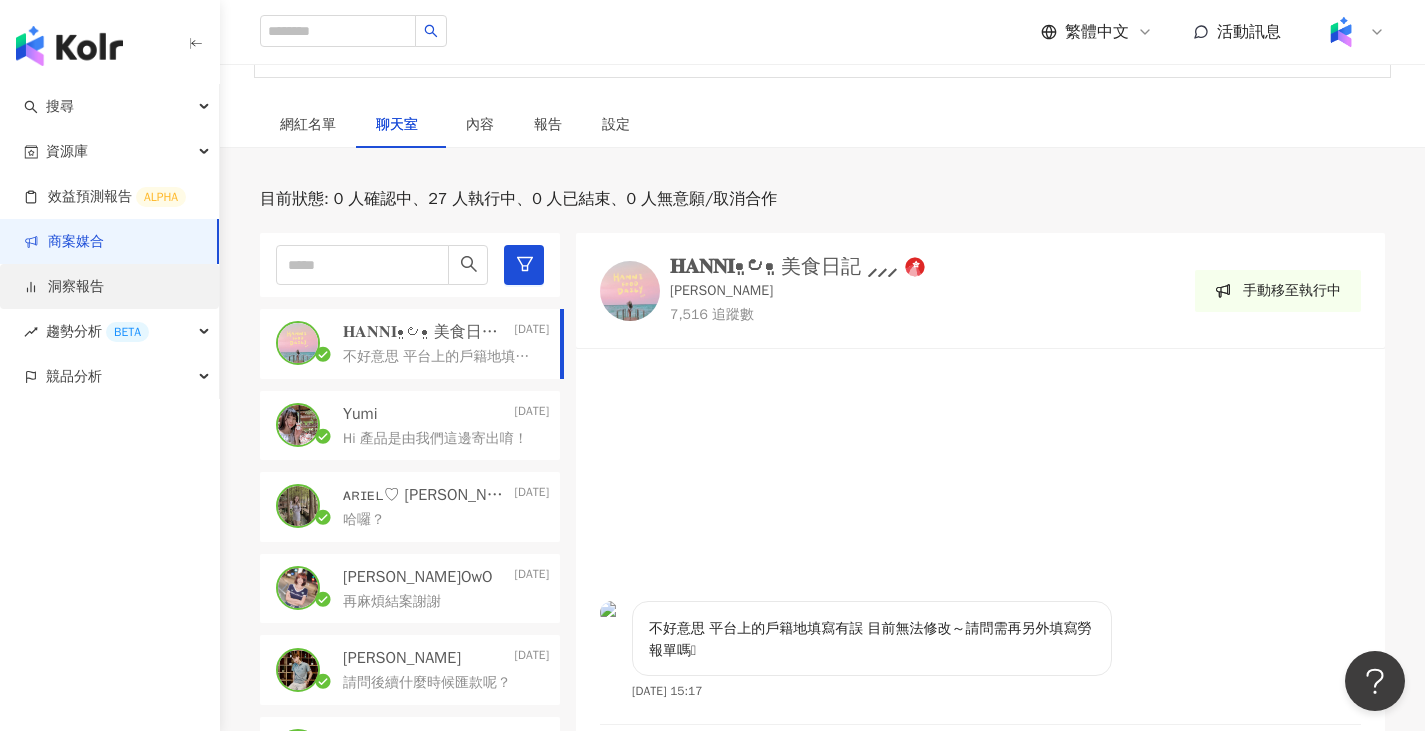 click on "洞察報告" at bounding box center (64, 287) 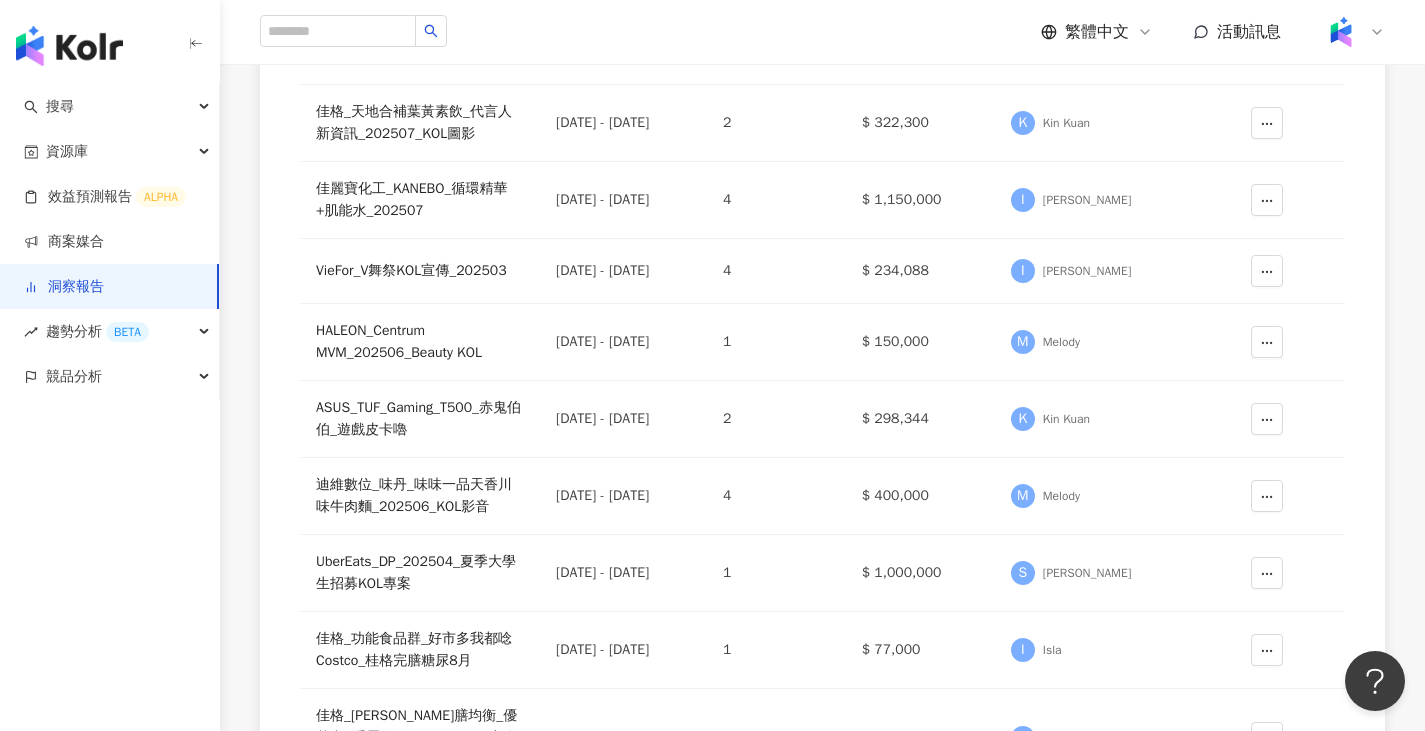 scroll, scrollTop: 0, scrollLeft: 0, axis: both 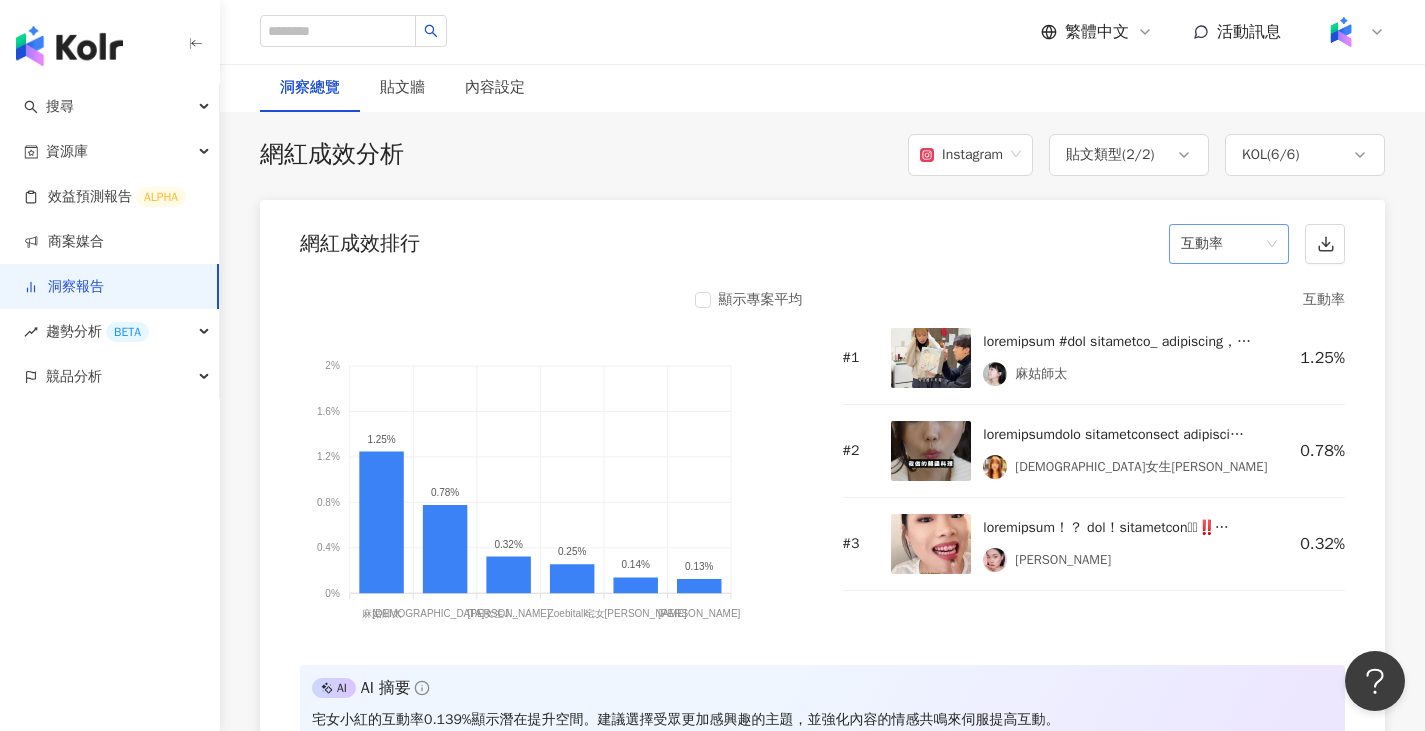 click on "互動率" at bounding box center (1229, 244) 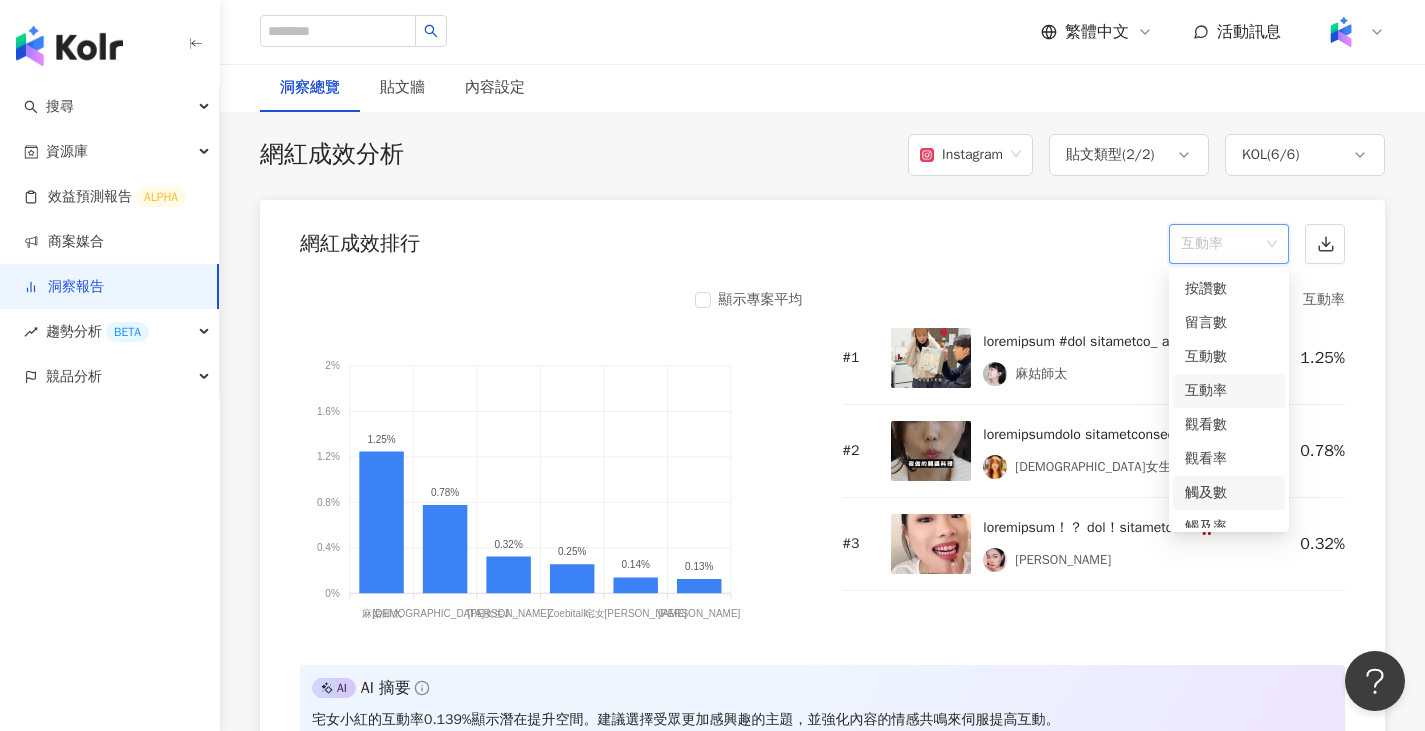 scroll, scrollTop: 84, scrollLeft: 0, axis: vertical 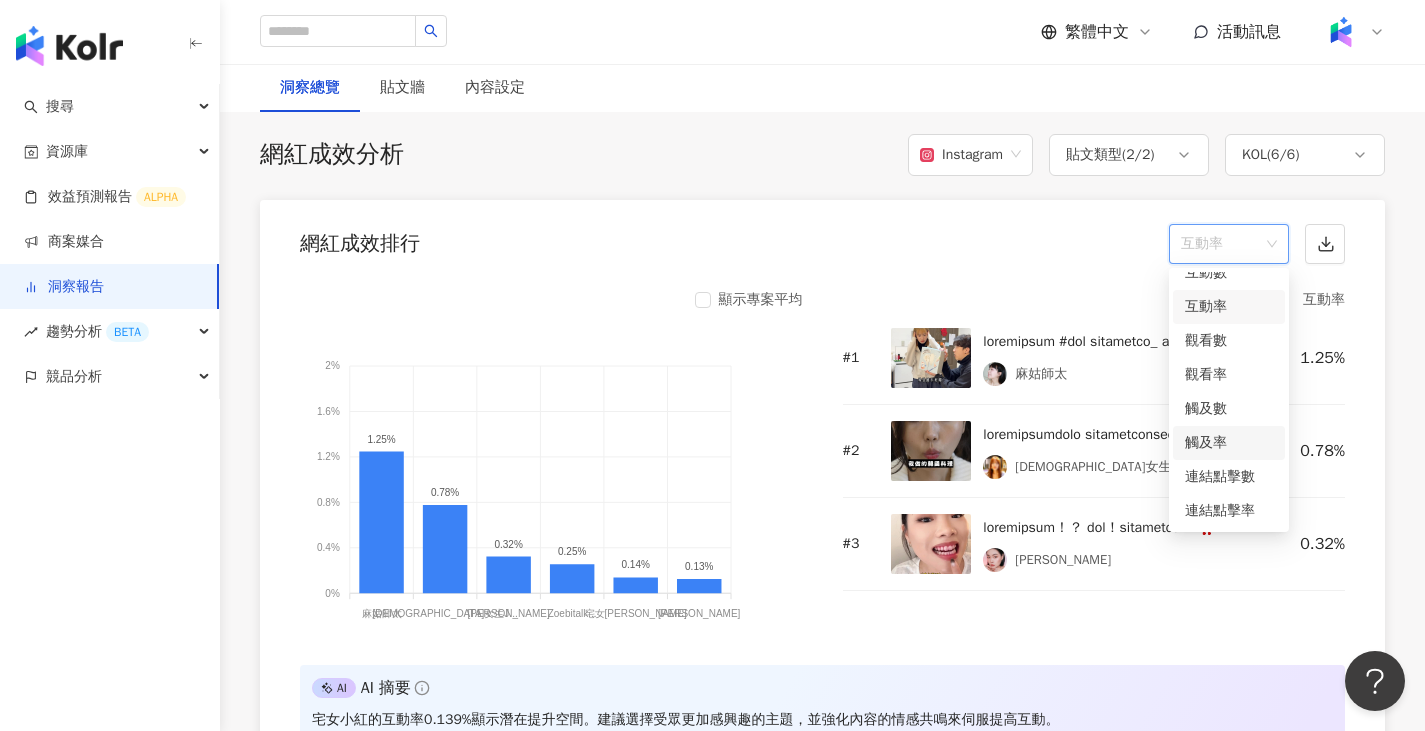 click on "觸及率" at bounding box center (1229, 443) 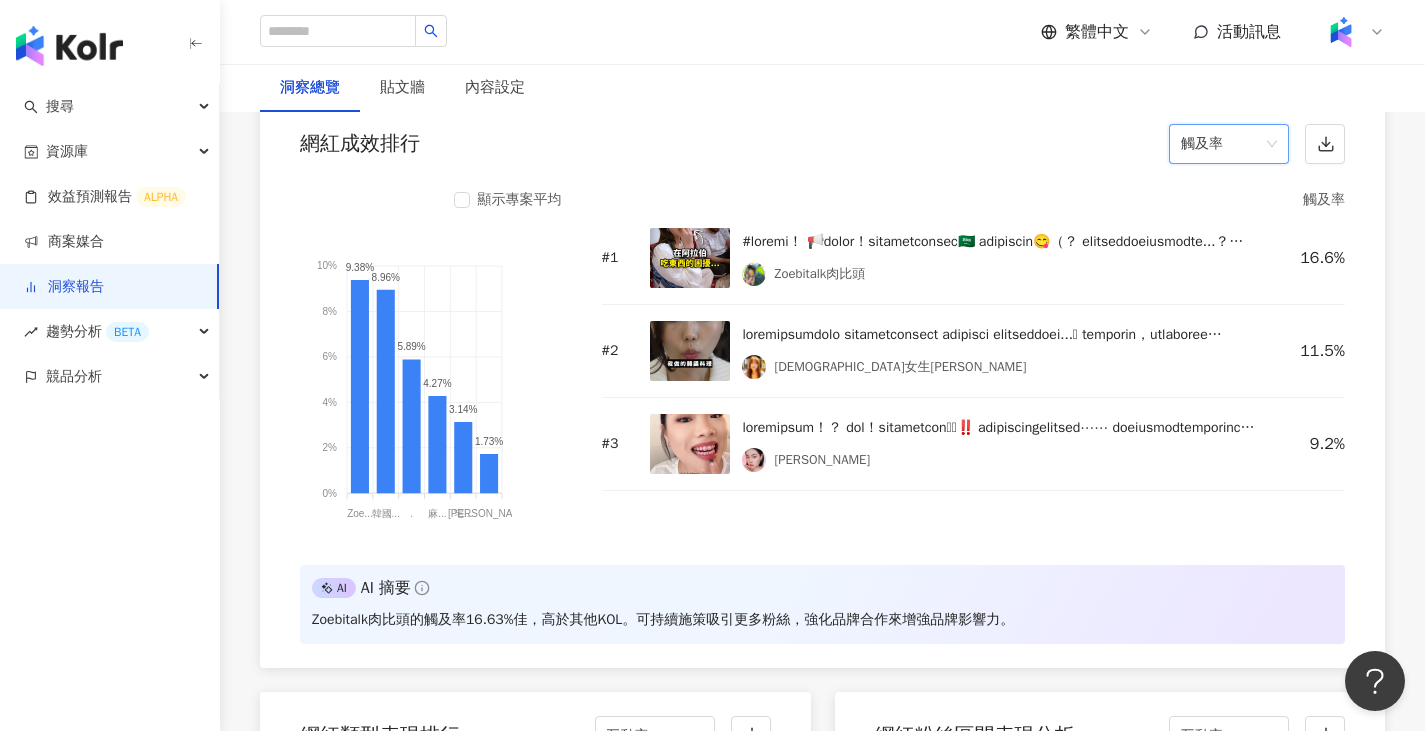 scroll, scrollTop: 1500, scrollLeft: 0, axis: vertical 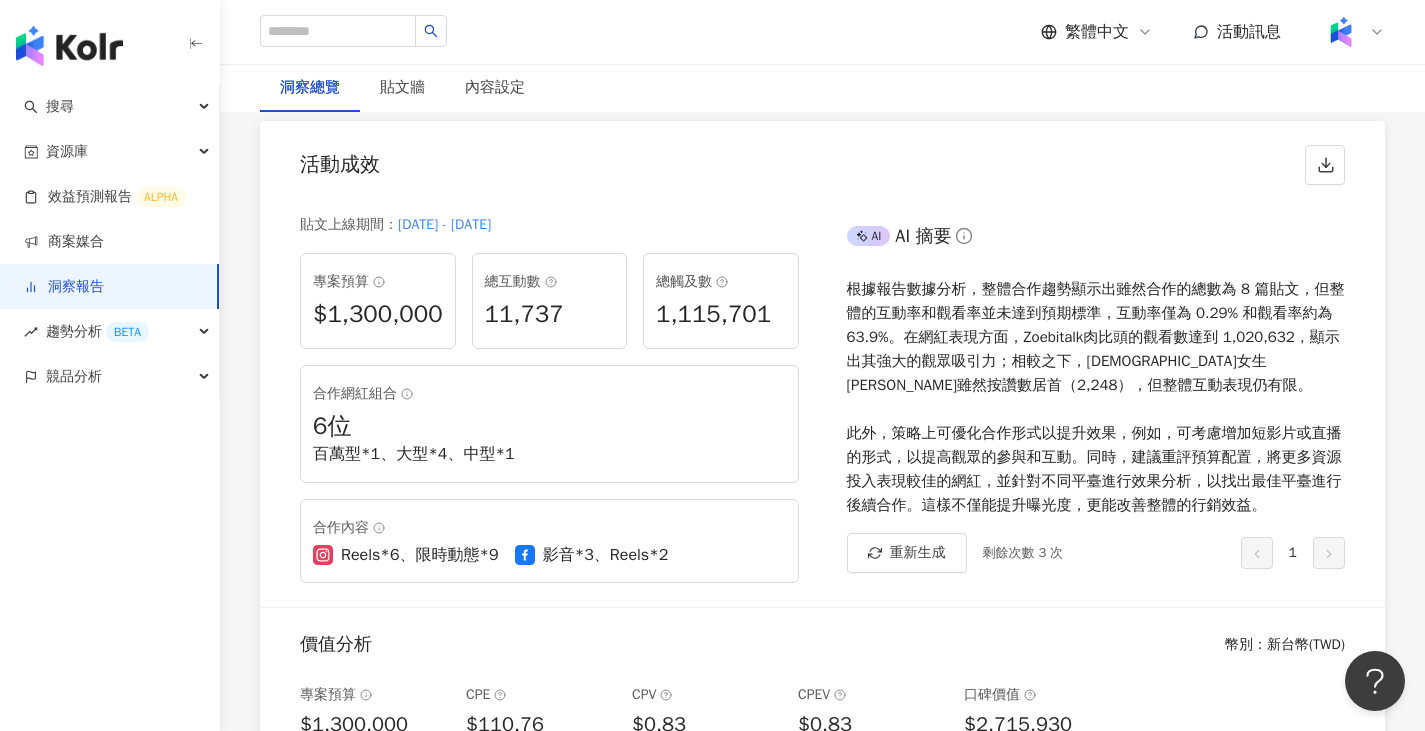 click on "影音*3、Reels*2" at bounding box center [606, 555] 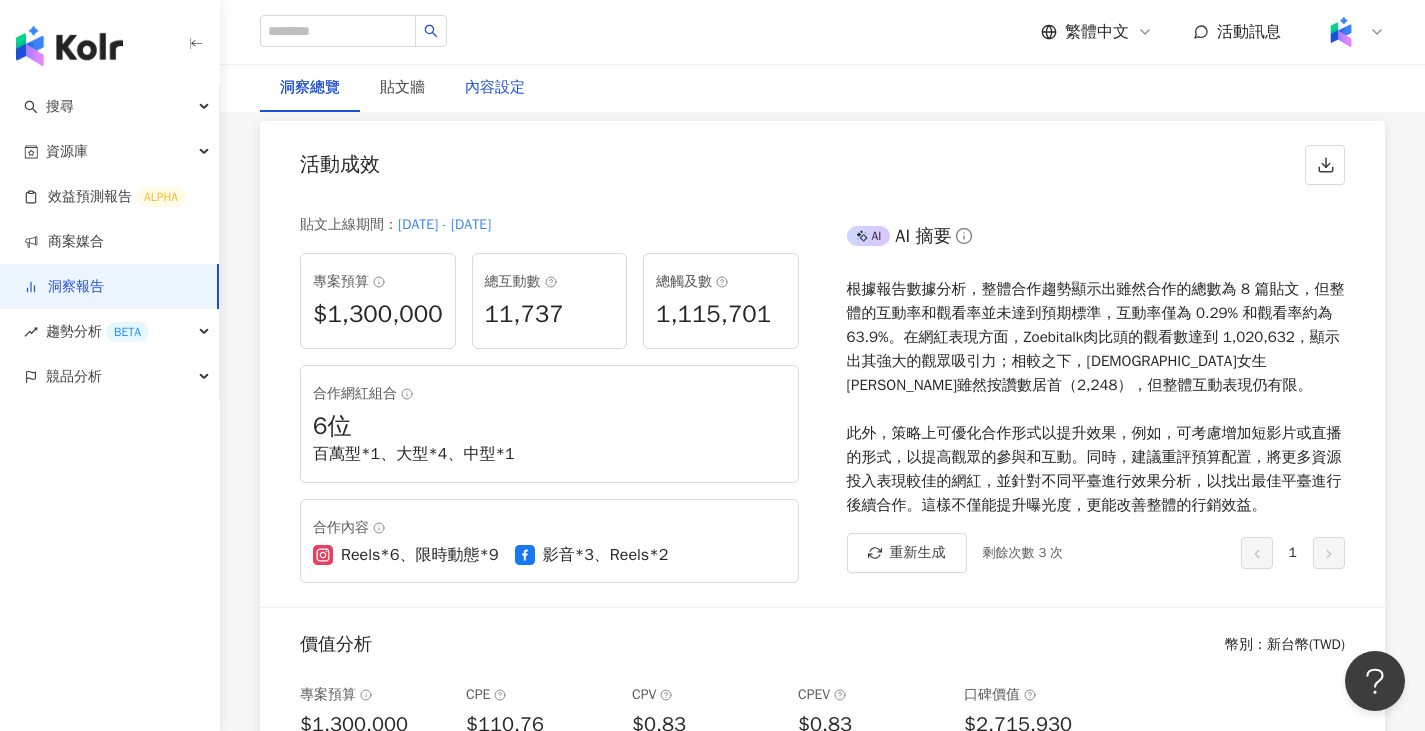click on "內容設定" at bounding box center [495, 88] 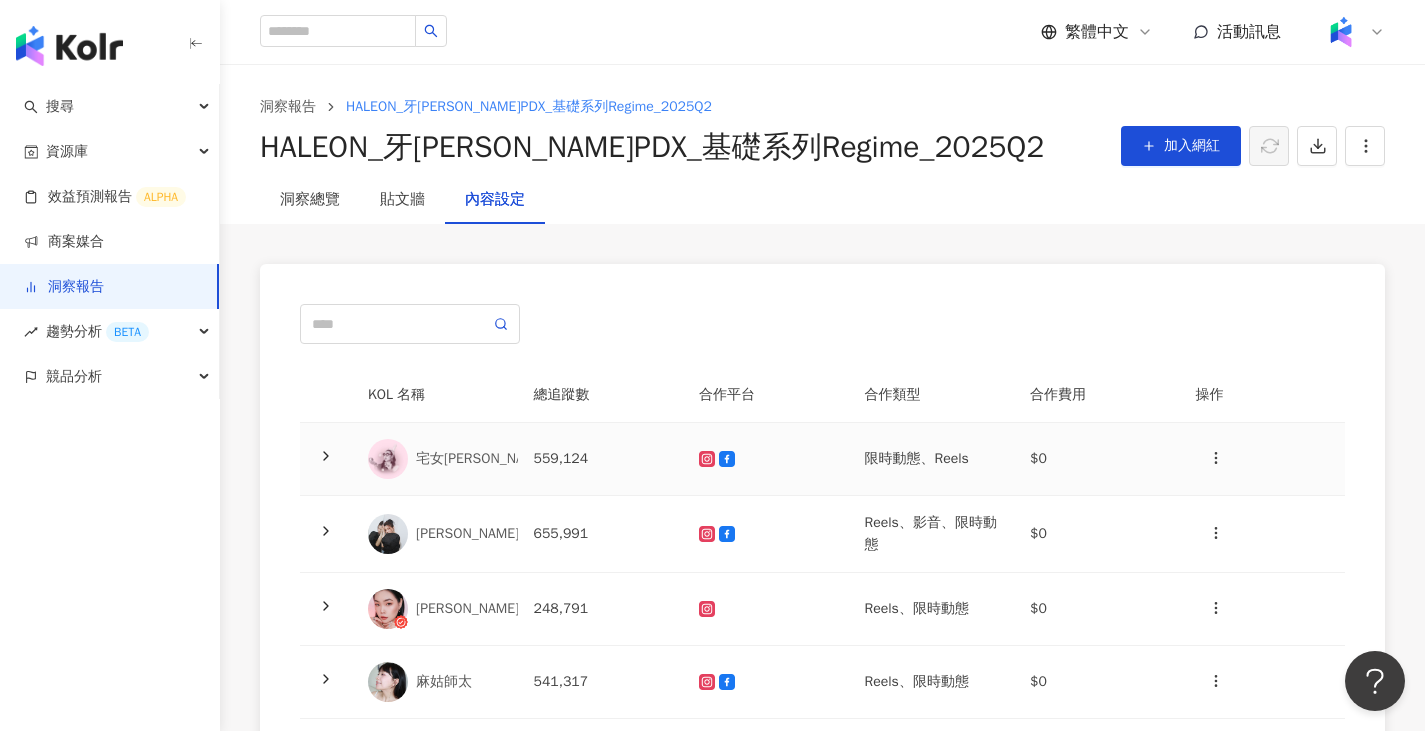 click on "559,124" at bounding box center [601, 459] 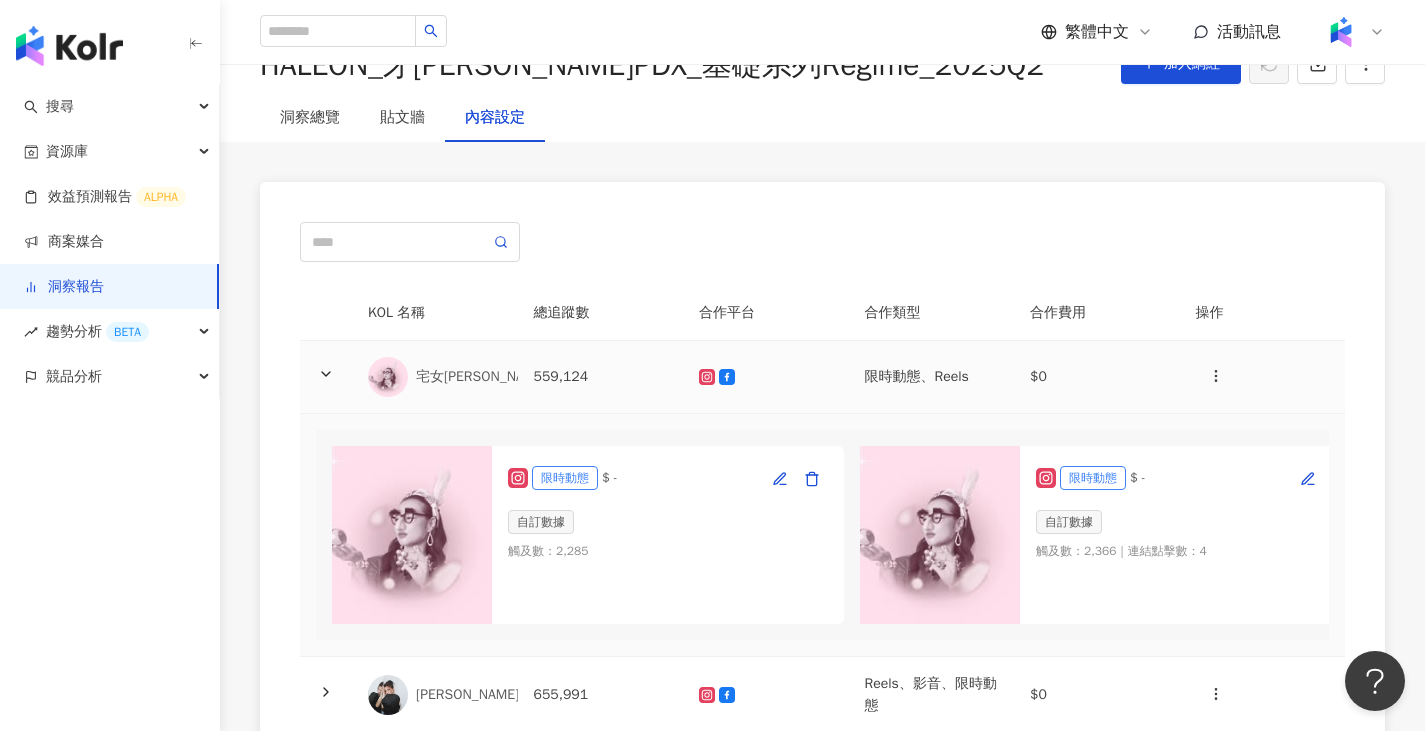 scroll, scrollTop: 200, scrollLeft: 0, axis: vertical 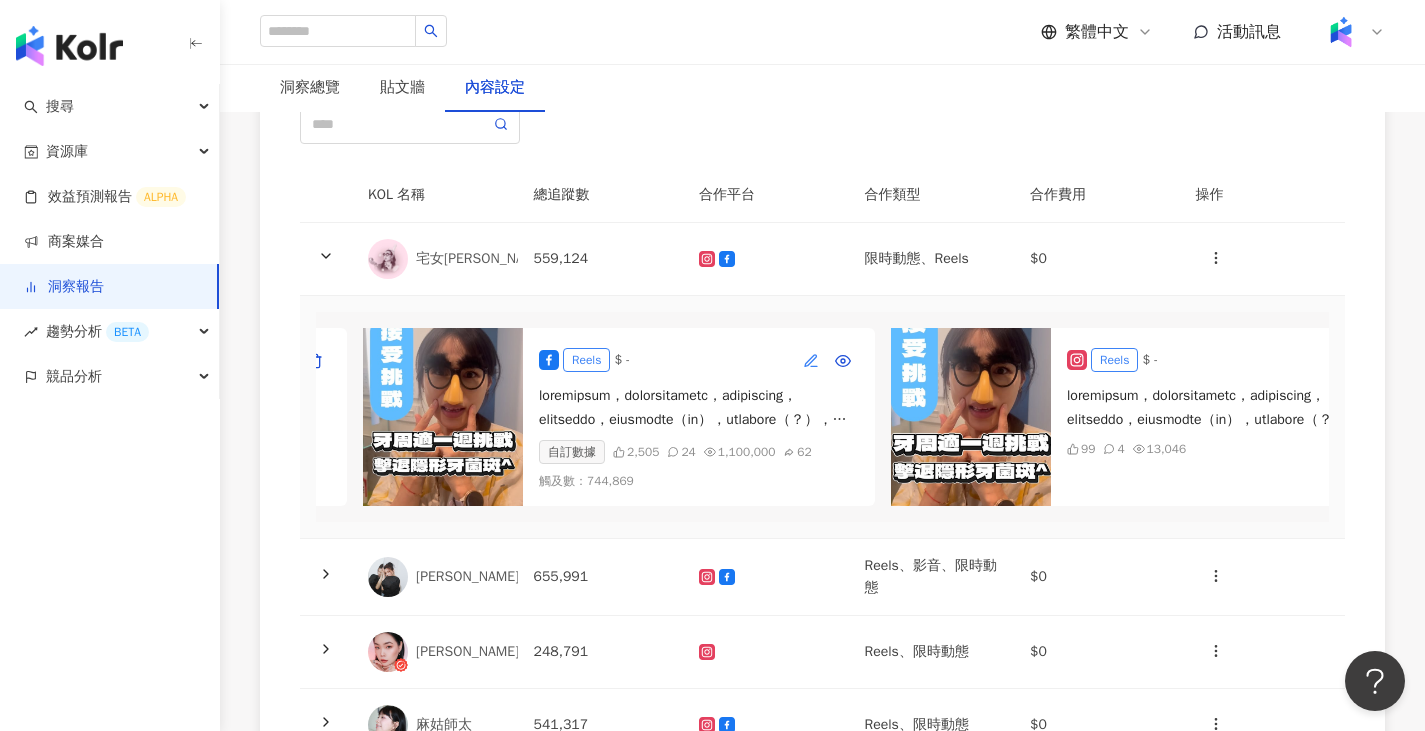 click 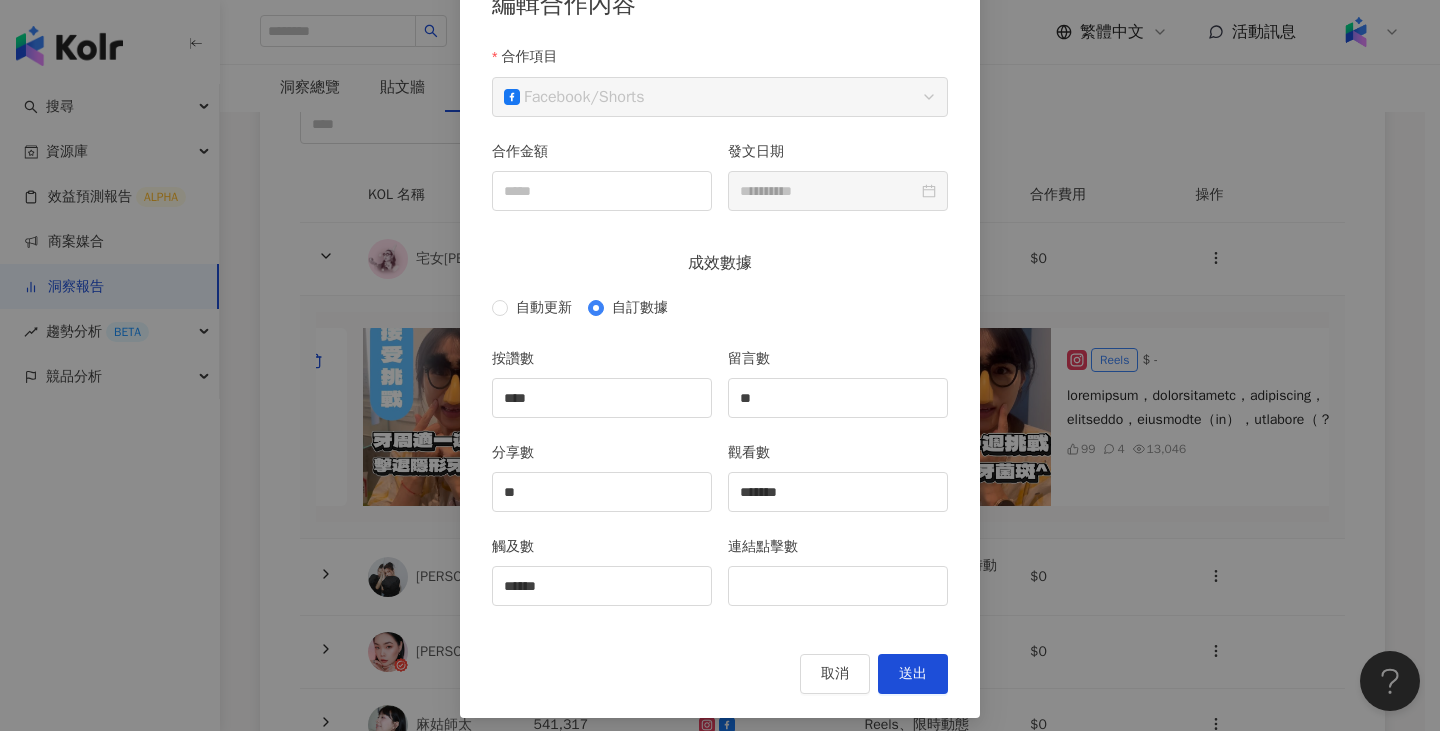 scroll, scrollTop: 154, scrollLeft: 0, axis: vertical 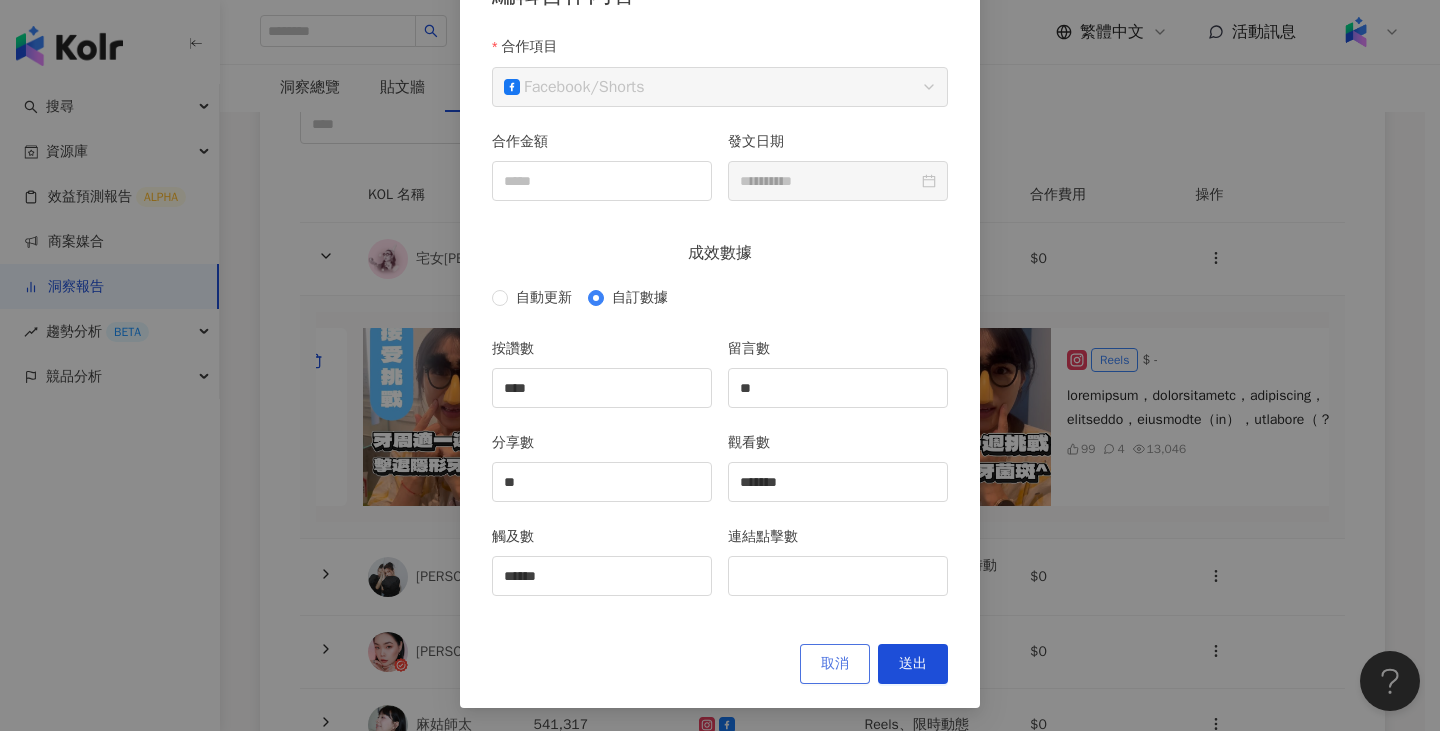 click on "取消" at bounding box center [835, 664] 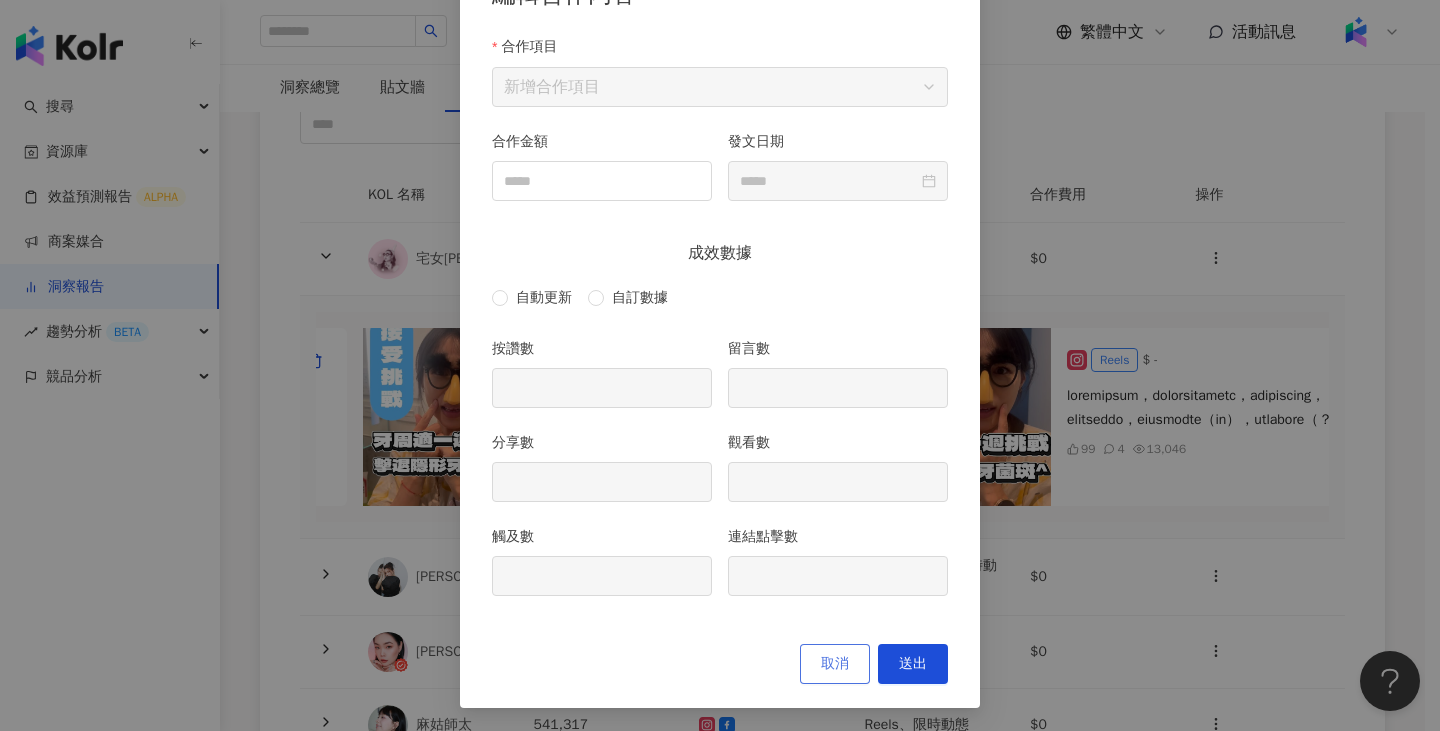 scroll, scrollTop: 54, scrollLeft: 0, axis: vertical 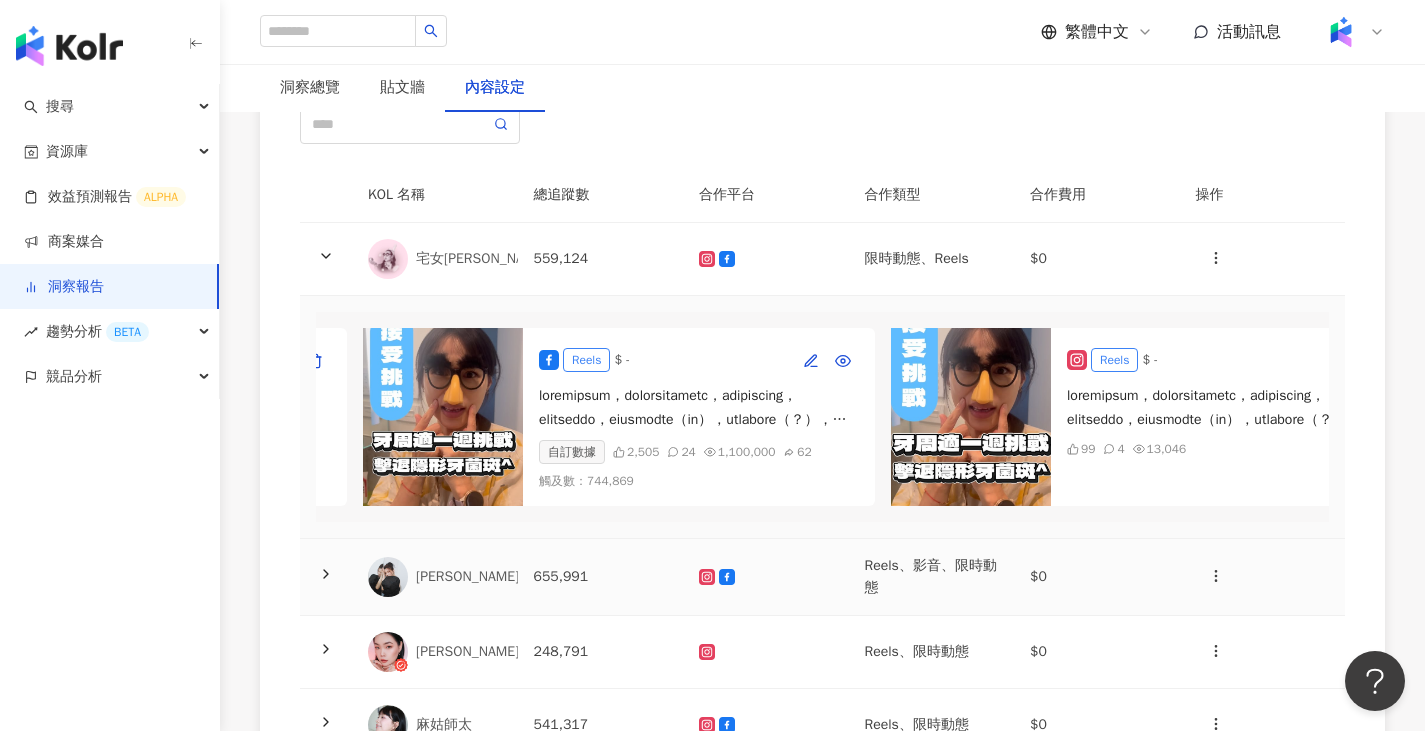 click at bounding box center (766, 577) 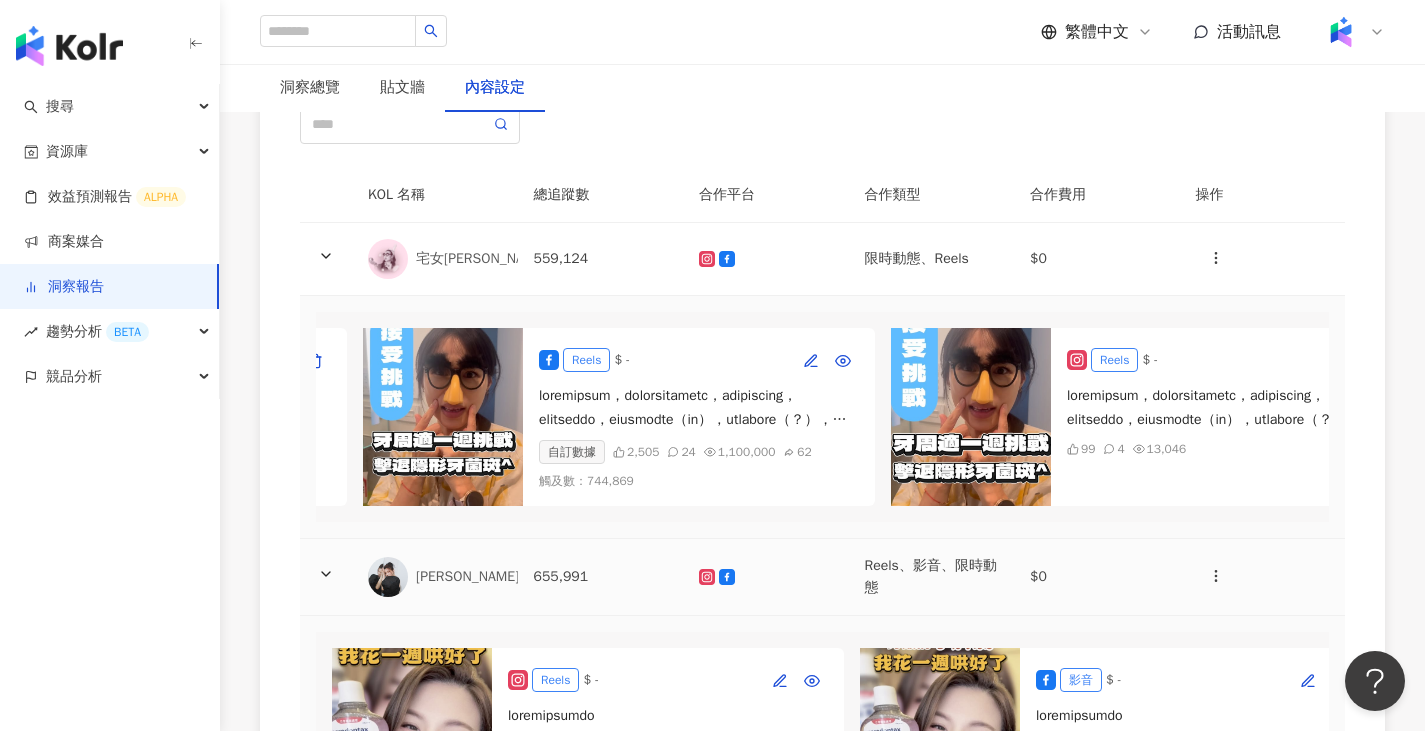 scroll, scrollTop: 500, scrollLeft: 0, axis: vertical 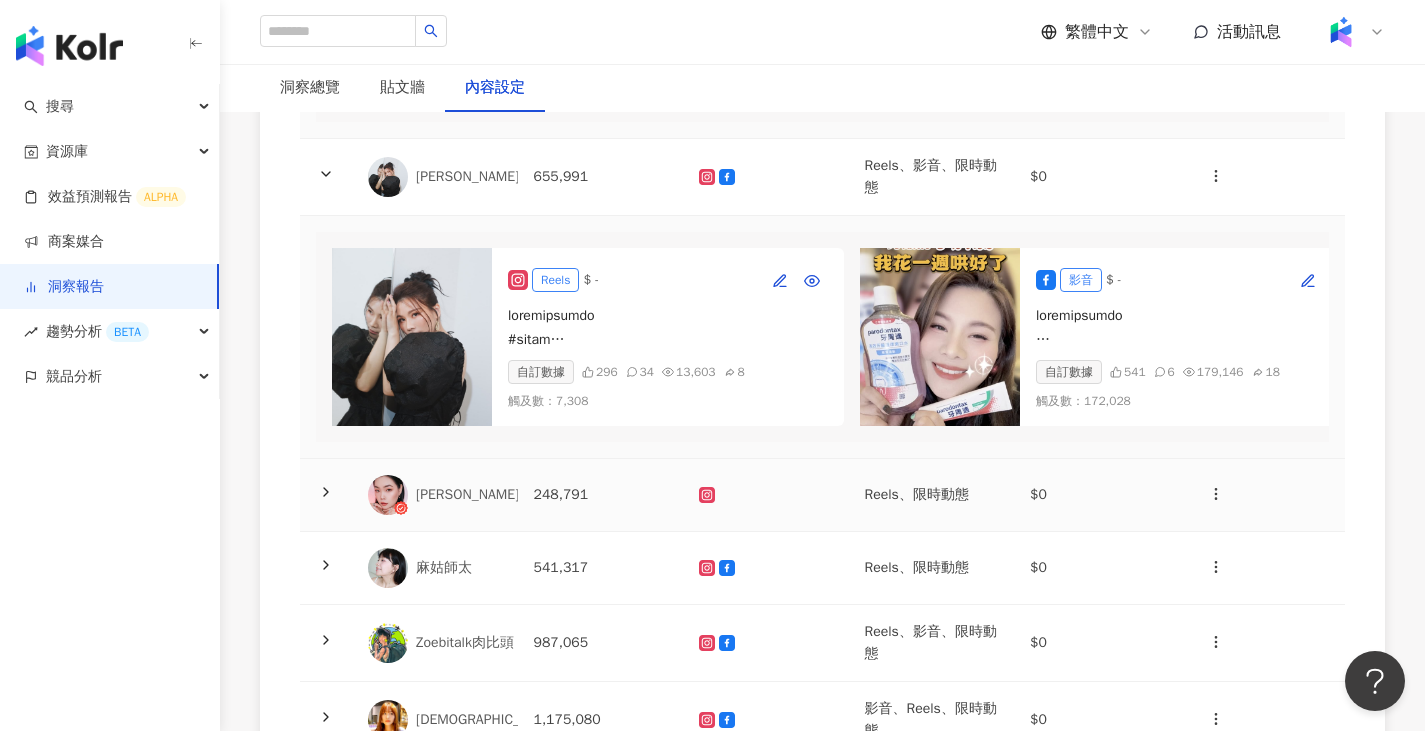 click at bounding box center [766, 495] 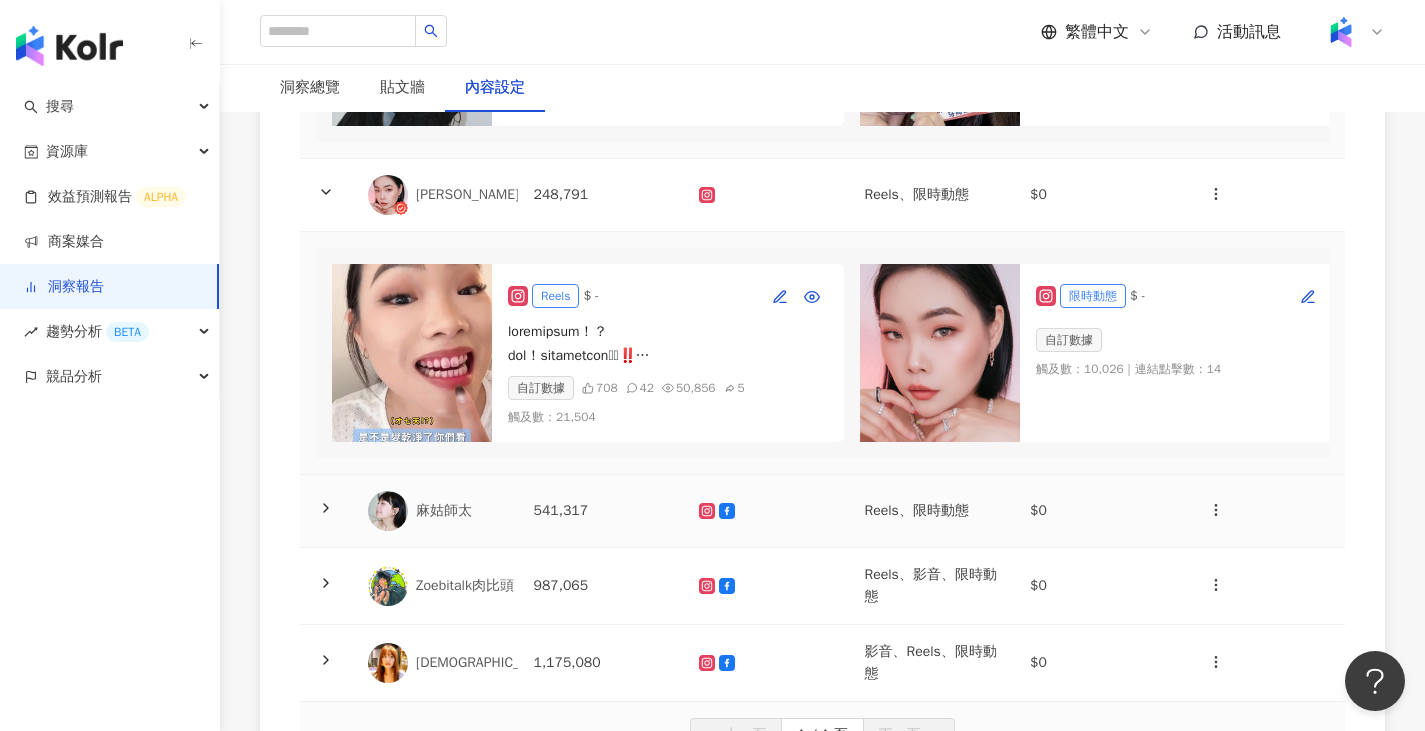 click at bounding box center (766, 511) 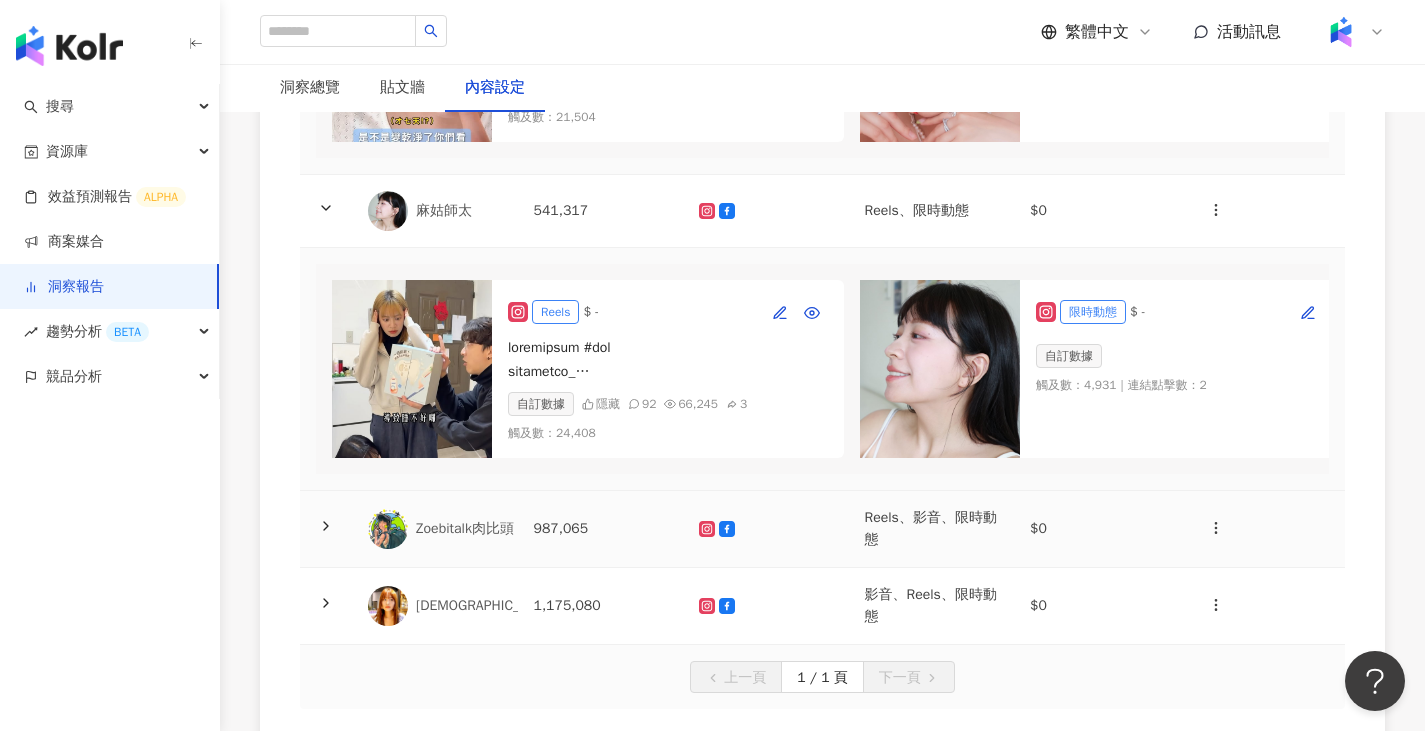 click at bounding box center [766, 529] 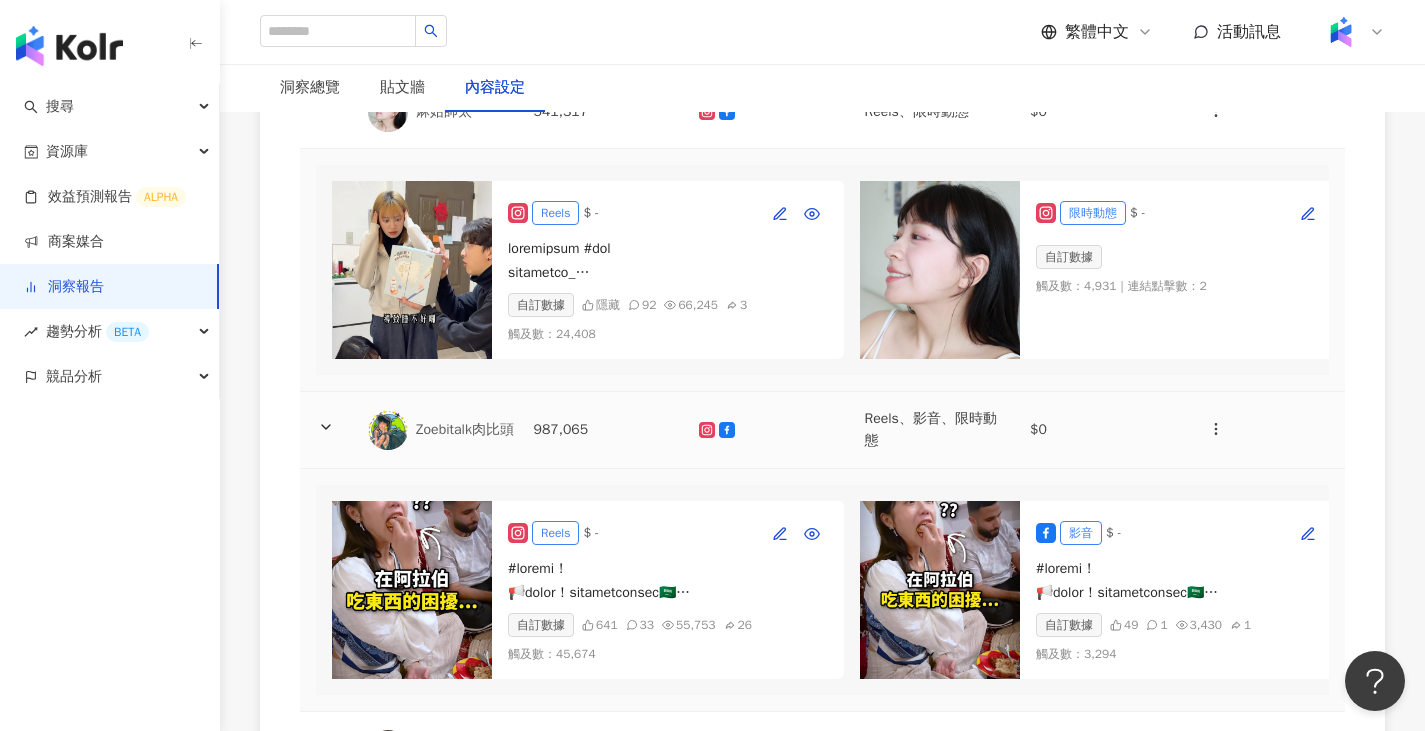 scroll, scrollTop: 1500, scrollLeft: 0, axis: vertical 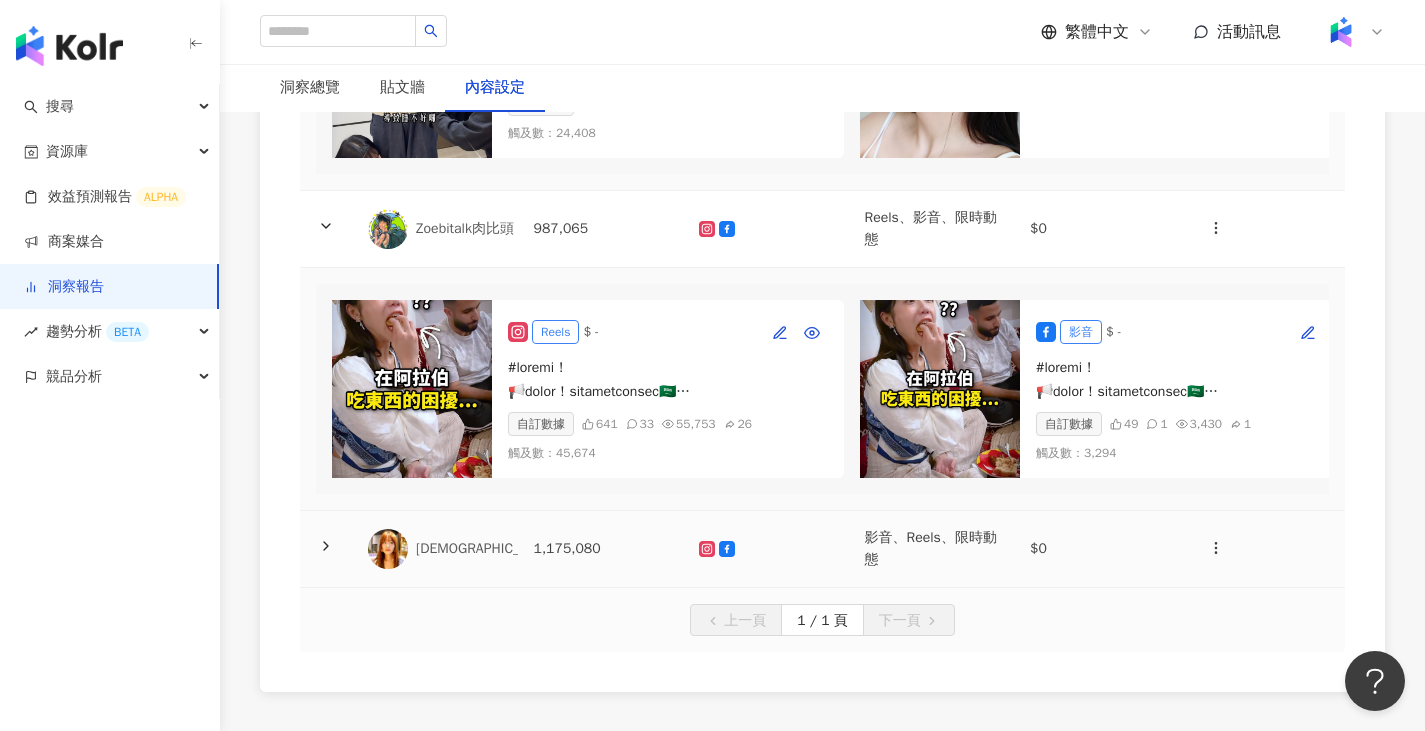 click at bounding box center [766, 549] 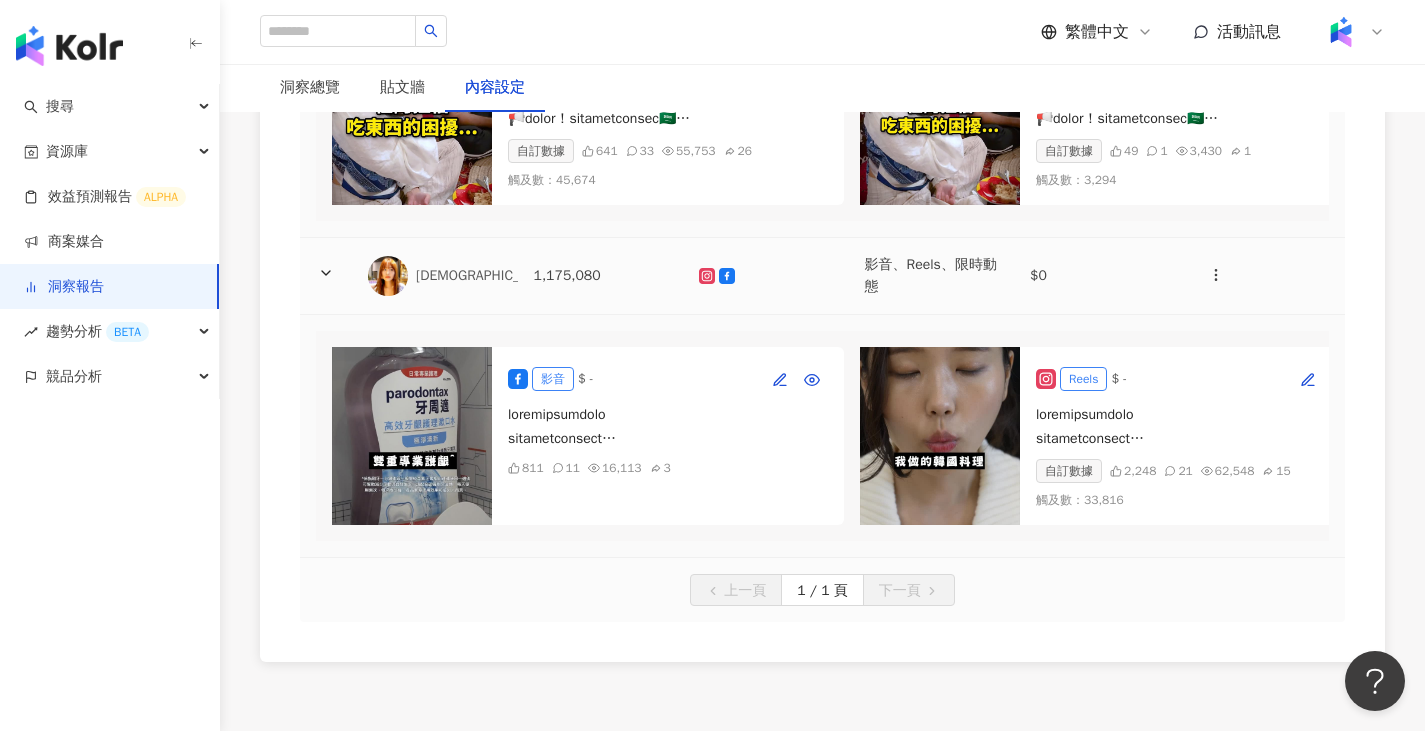 scroll, scrollTop: 1800, scrollLeft: 0, axis: vertical 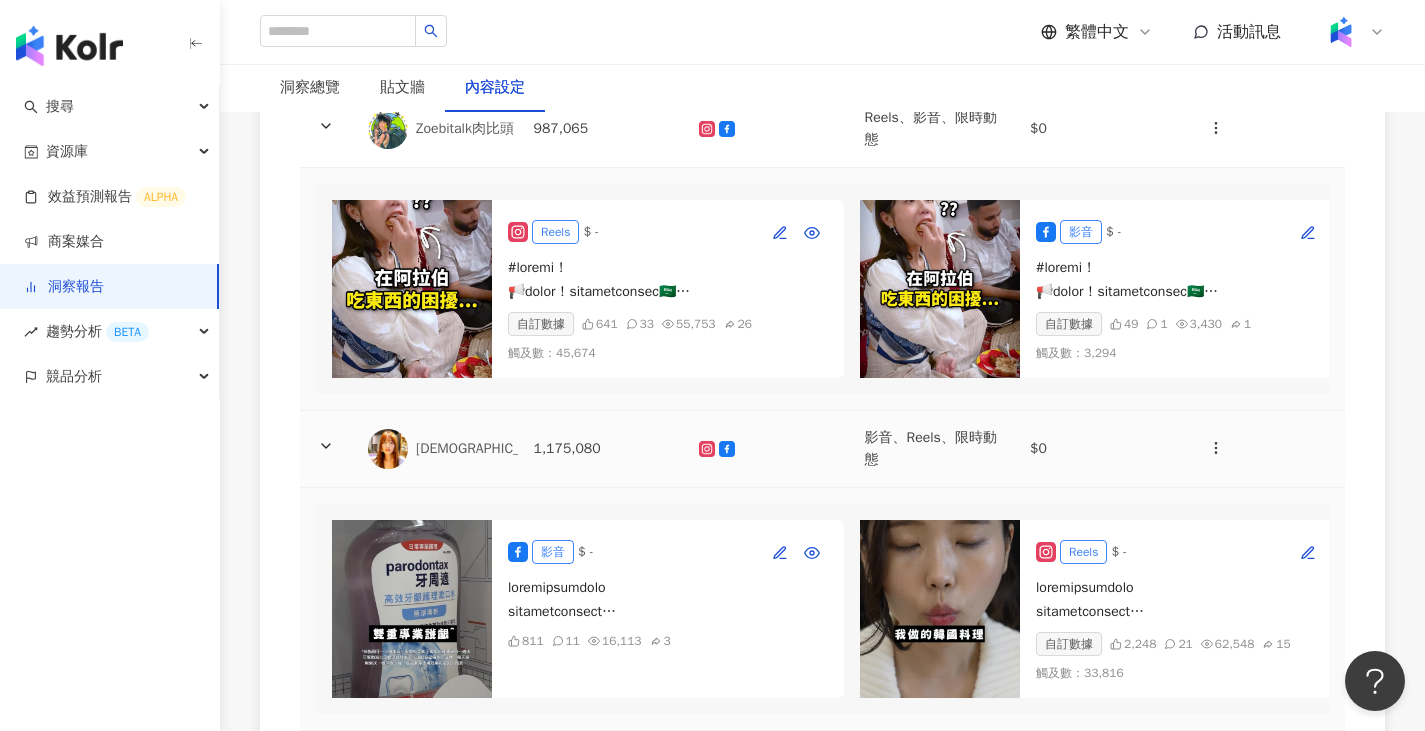 click at bounding box center [766, 449] 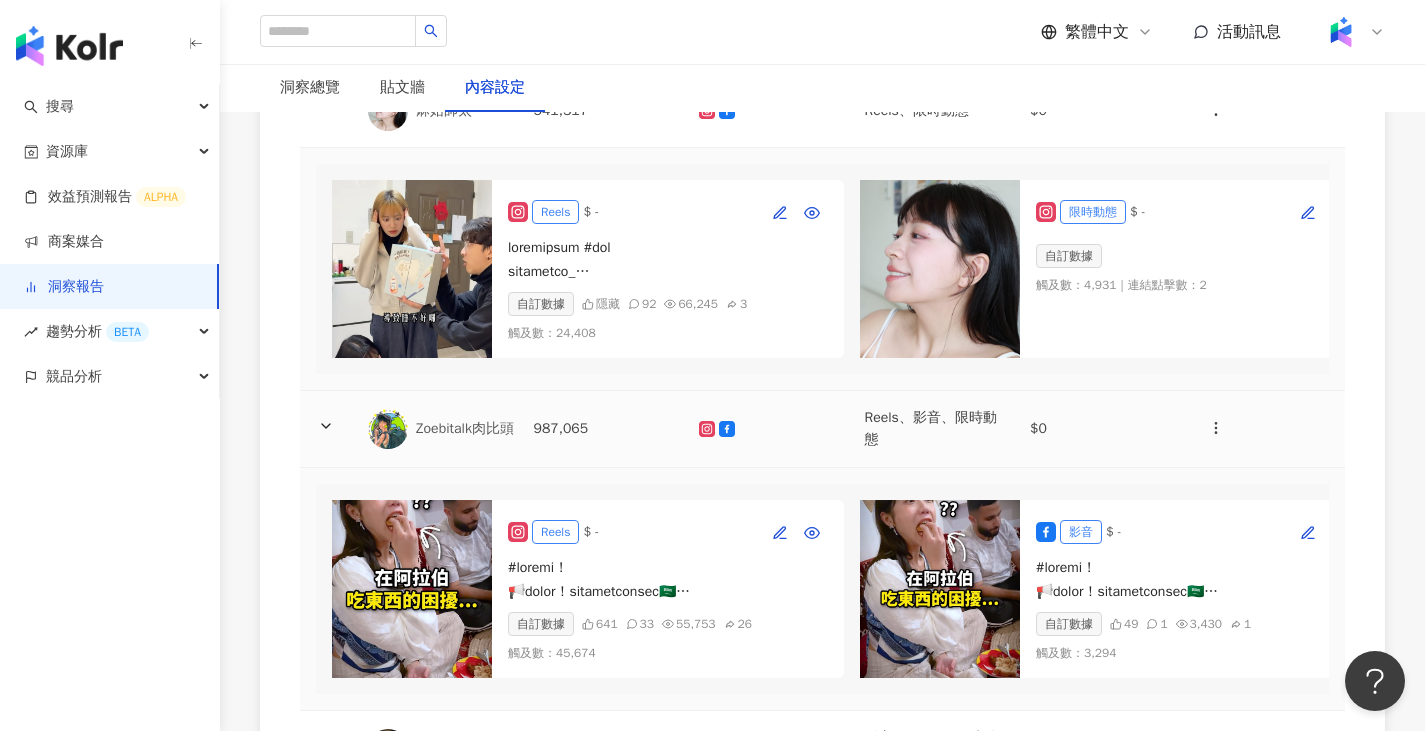 click at bounding box center (766, 429) 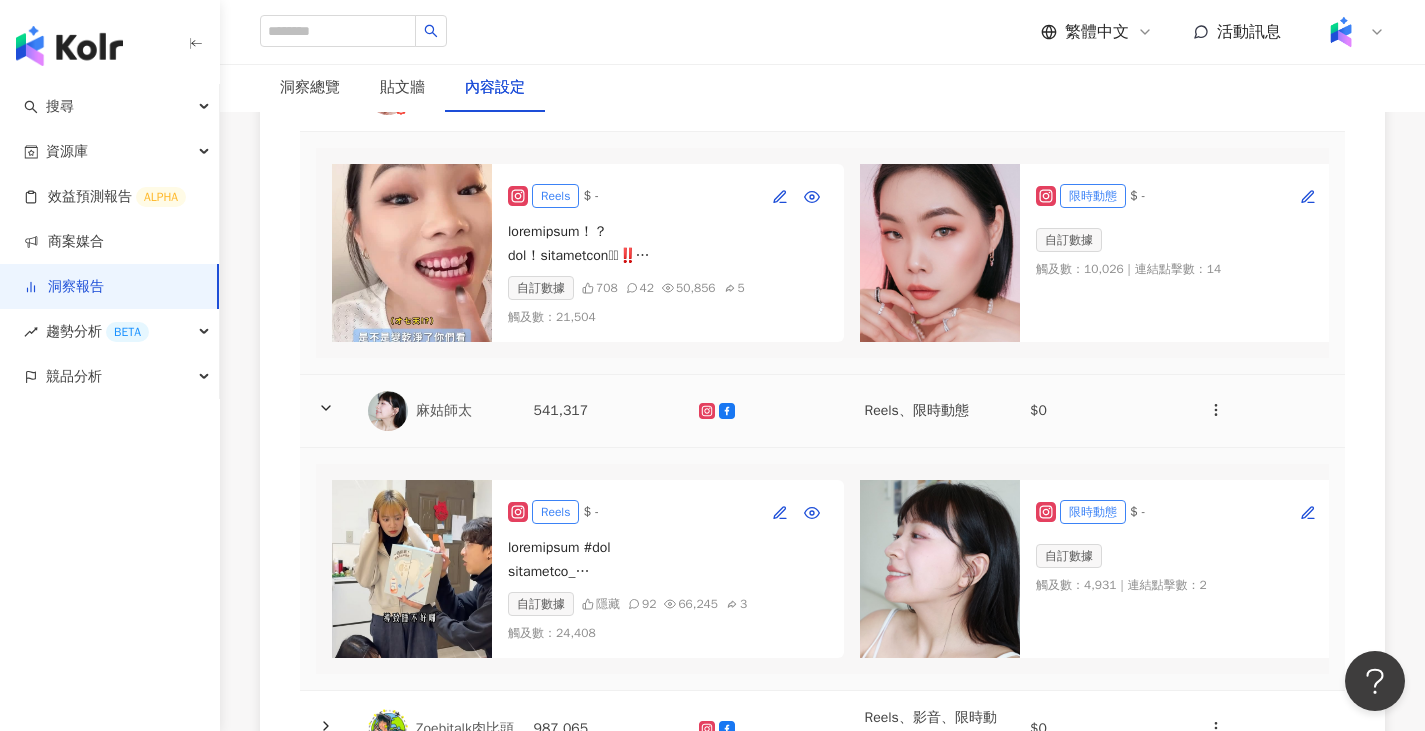 click at bounding box center [766, 411] 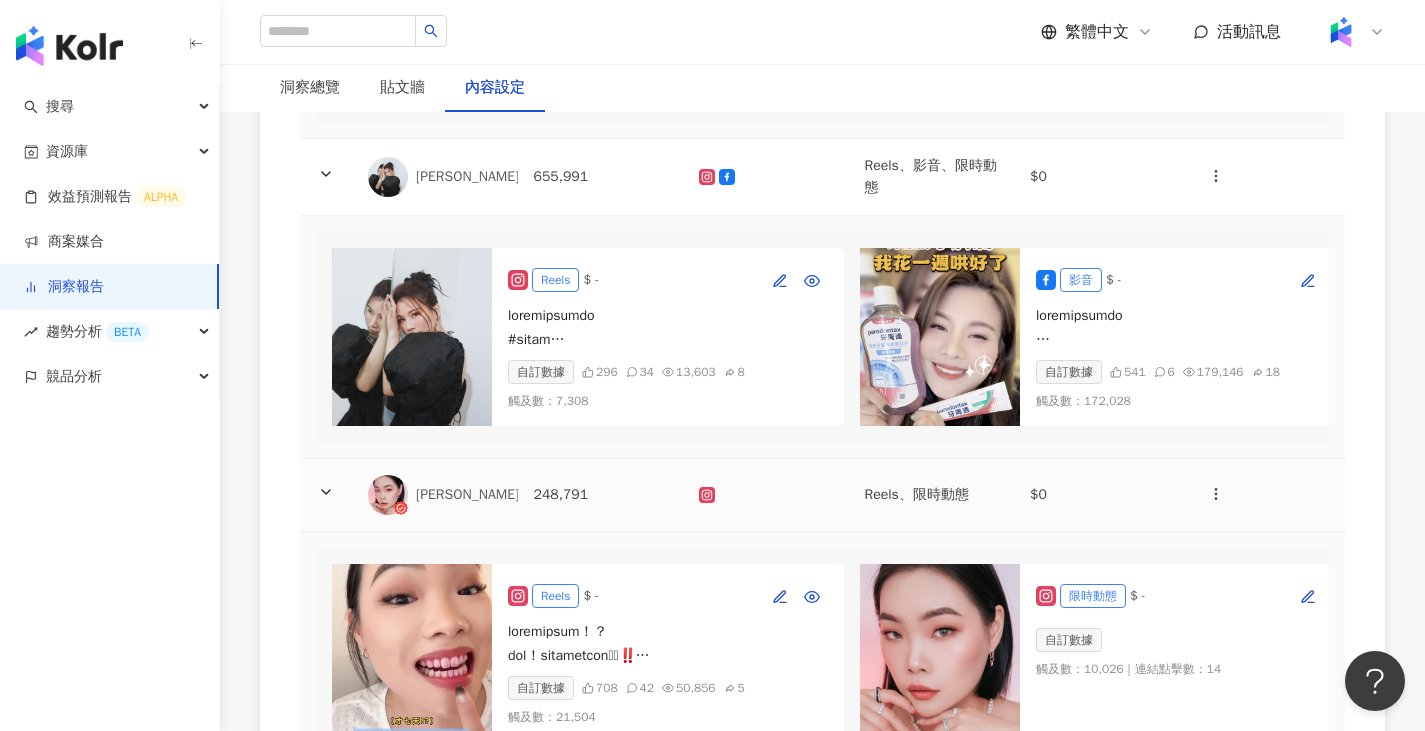 click at bounding box center [766, 495] 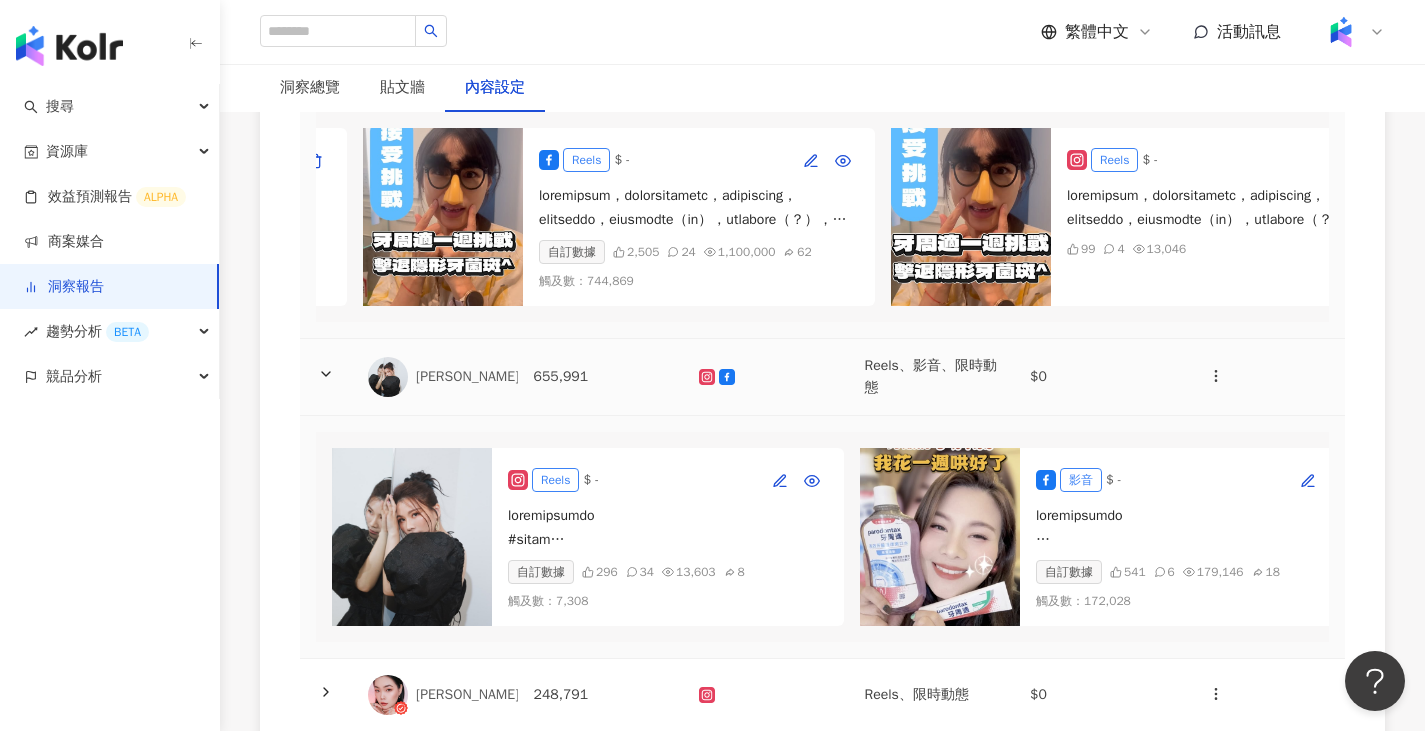 click at bounding box center [766, 377] 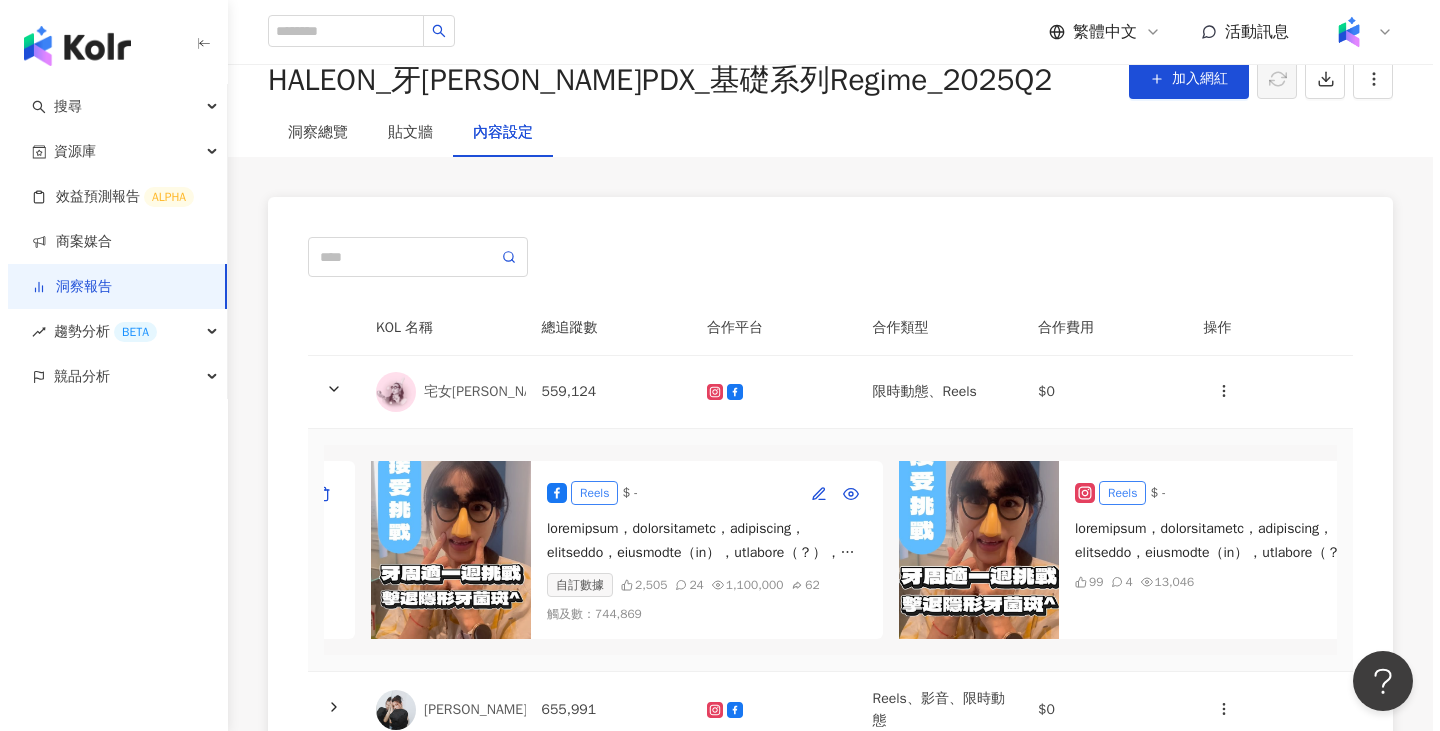 scroll, scrollTop: 0, scrollLeft: 0, axis: both 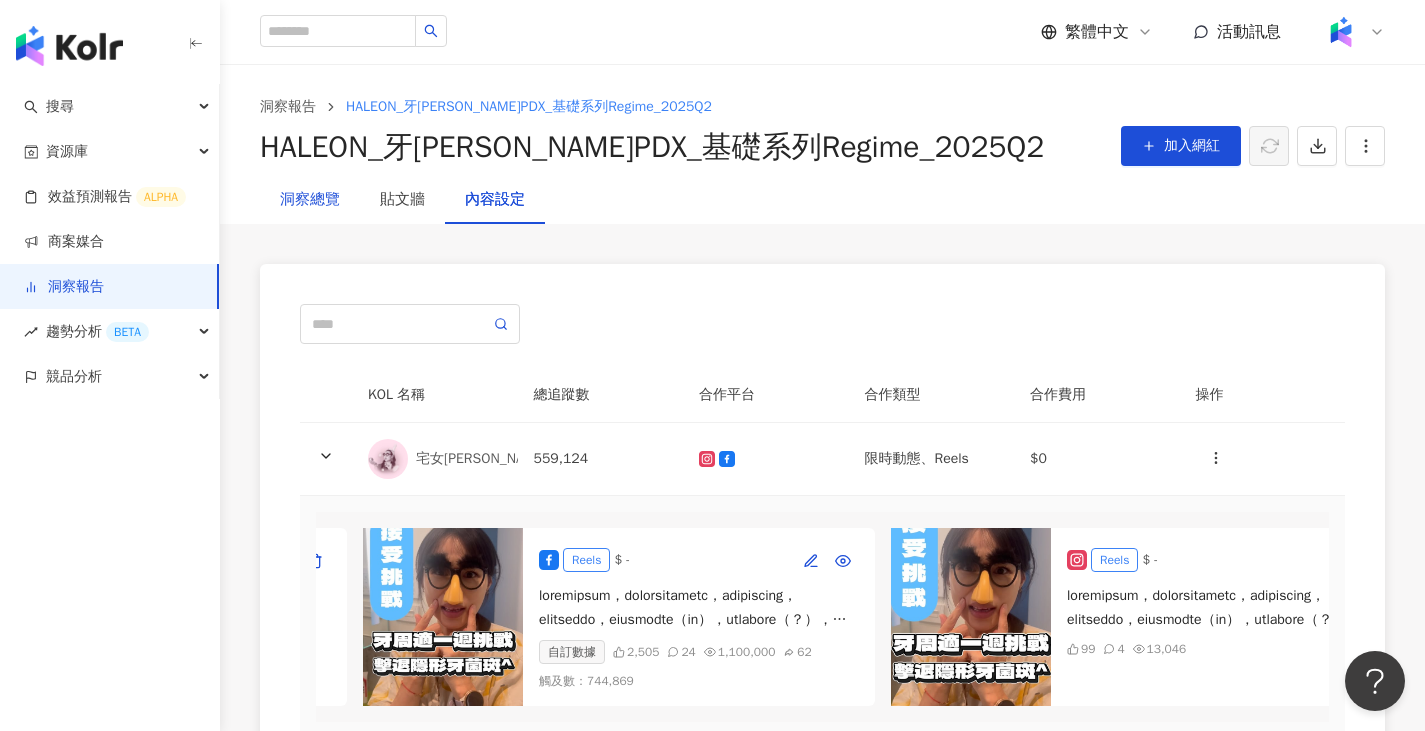 click on "洞察總覽" at bounding box center (310, 200) 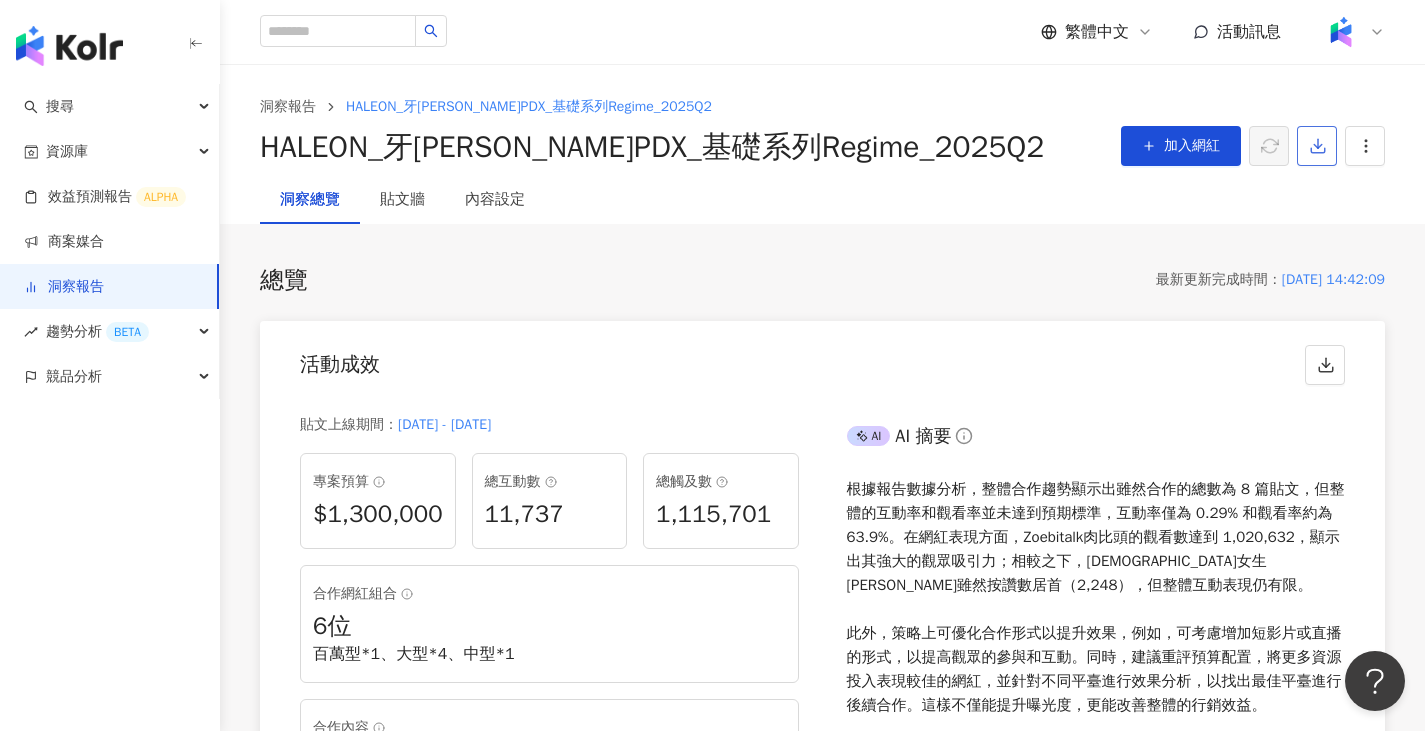 click 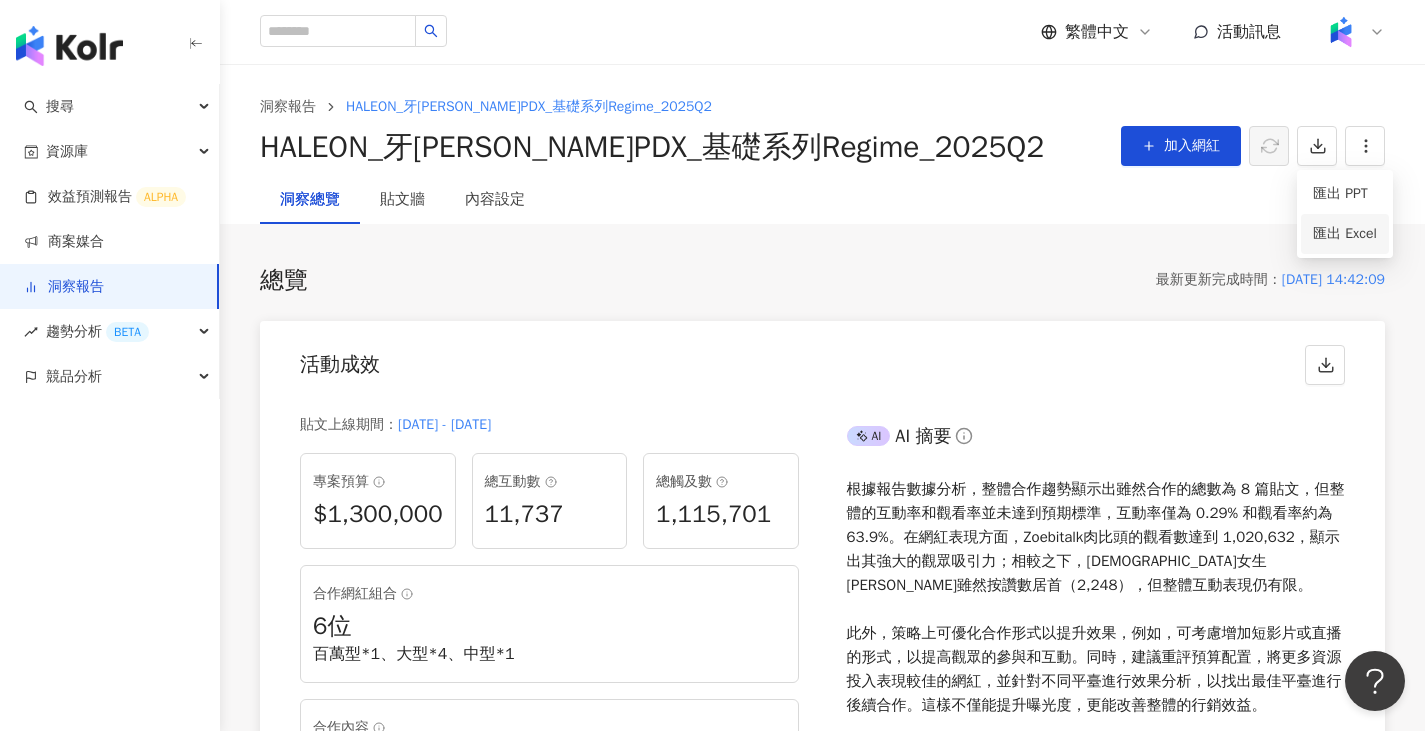 click on "匯出 Excel" at bounding box center [1345, 234] 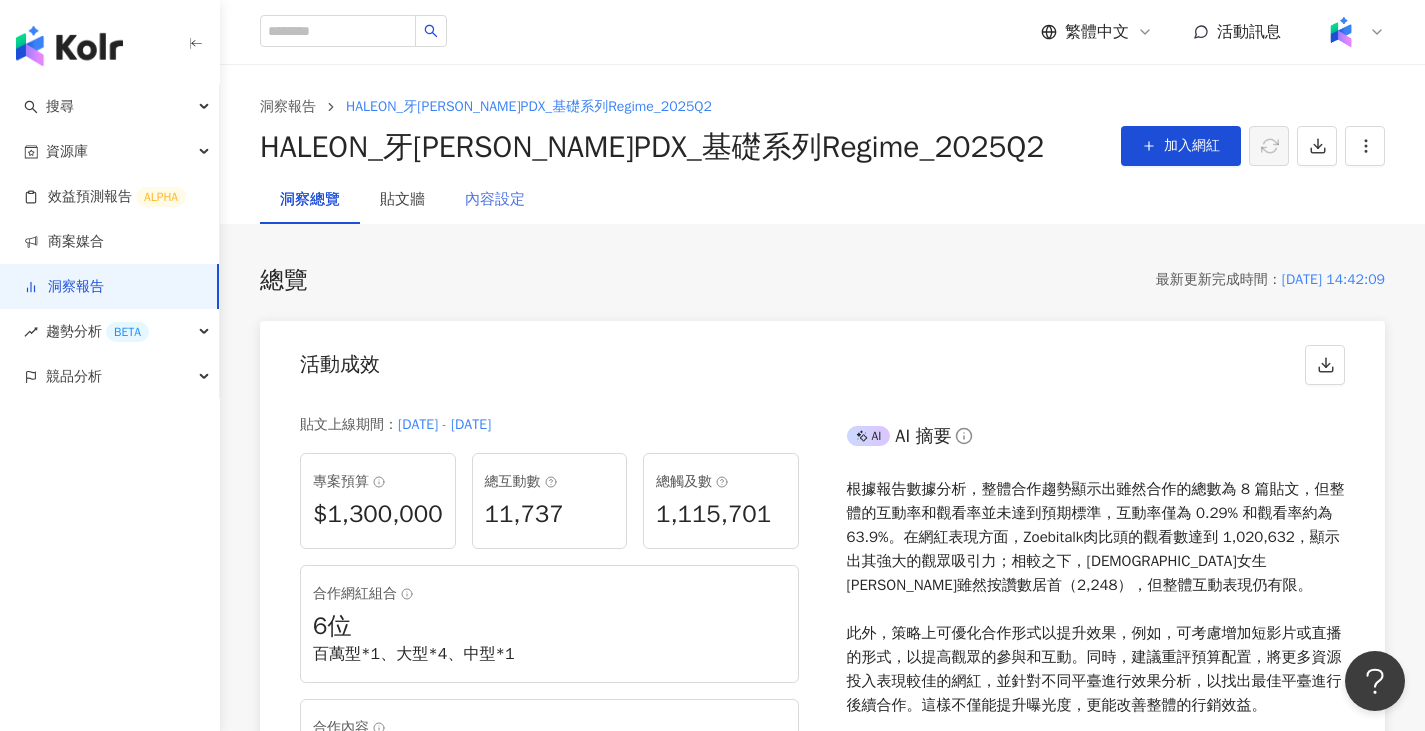 click on "內容設定" at bounding box center [495, 200] 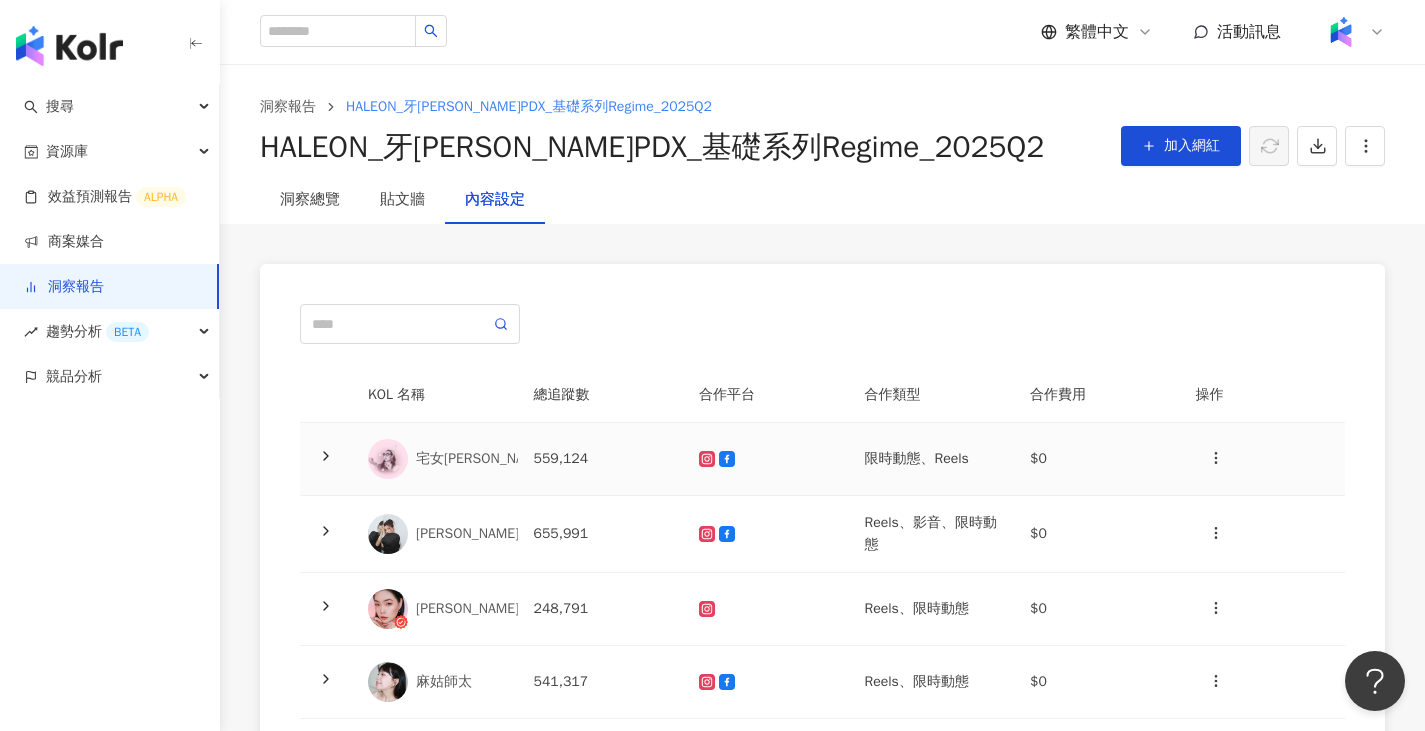 click on "559,124" at bounding box center (601, 459) 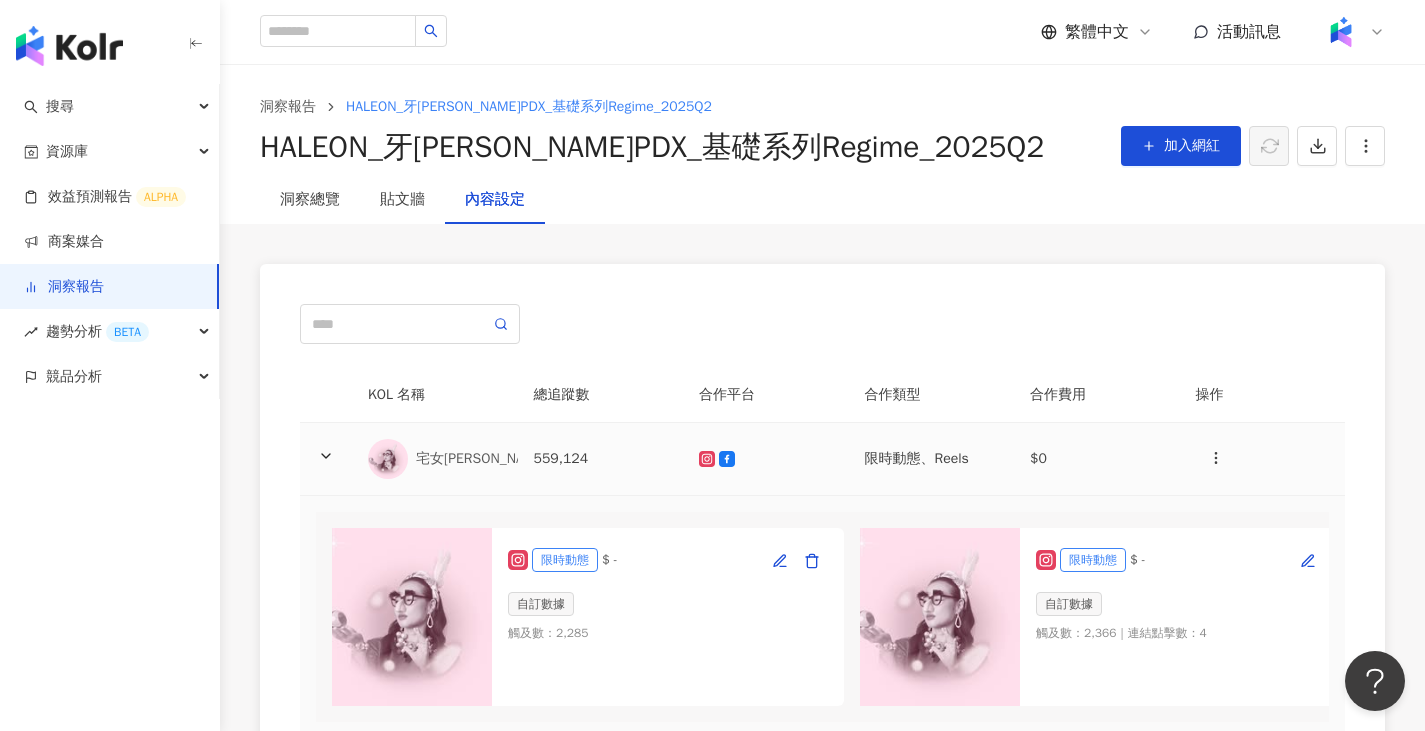 click on "559,124" at bounding box center [601, 459] 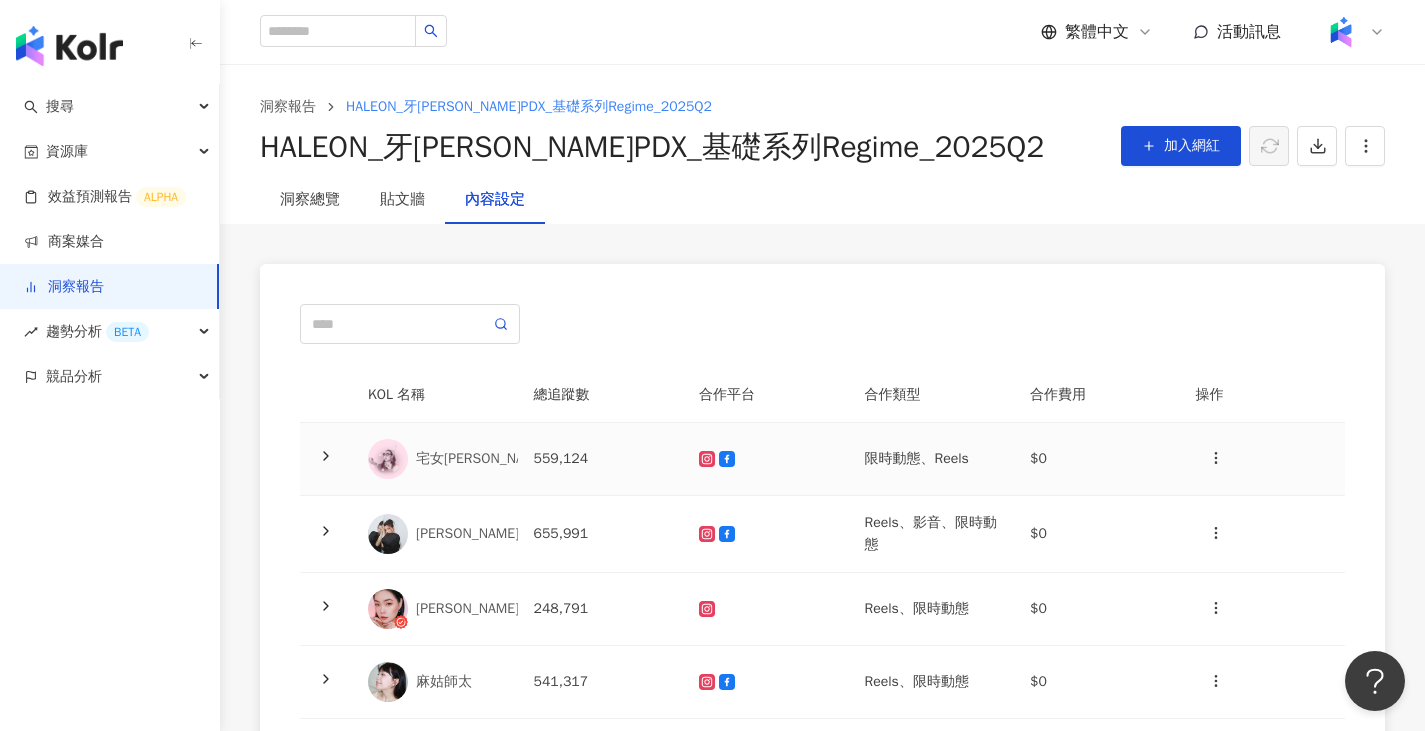click on "559,124" at bounding box center (601, 459) 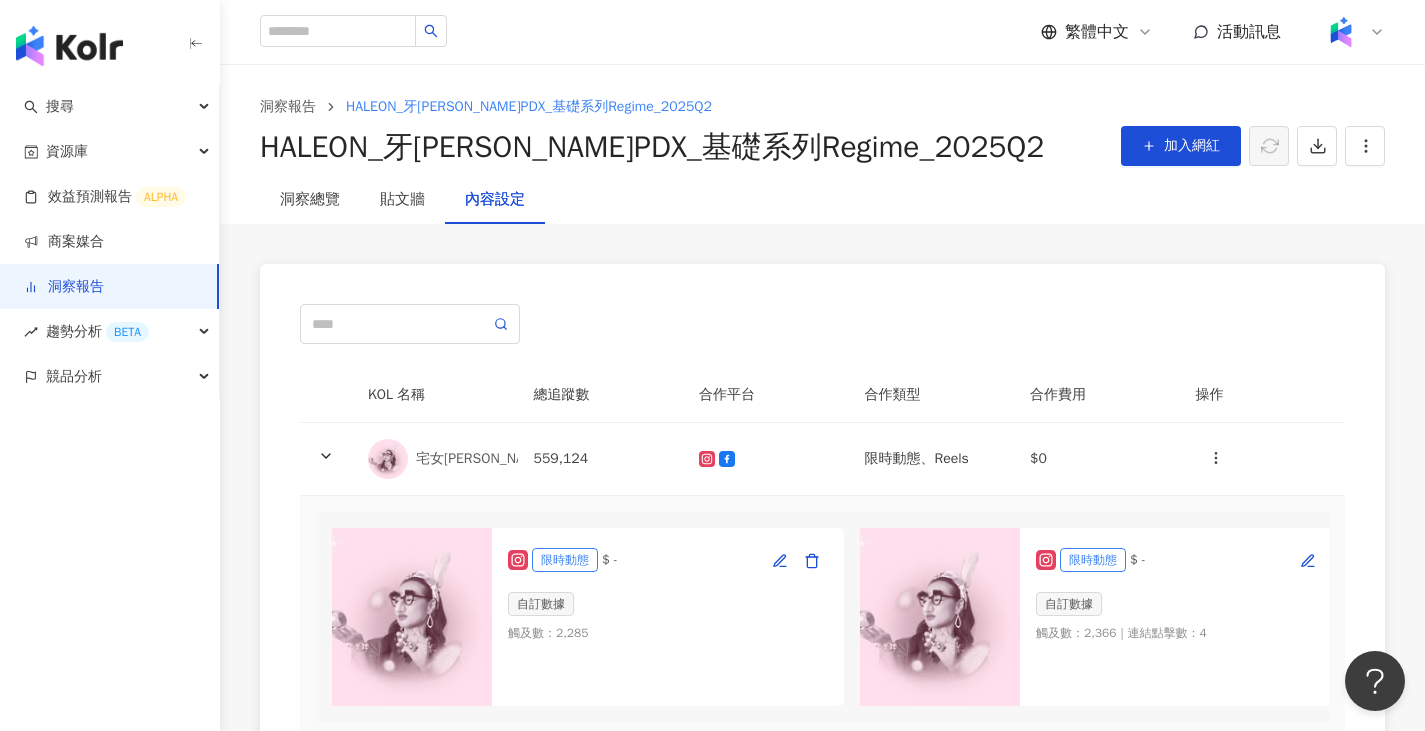 click on "限時動態 $ -" at bounding box center [668, 560] 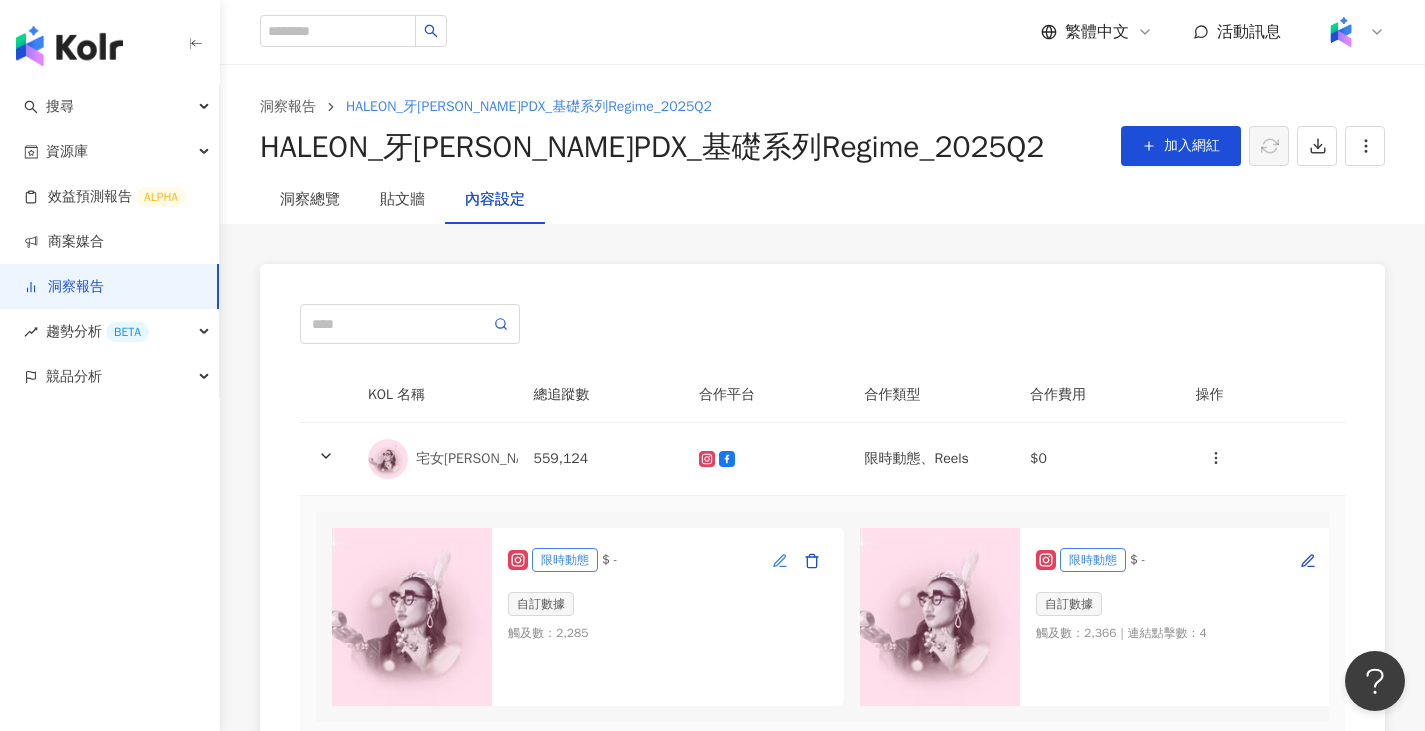 click at bounding box center (780, 560) 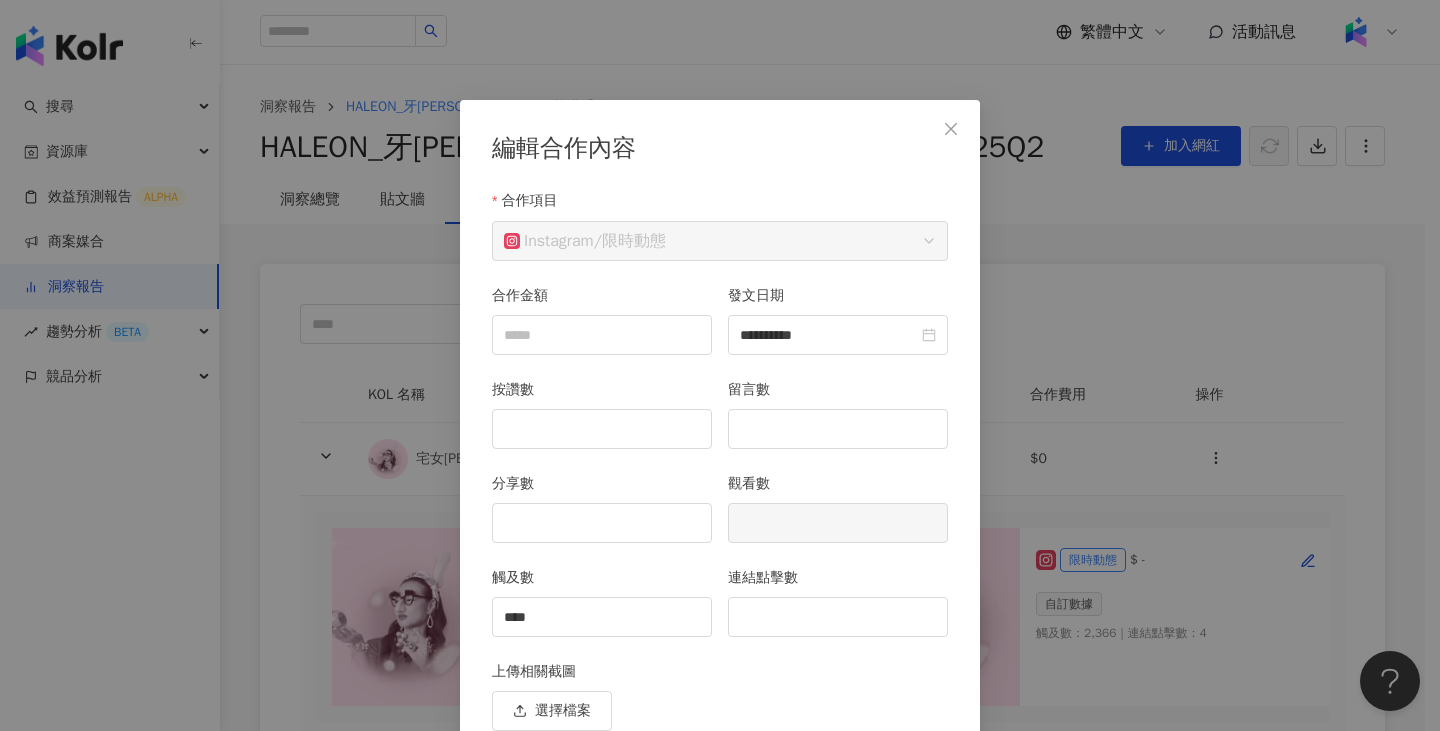 scroll, scrollTop: 87, scrollLeft: 0, axis: vertical 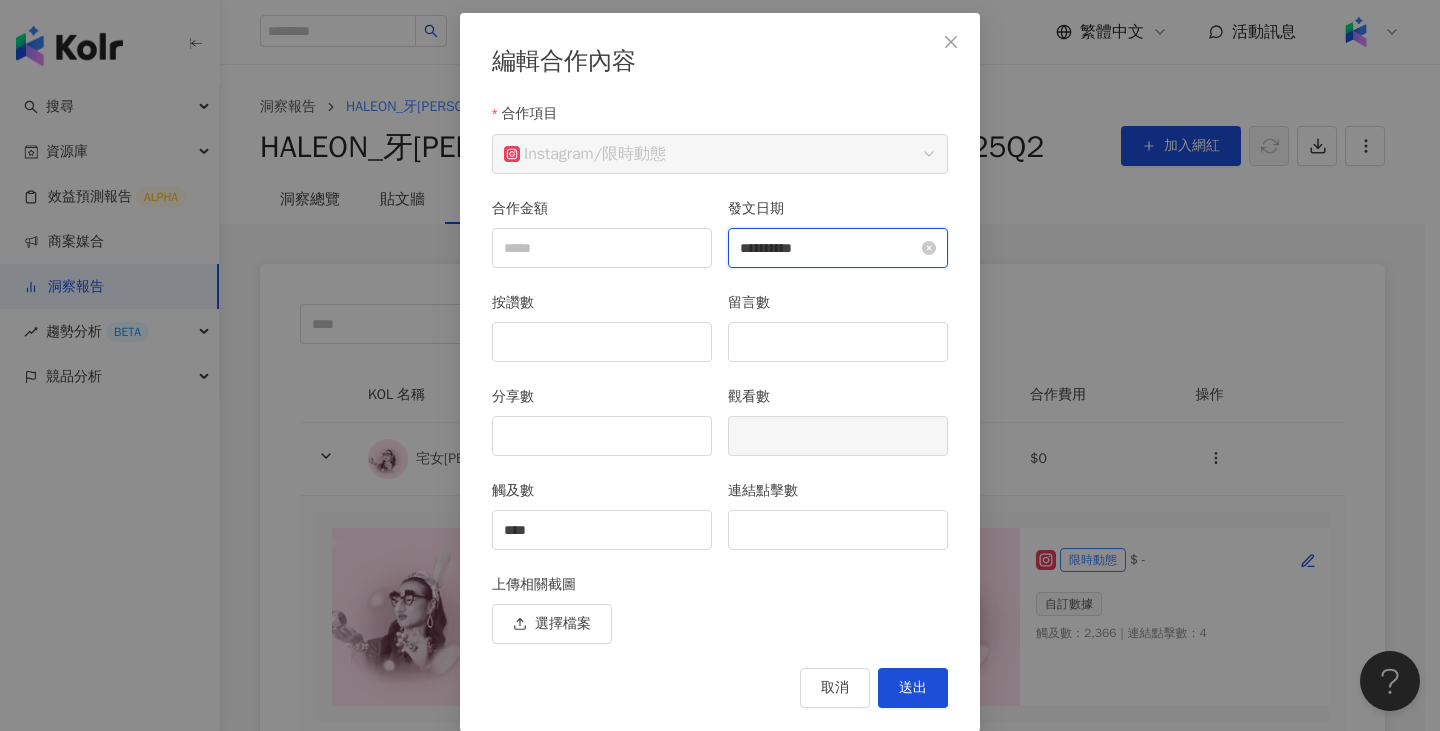 click on "**********" at bounding box center [829, 248] 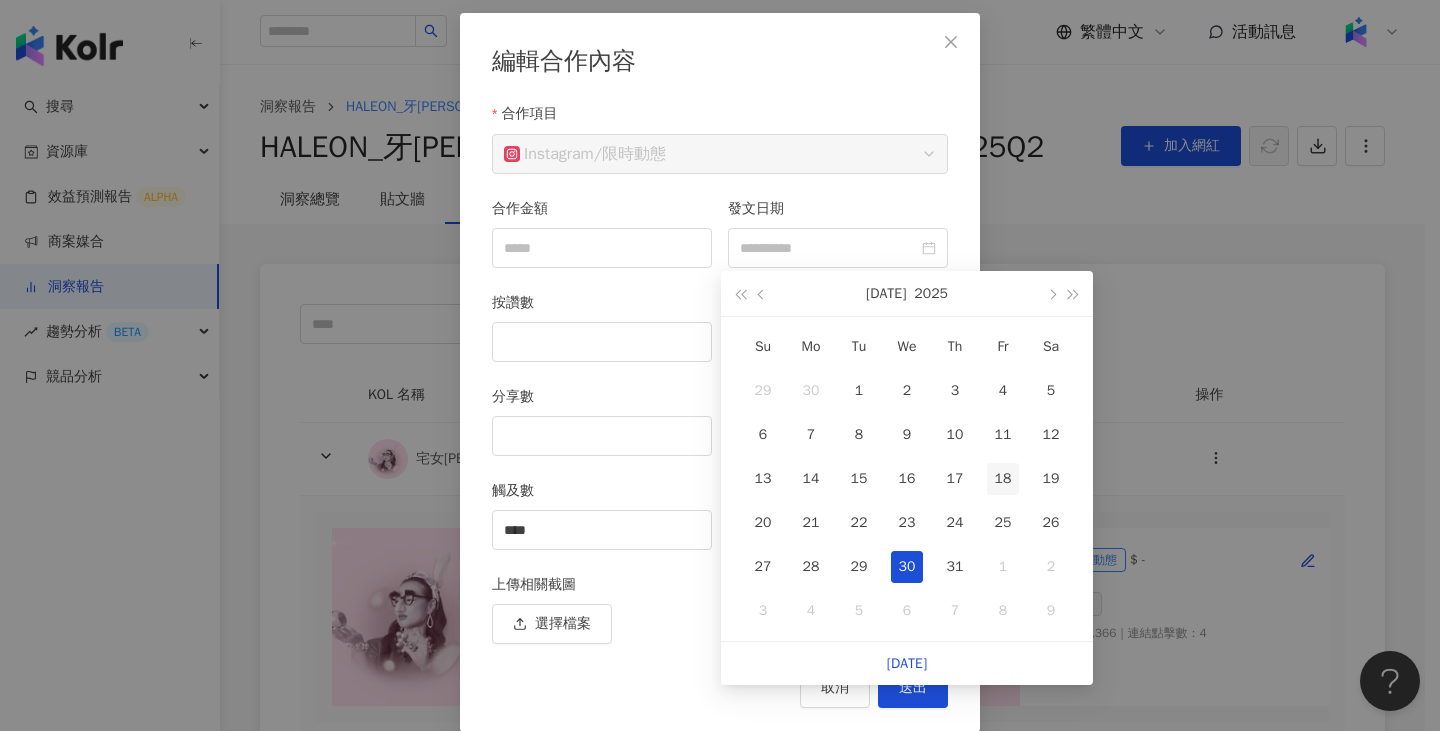 click on "18" at bounding box center (1003, 479) 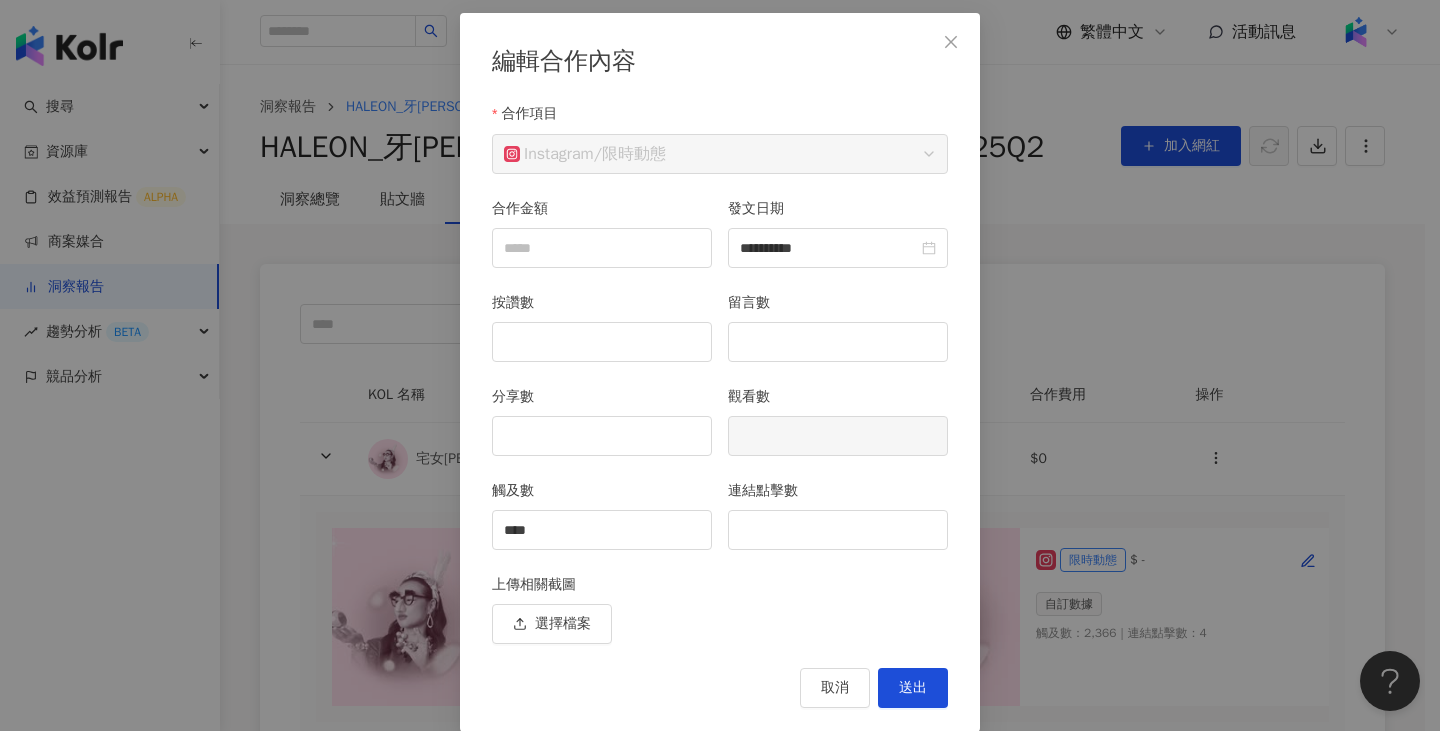 type on "**********" 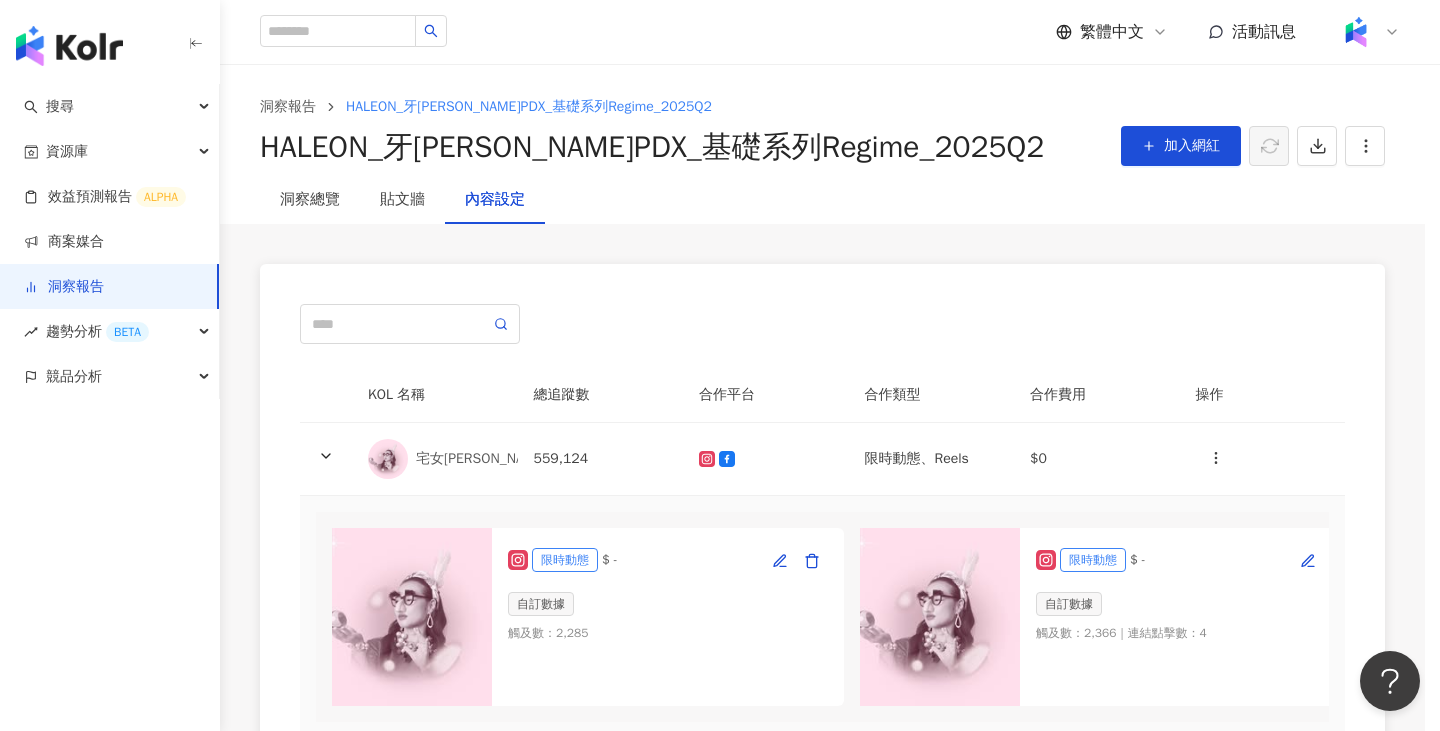 scroll, scrollTop: 11, scrollLeft: 0, axis: vertical 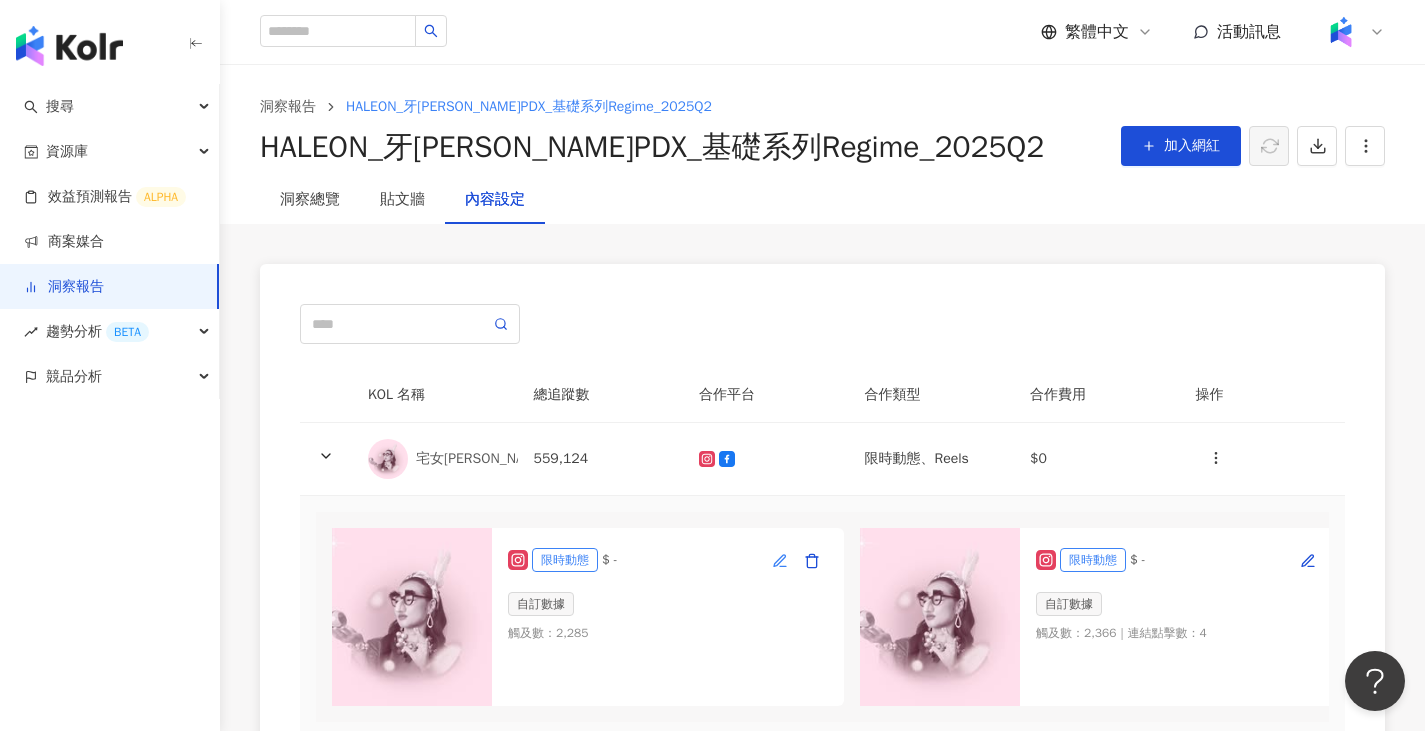 click at bounding box center (780, 560) 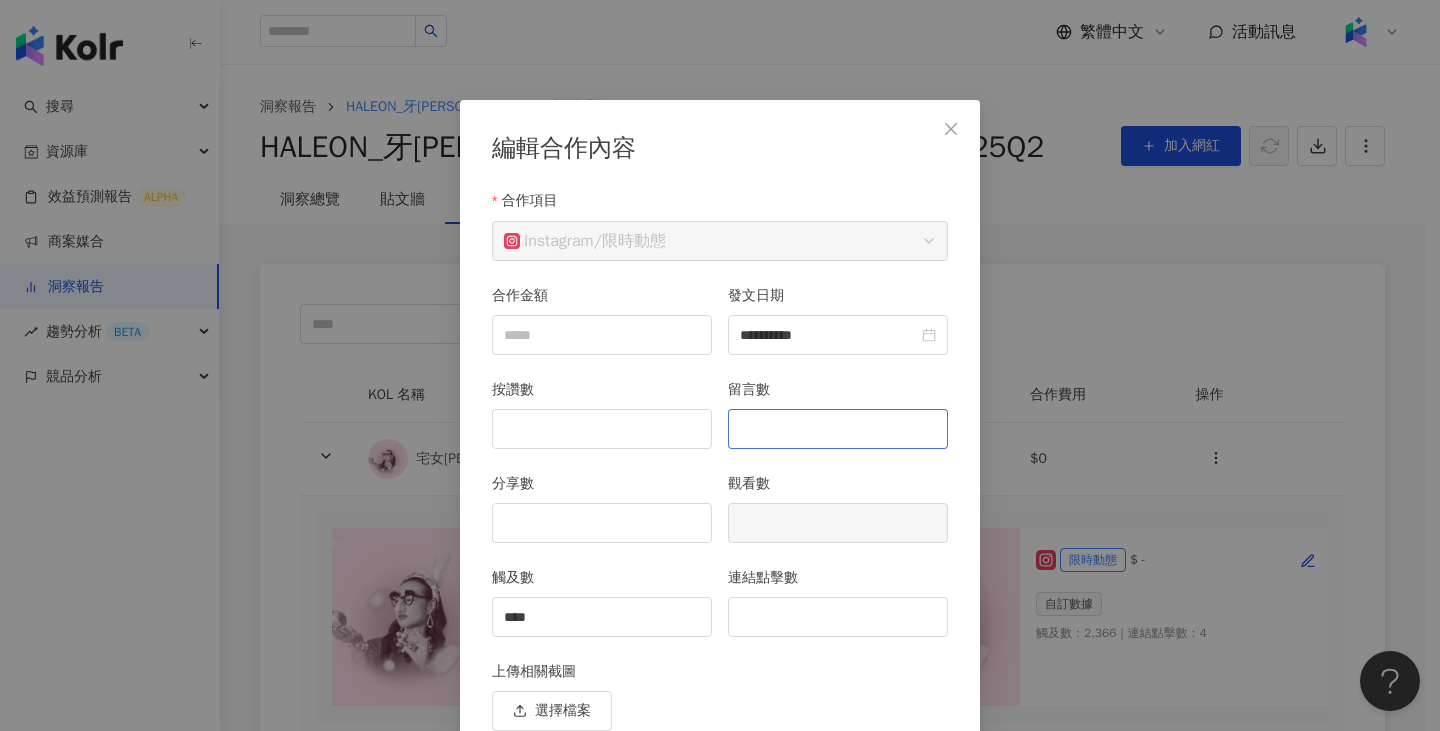 scroll, scrollTop: 87, scrollLeft: 0, axis: vertical 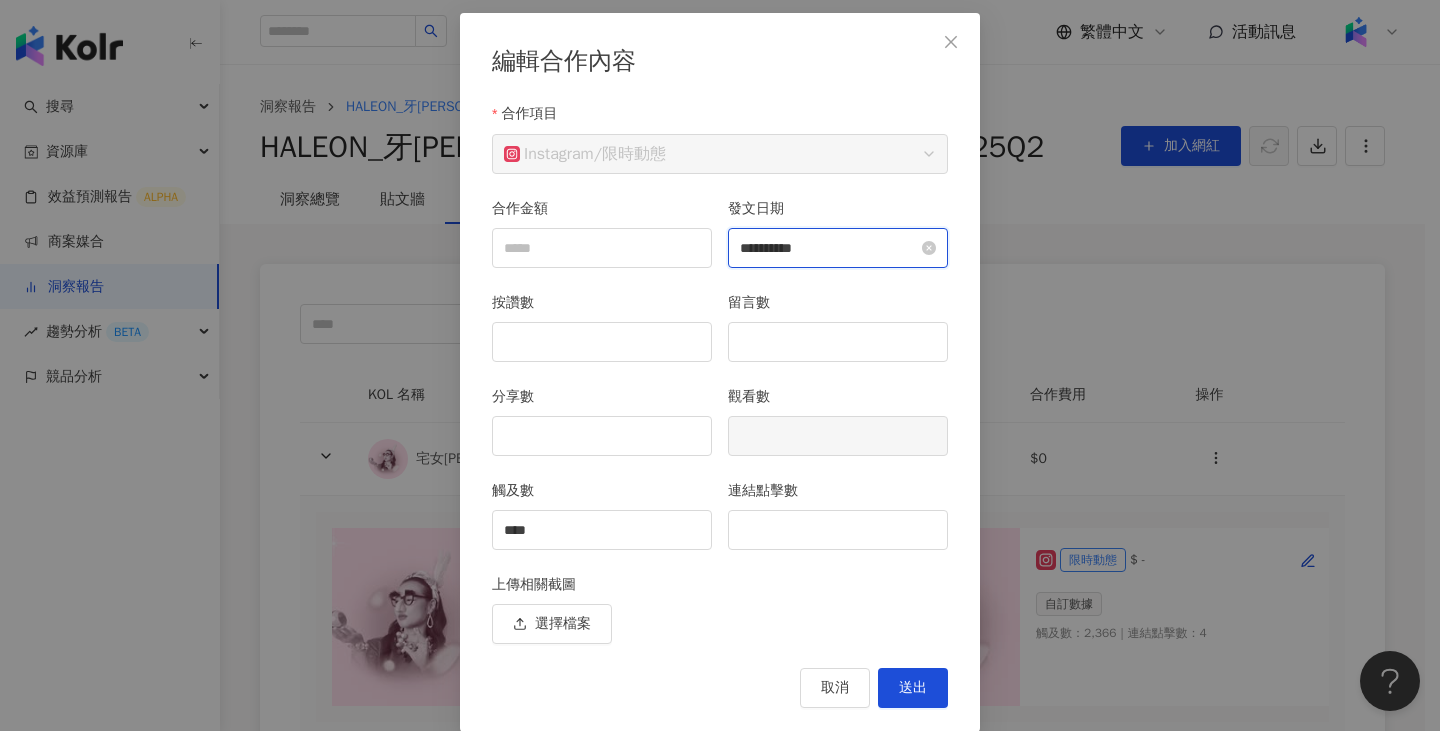 click on "**********" at bounding box center [829, 248] 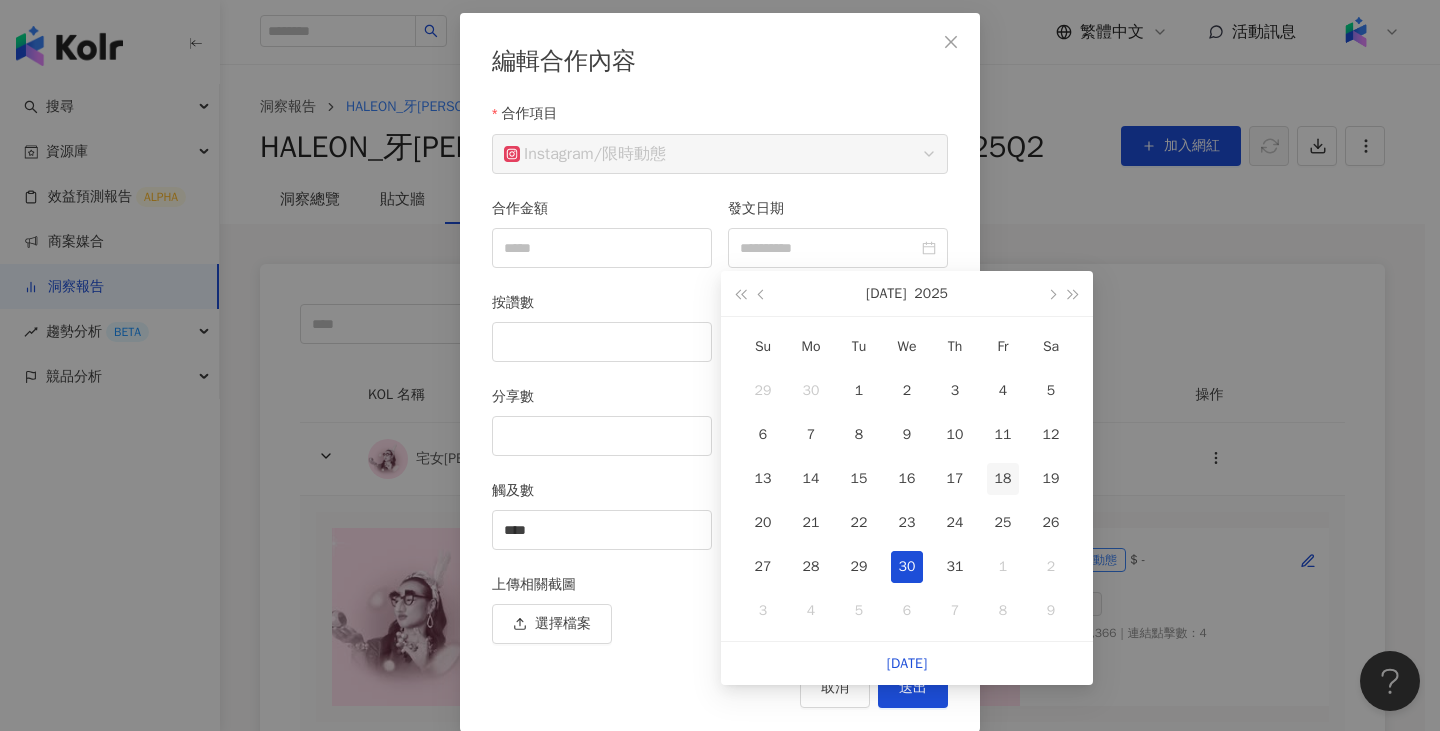click on "18" at bounding box center (1003, 479) 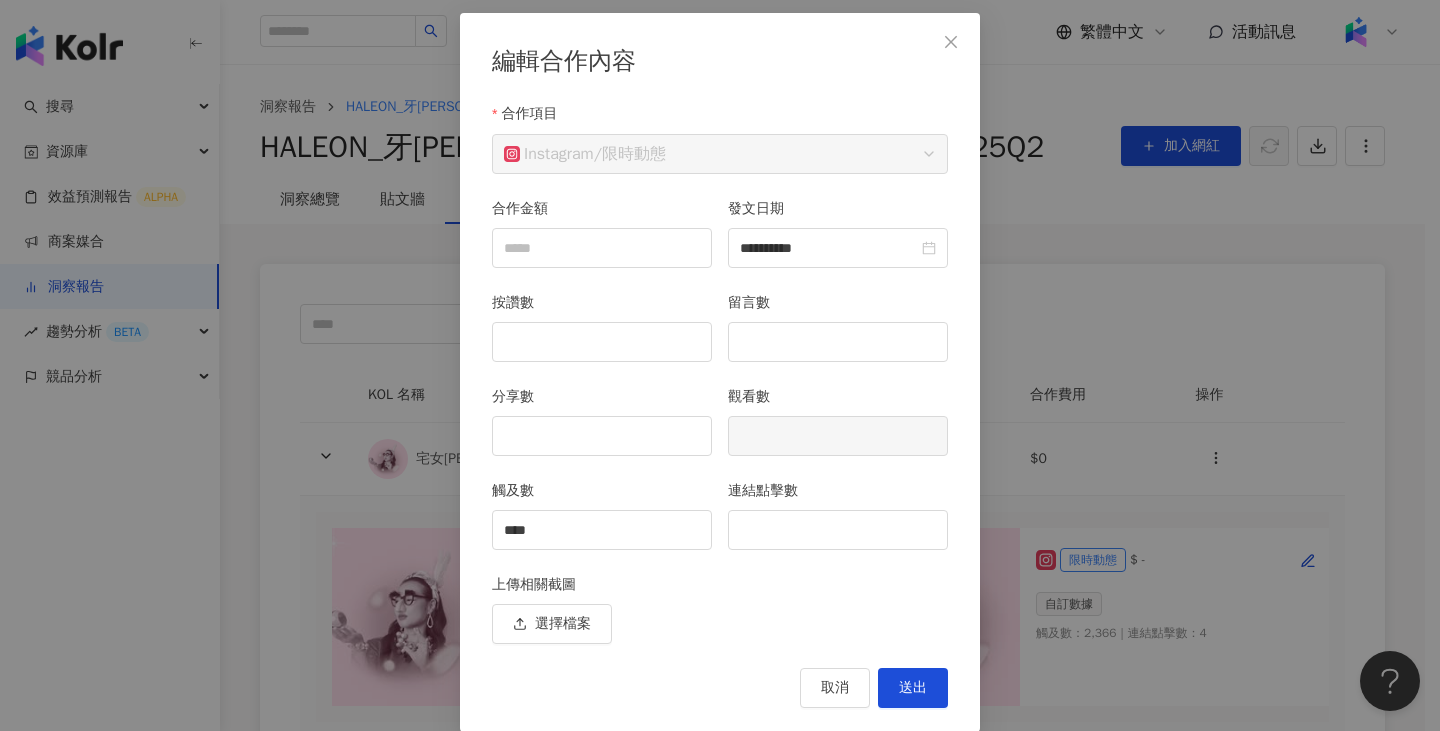 type on "**********" 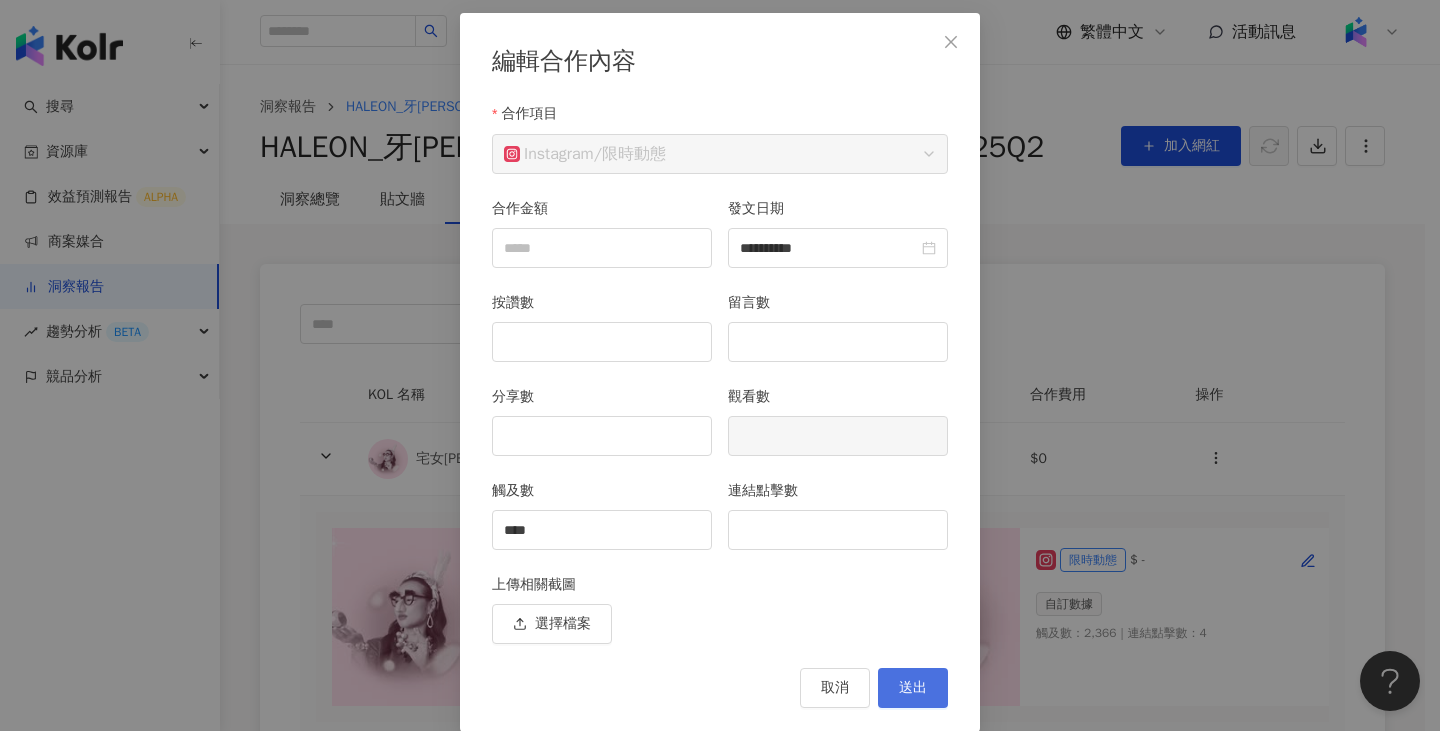 click on "送出" at bounding box center (913, 688) 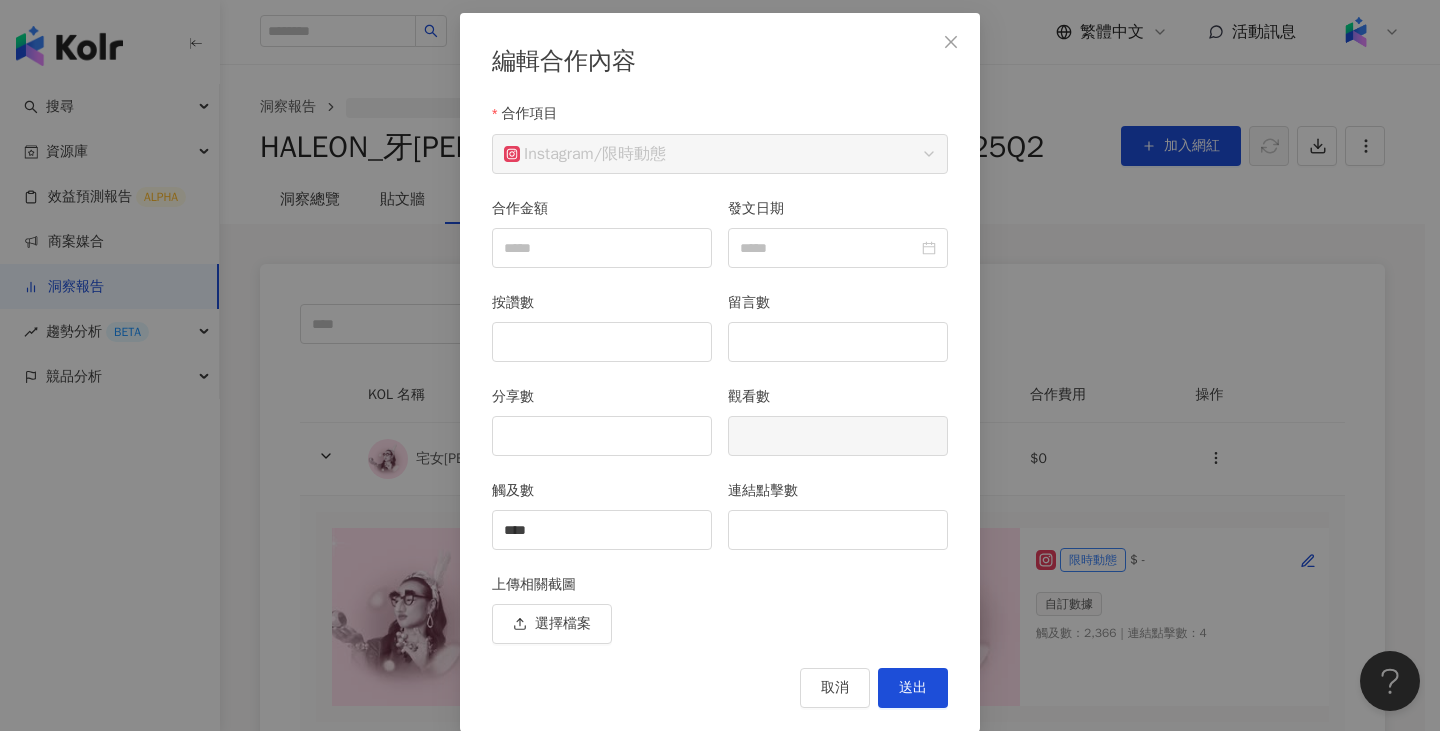 type on "**********" 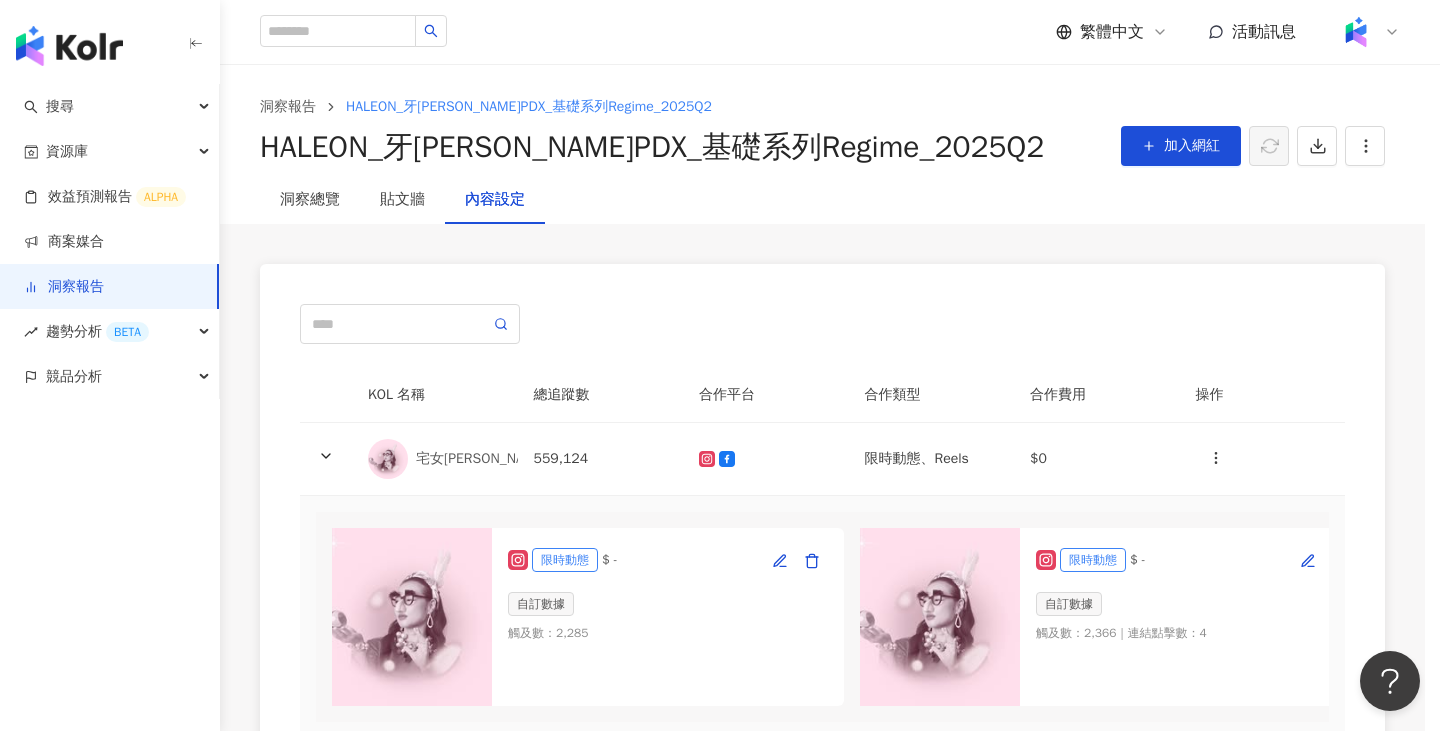 scroll, scrollTop: 11, scrollLeft: 0, axis: vertical 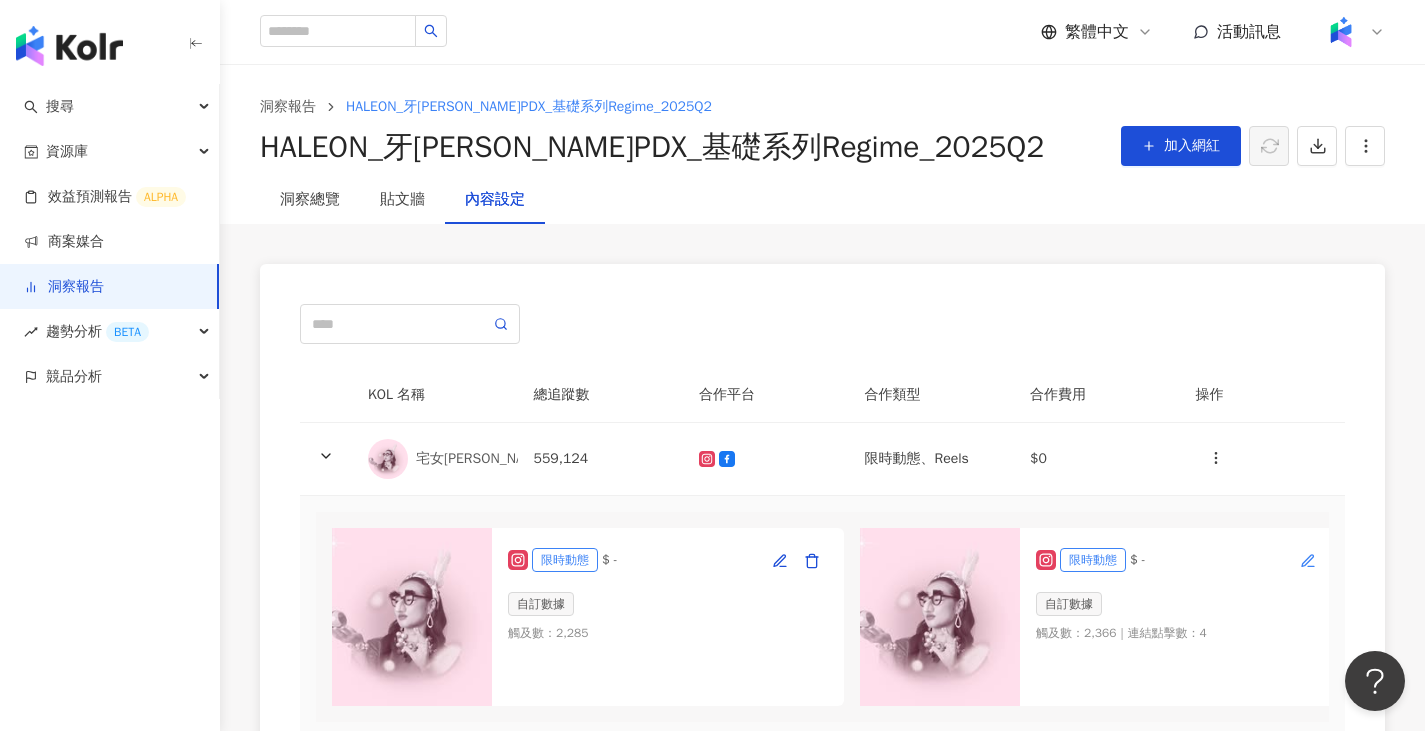 click 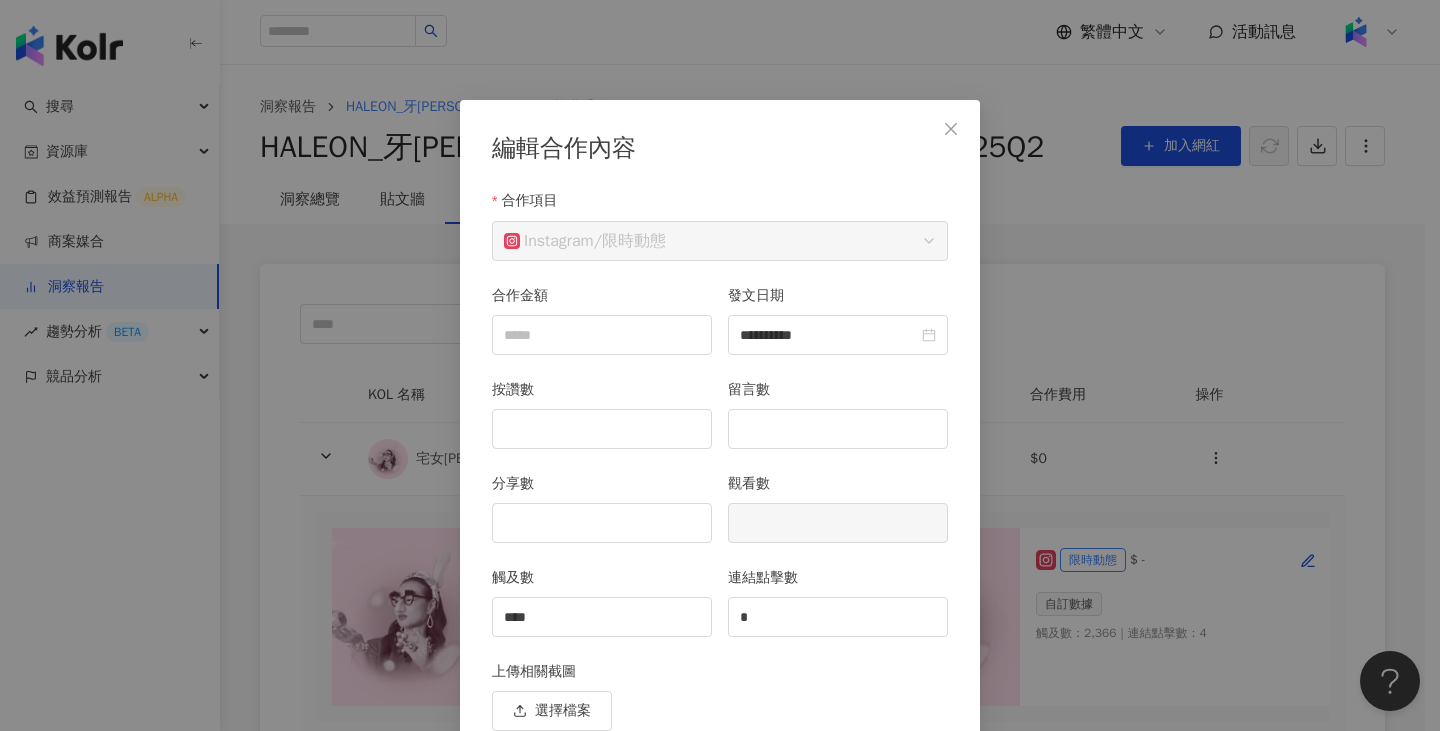 scroll, scrollTop: 87, scrollLeft: 0, axis: vertical 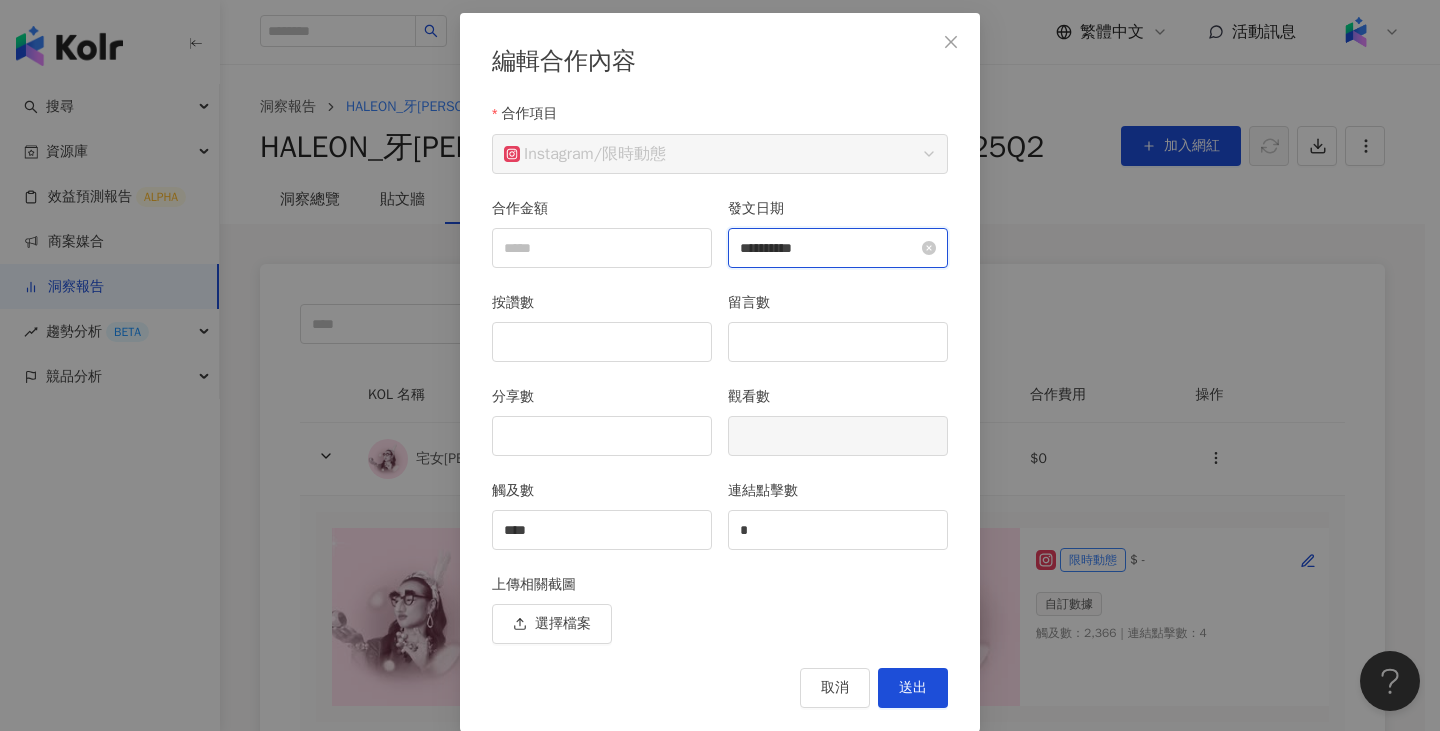 click on "**********" at bounding box center [829, 248] 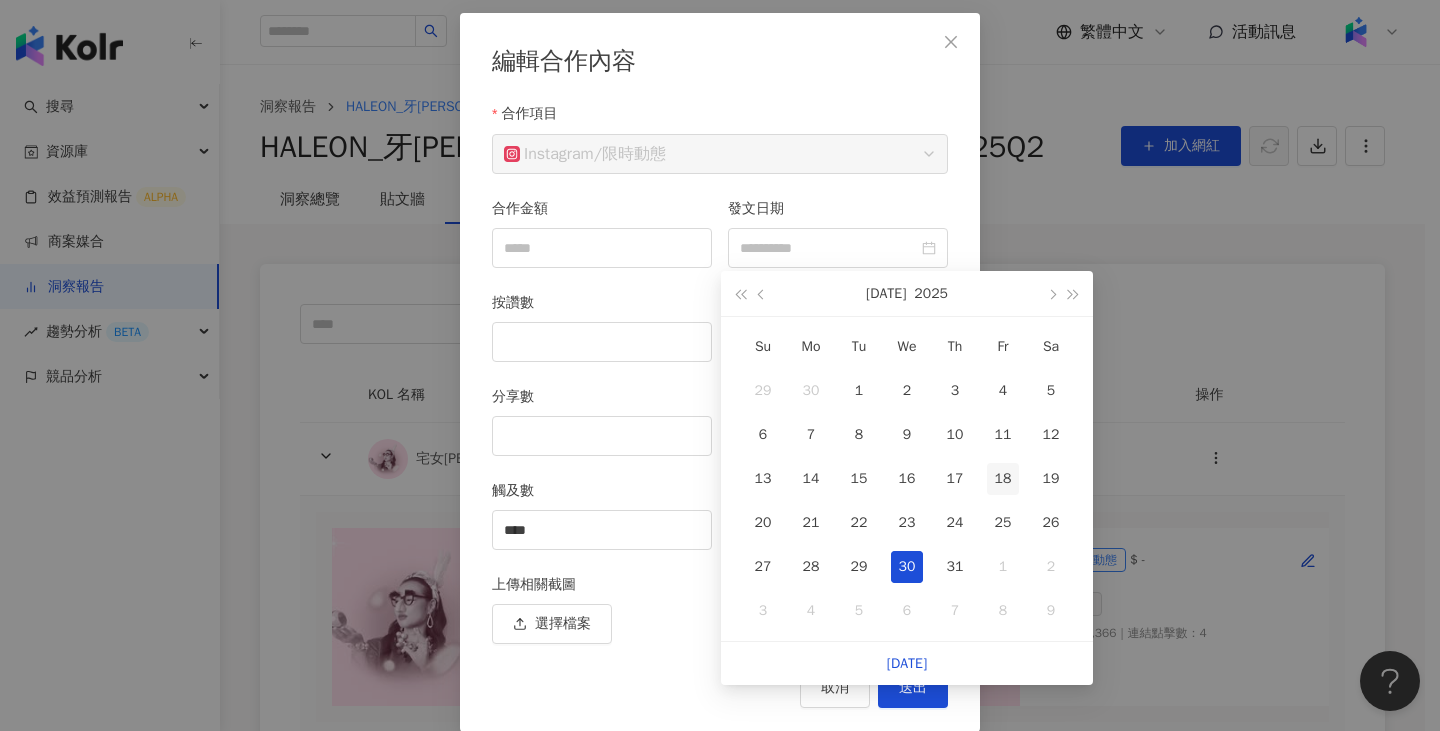 click on "18" at bounding box center [1003, 479] 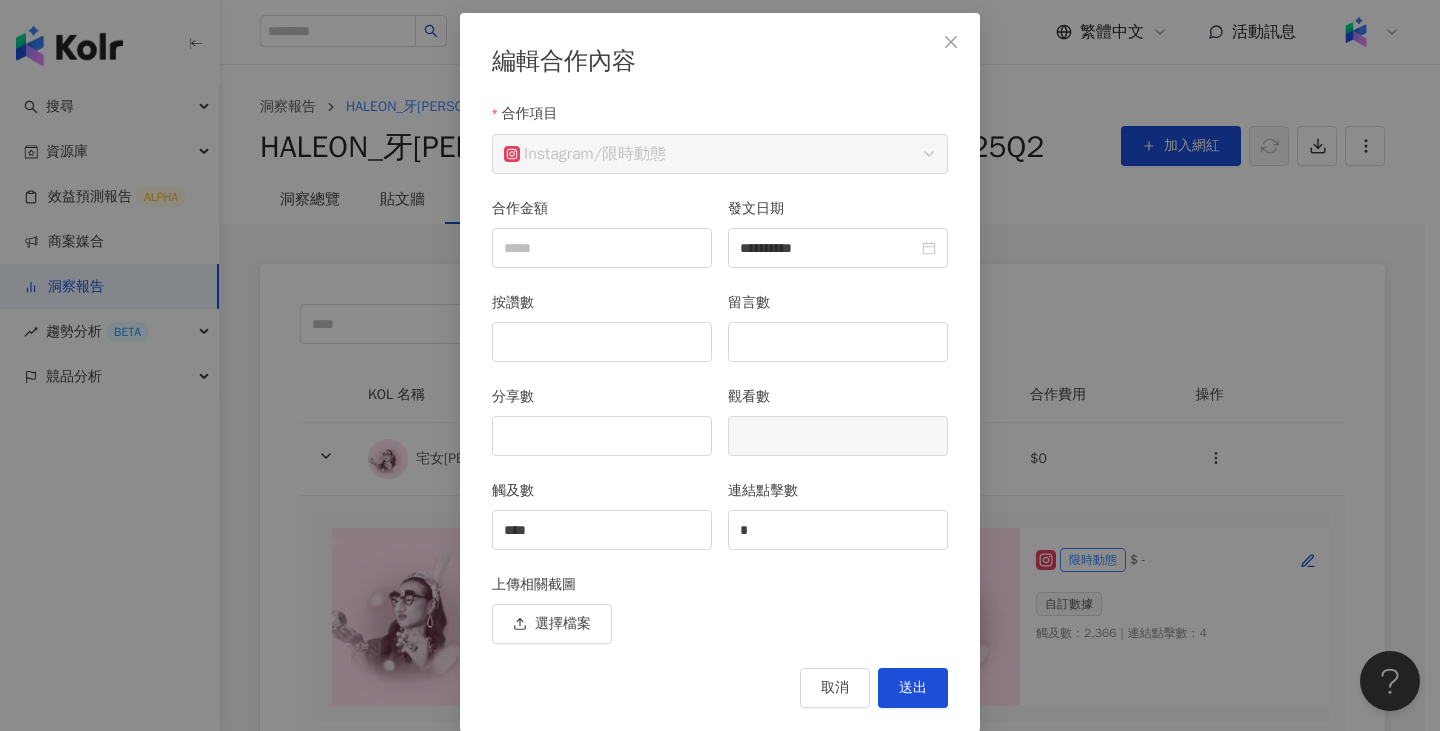 type on "**********" 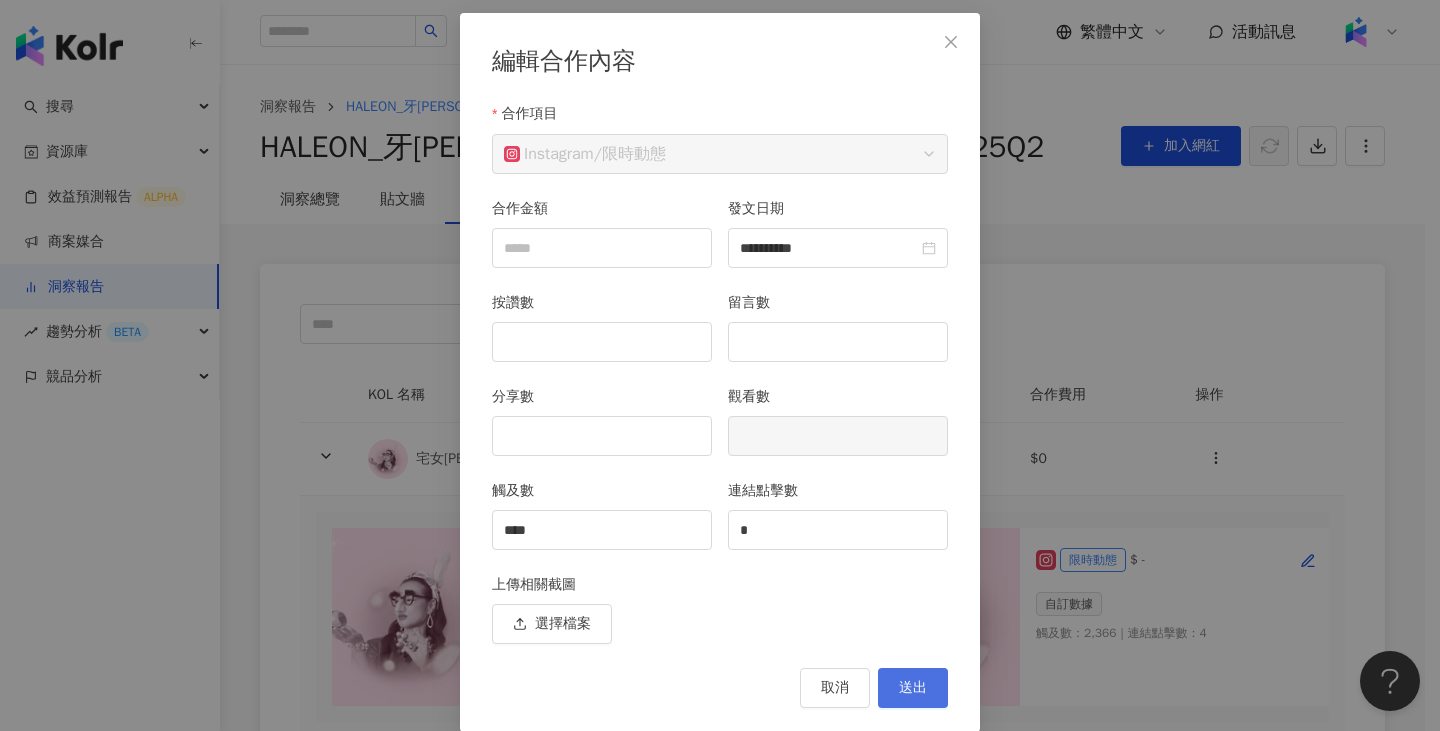 click on "送出" at bounding box center (913, 688) 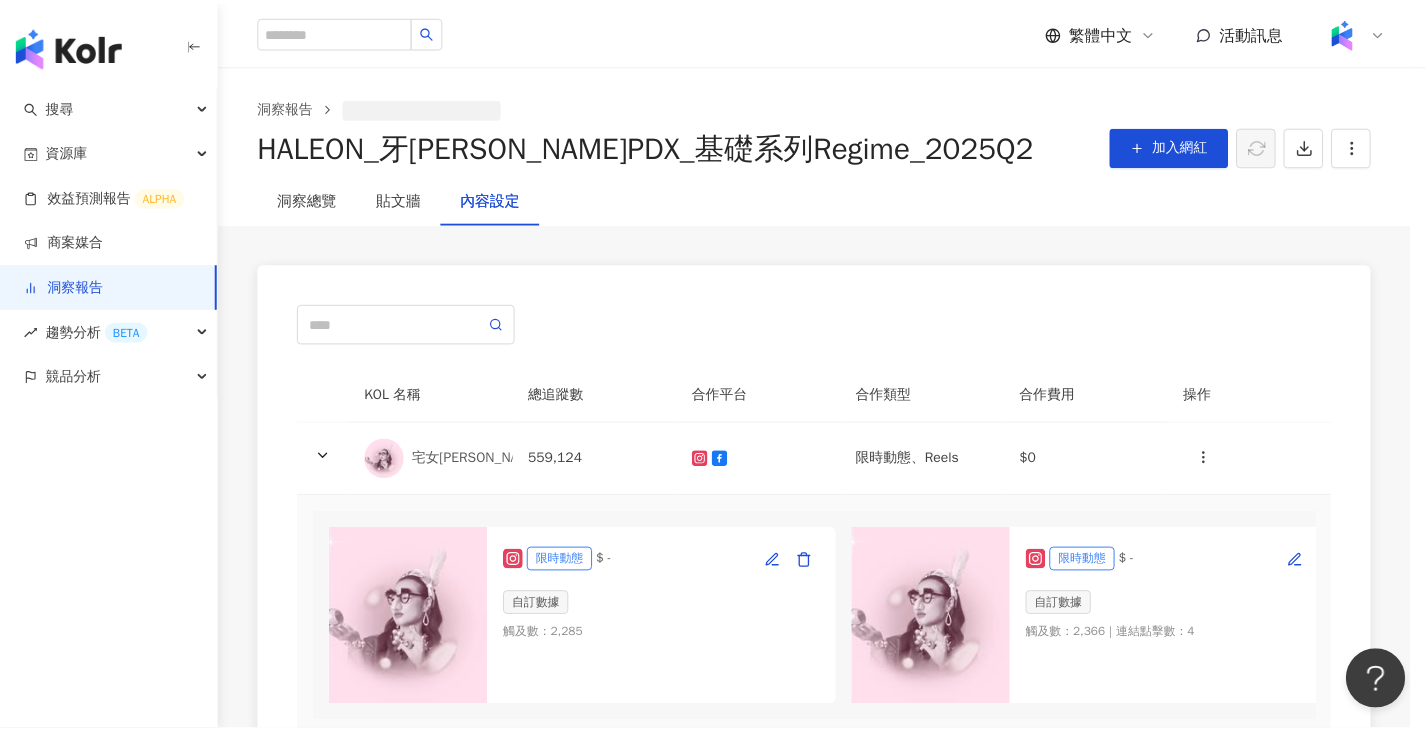 scroll, scrollTop: 0, scrollLeft: 0, axis: both 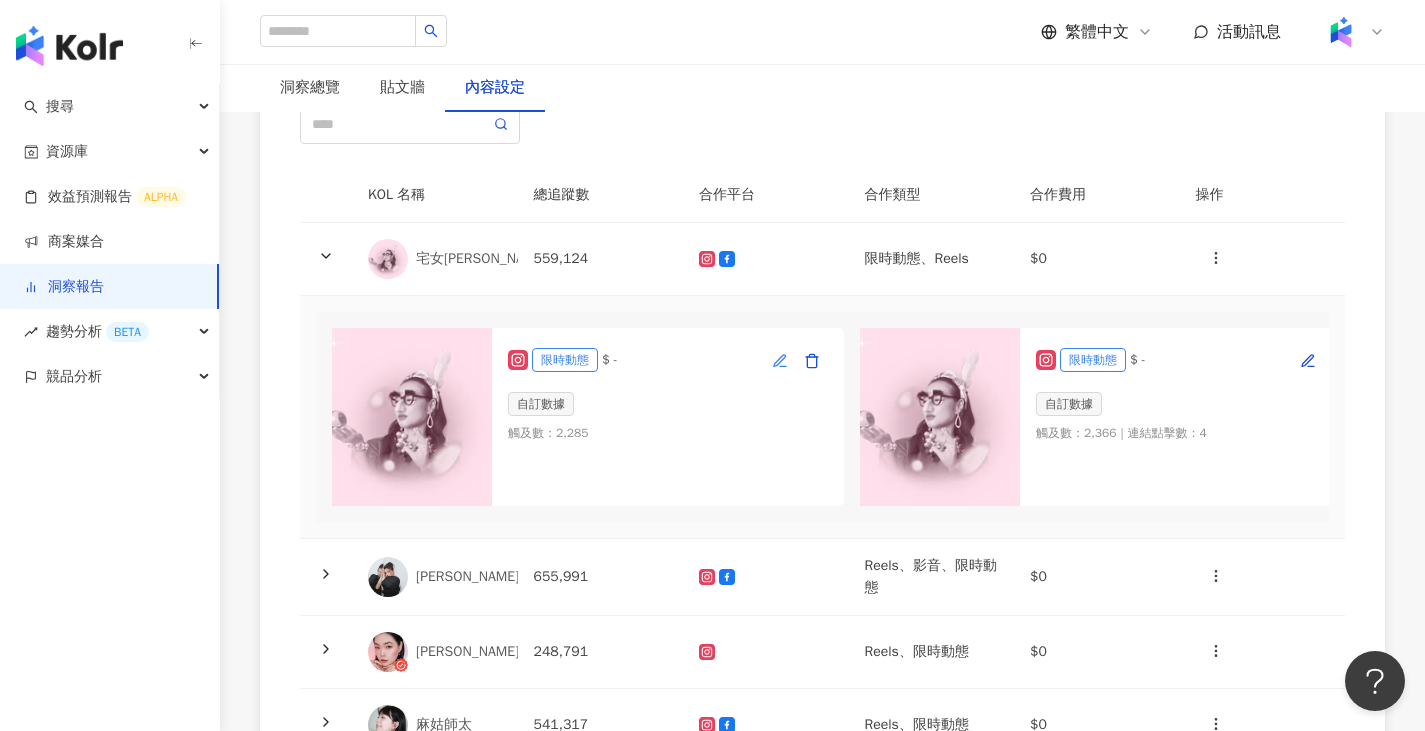 click 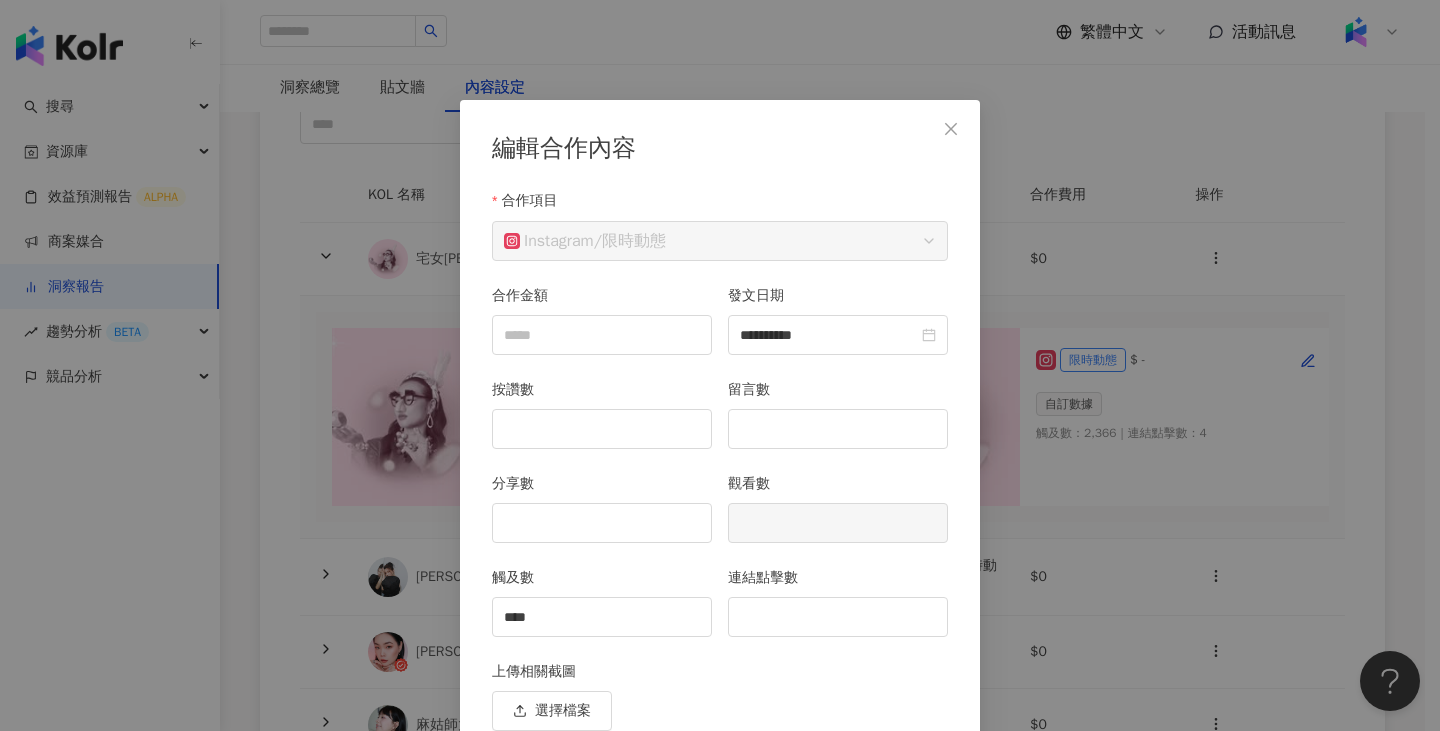 scroll, scrollTop: 87, scrollLeft: 0, axis: vertical 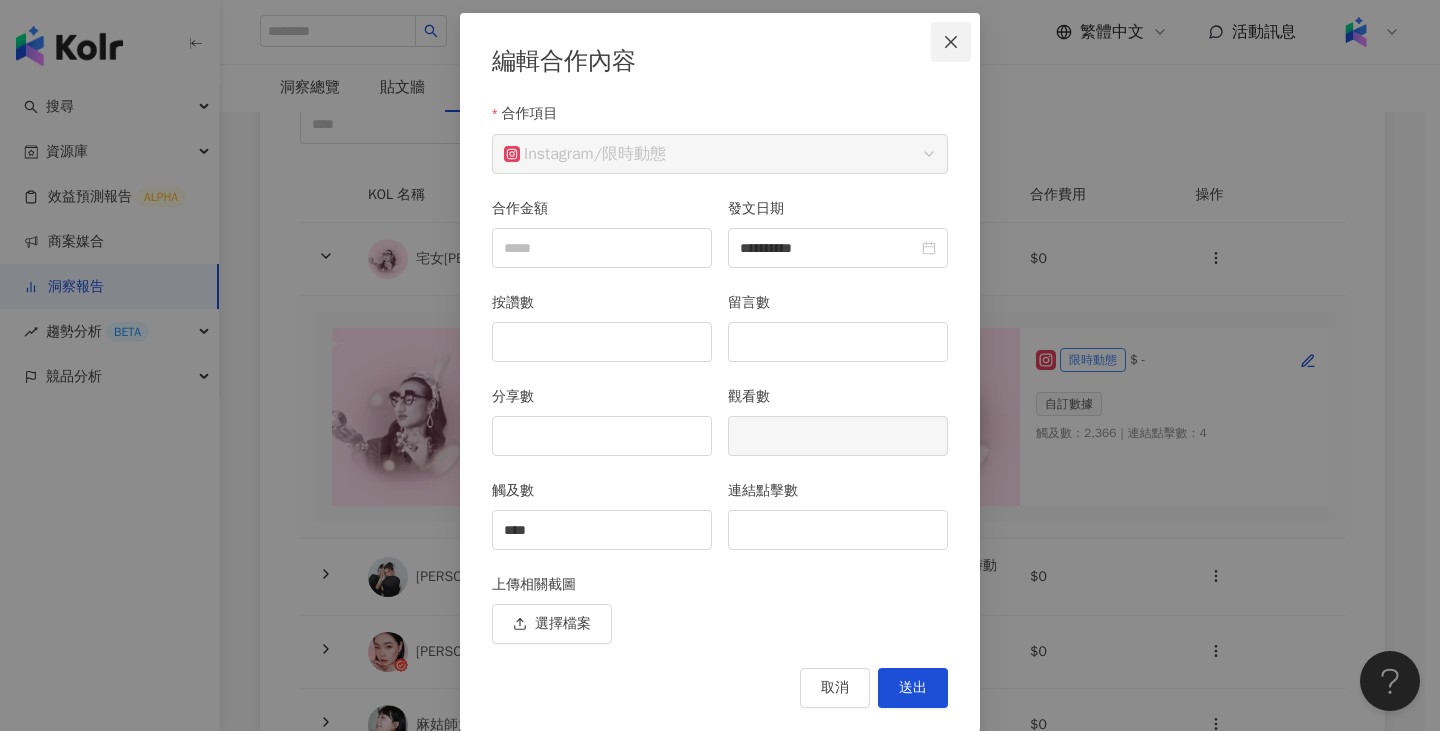 click at bounding box center (951, 42) 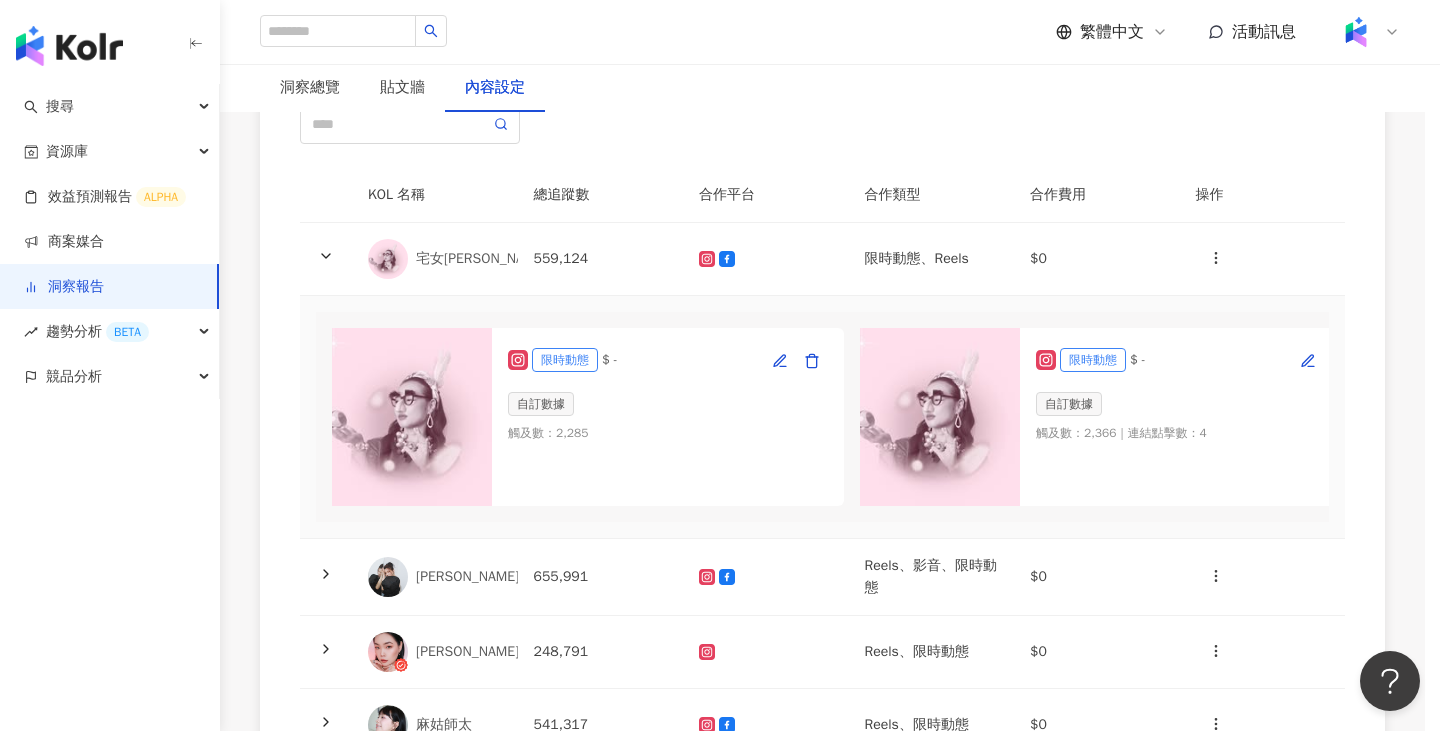 scroll, scrollTop: 11, scrollLeft: 0, axis: vertical 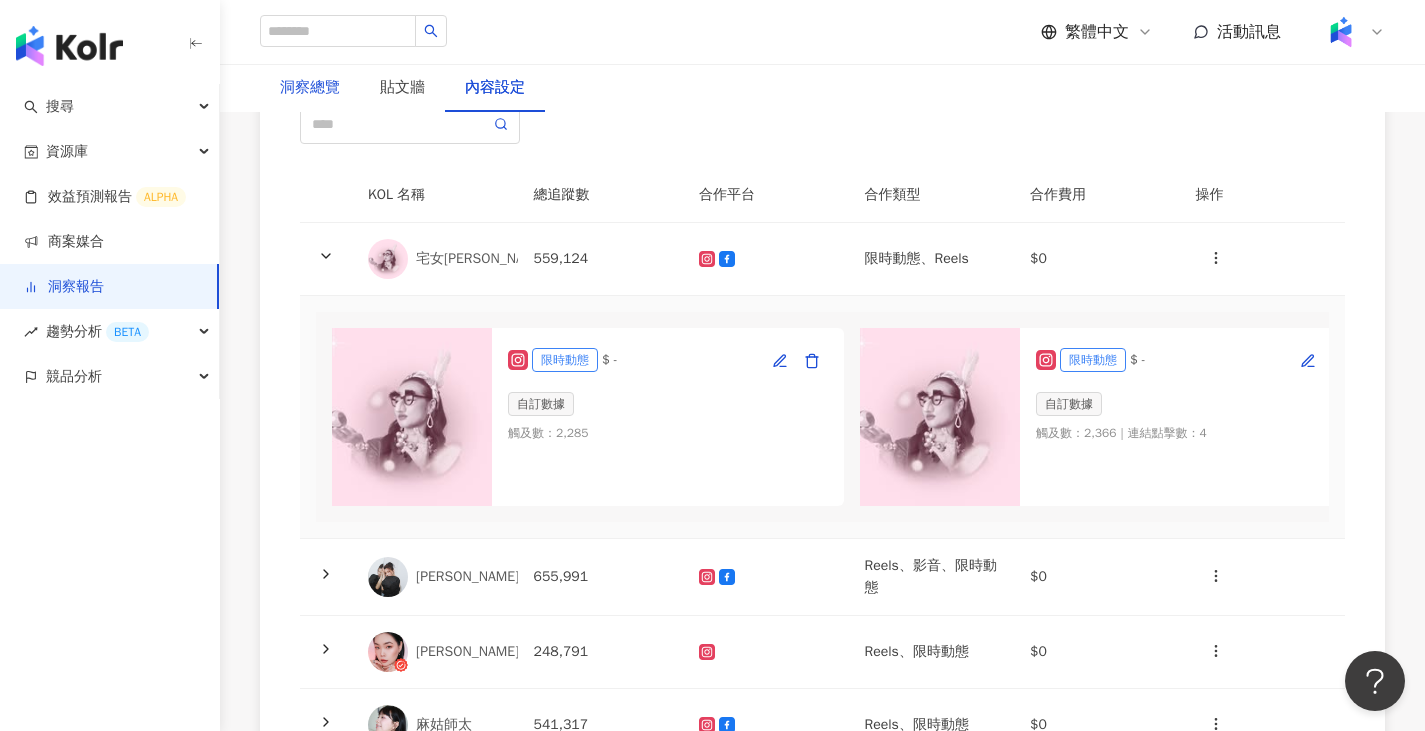click on "洞察總覽" at bounding box center (310, 88) 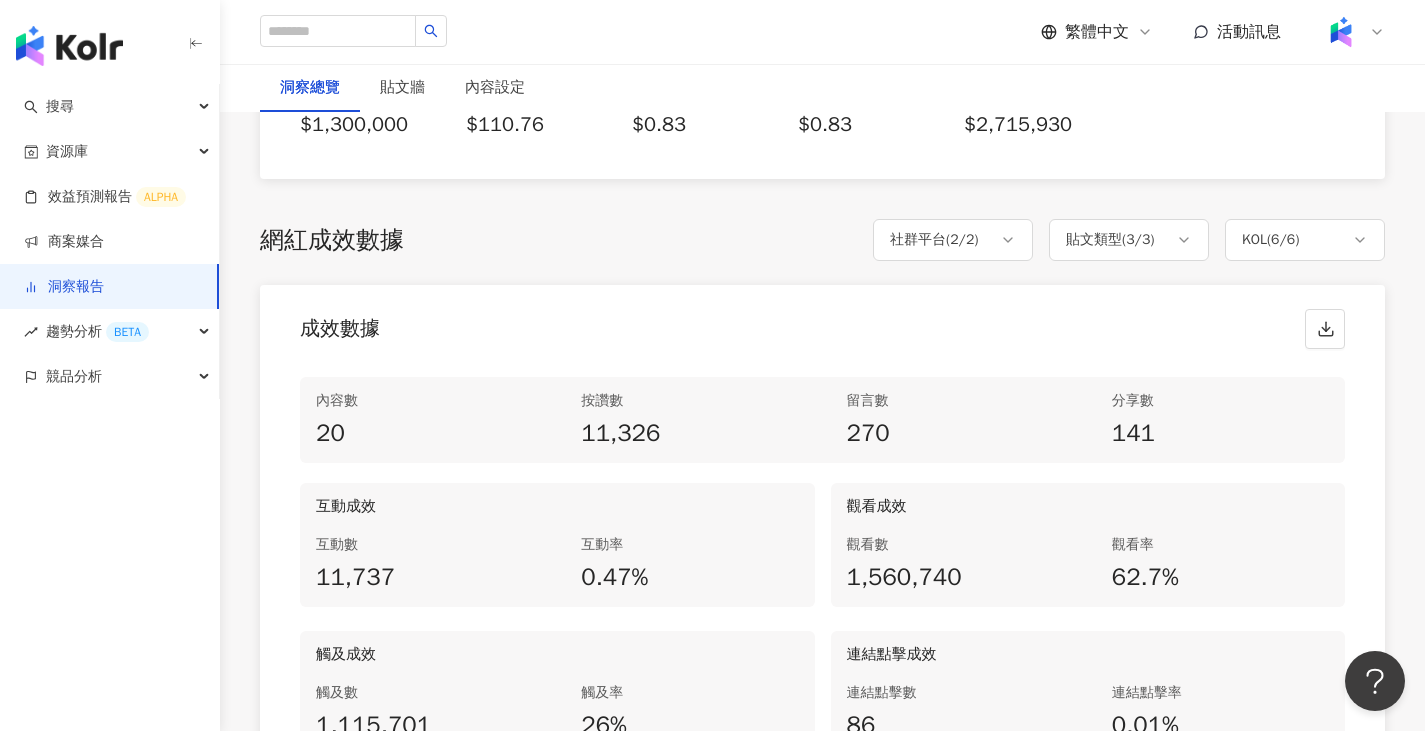 scroll, scrollTop: 900, scrollLeft: 0, axis: vertical 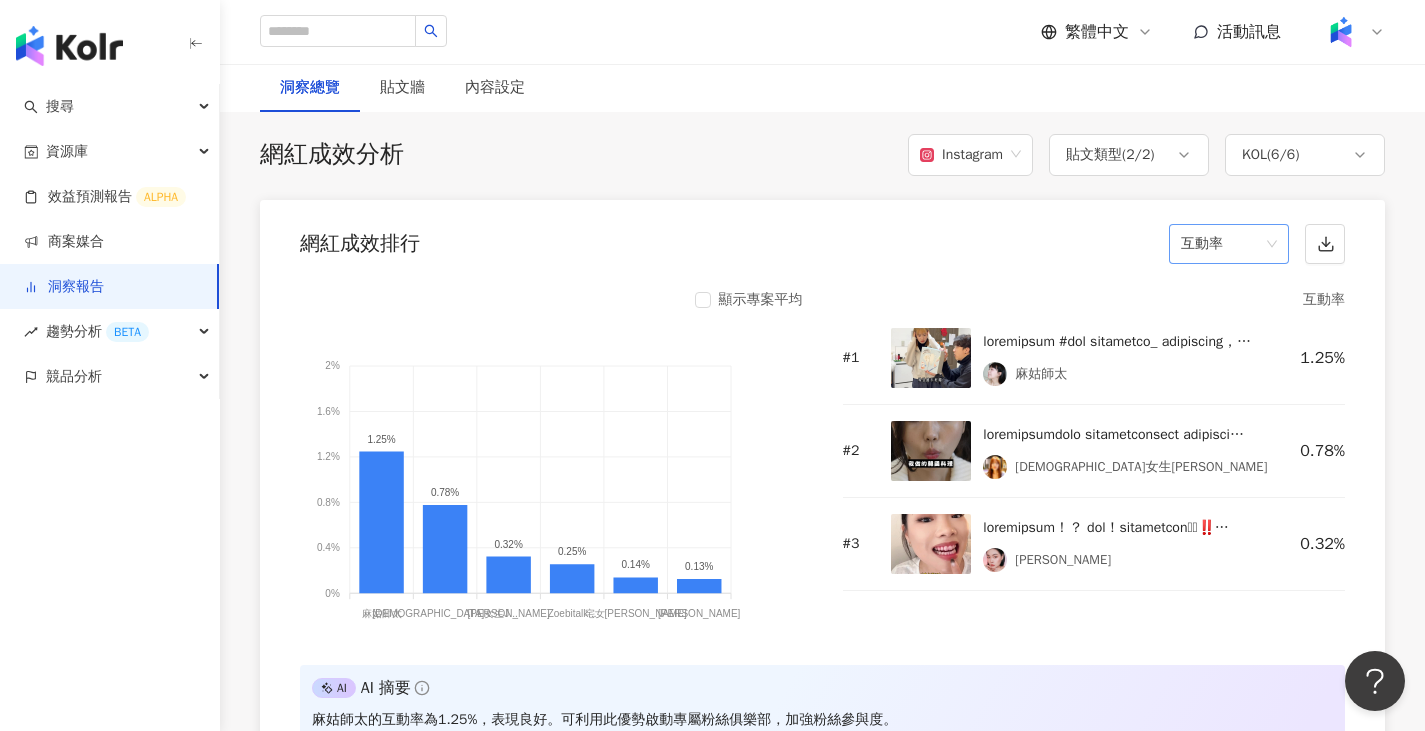 click on "互動率" at bounding box center [1229, 244] 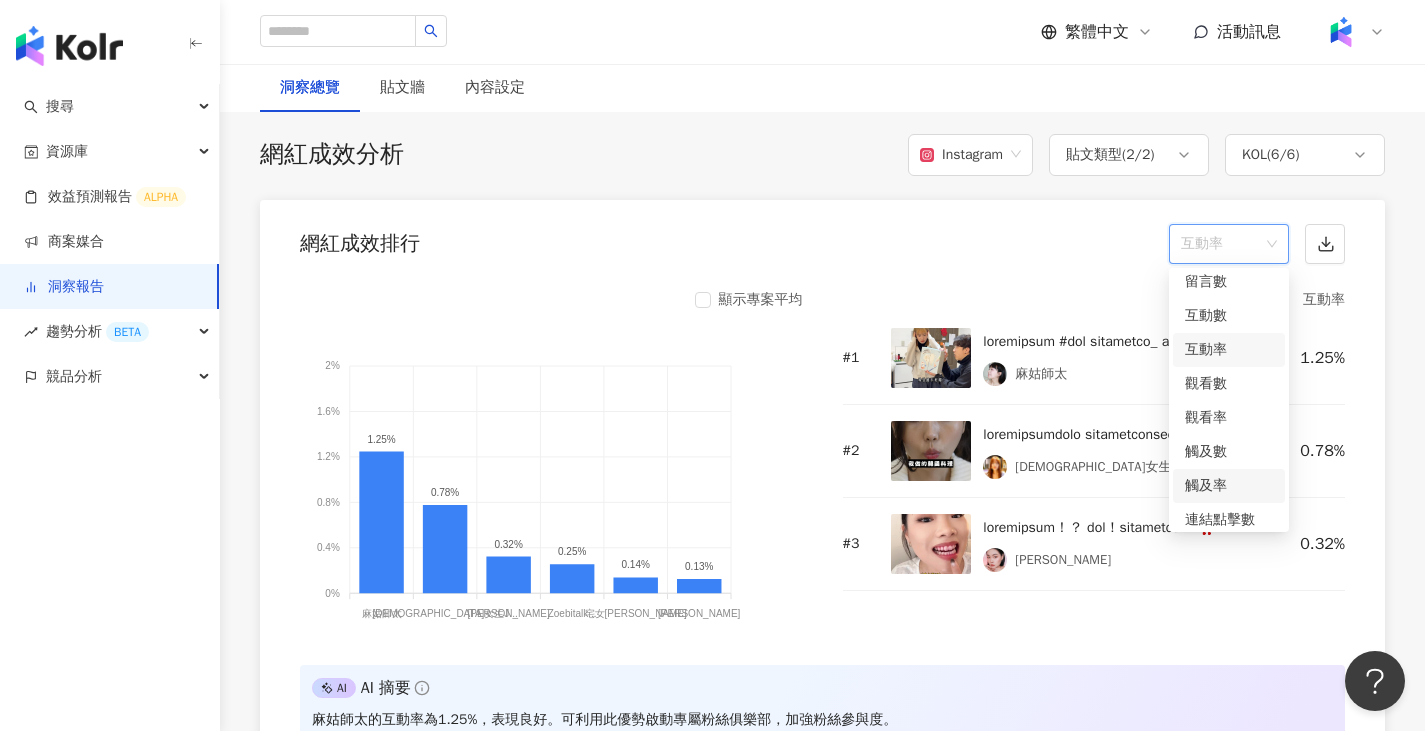 scroll, scrollTop: 84, scrollLeft: 0, axis: vertical 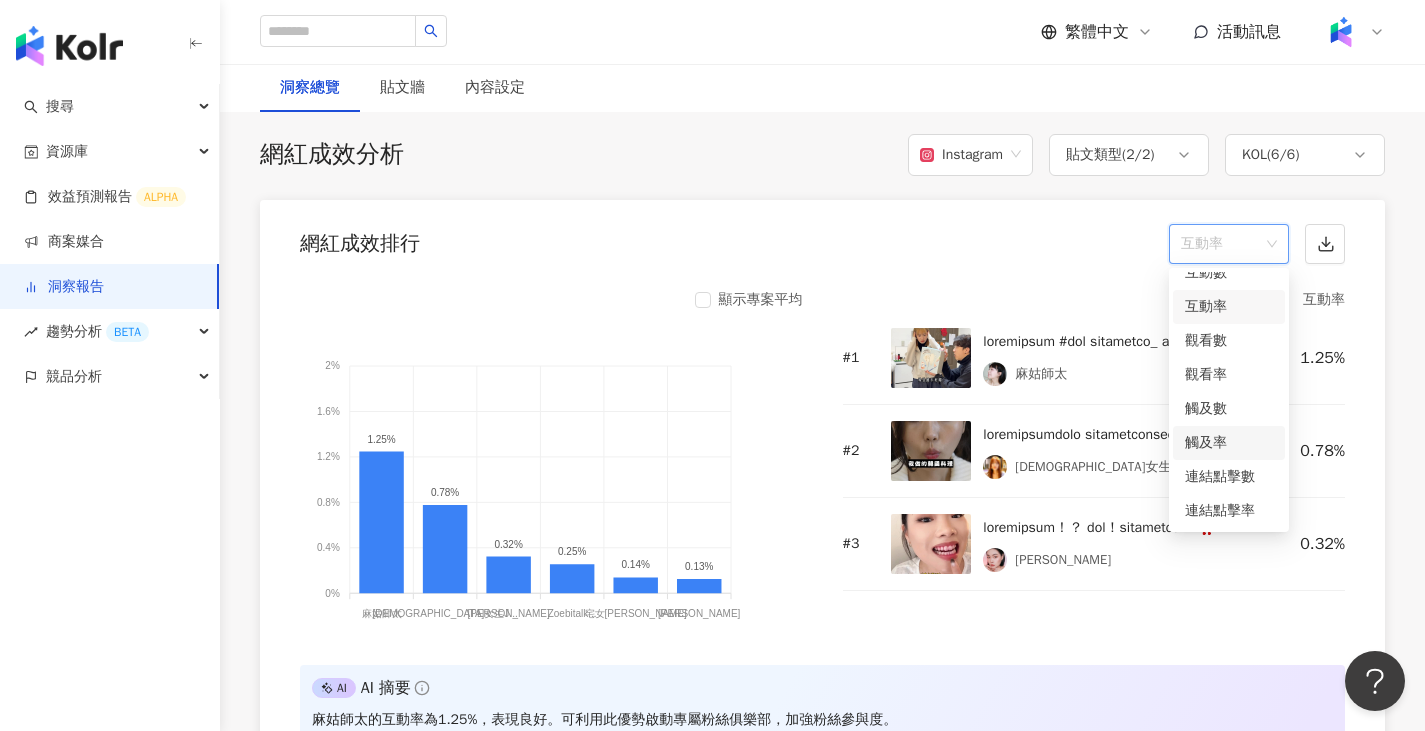click on "按讚數 留言數 互動數 互動率 觀看數 觀看率 觸及數 觸及率 連結點擊數 連結點擊率" at bounding box center [1229, 358] 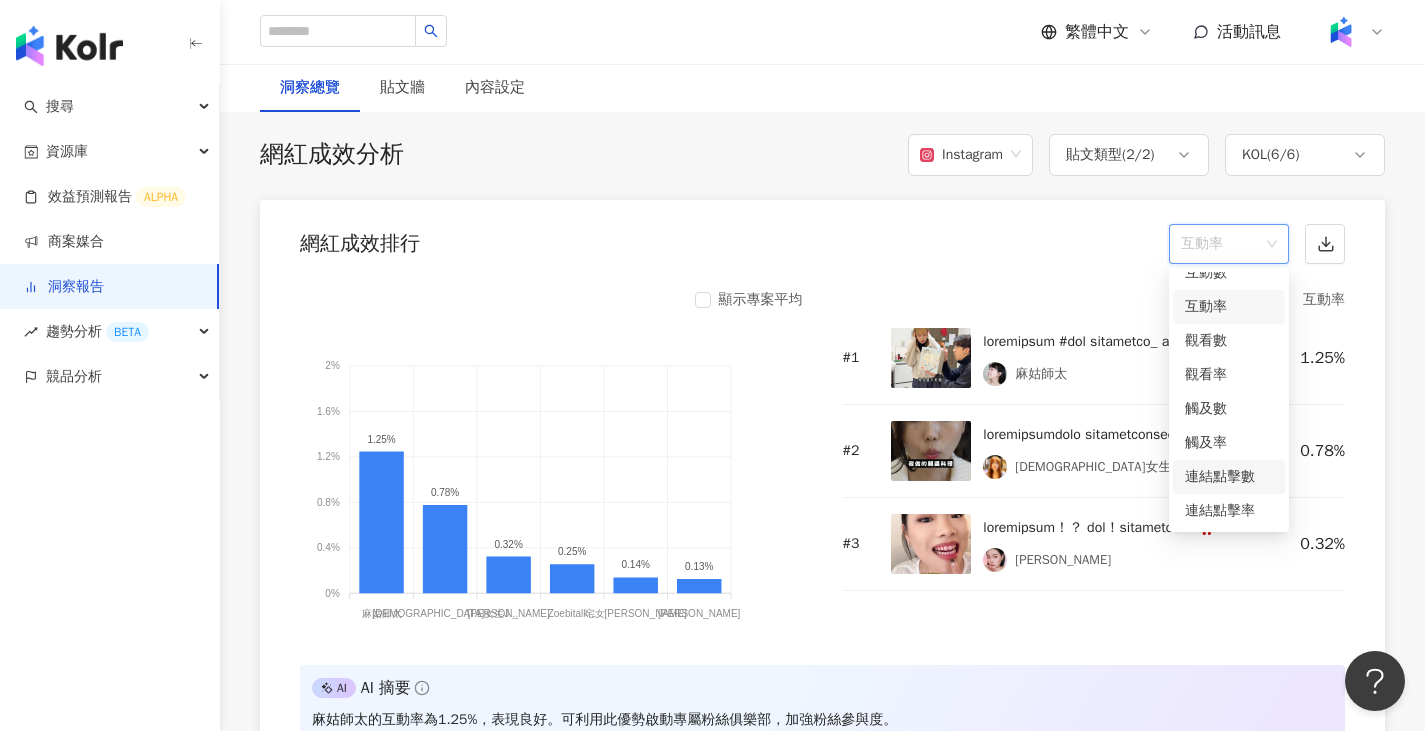 click on "連結點擊數" at bounding box center [1229, 477] 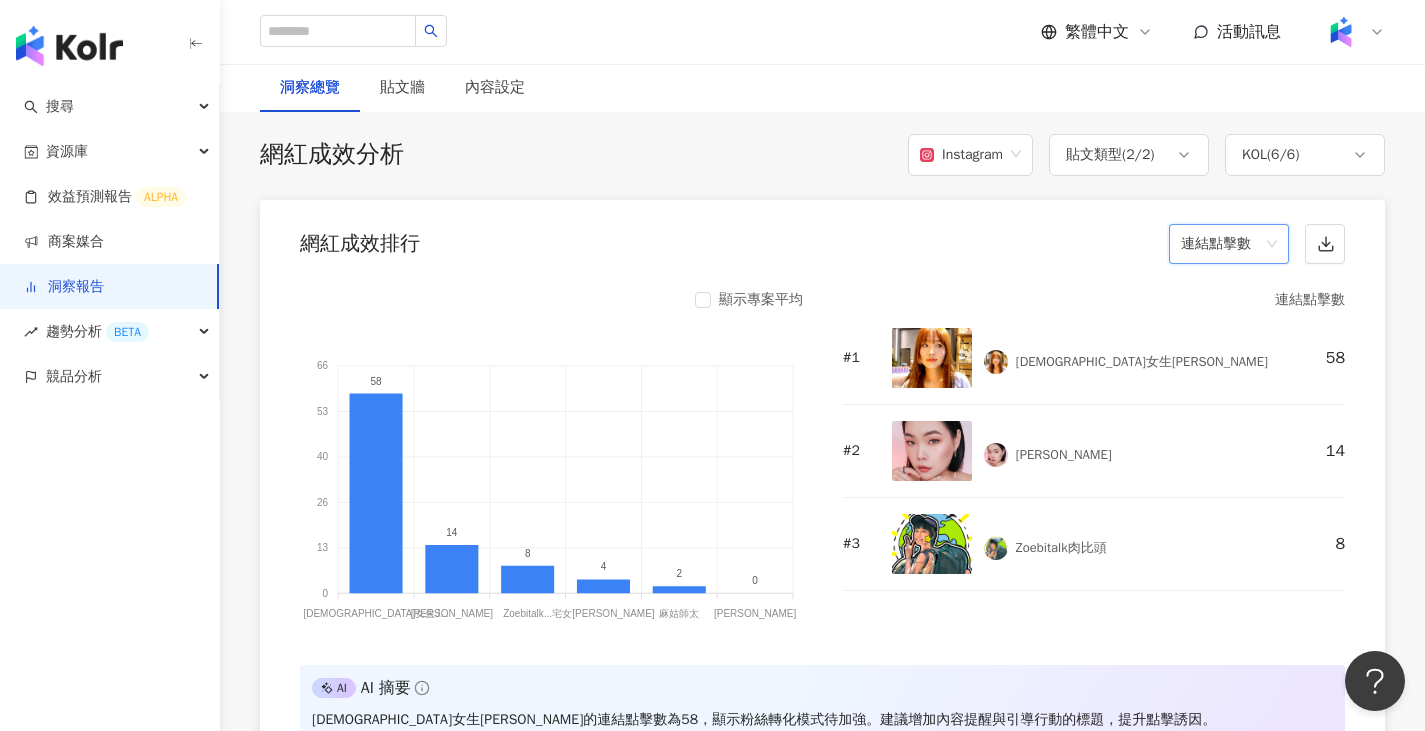 click on "連結點擊數" at bounding box center [1229, 244] 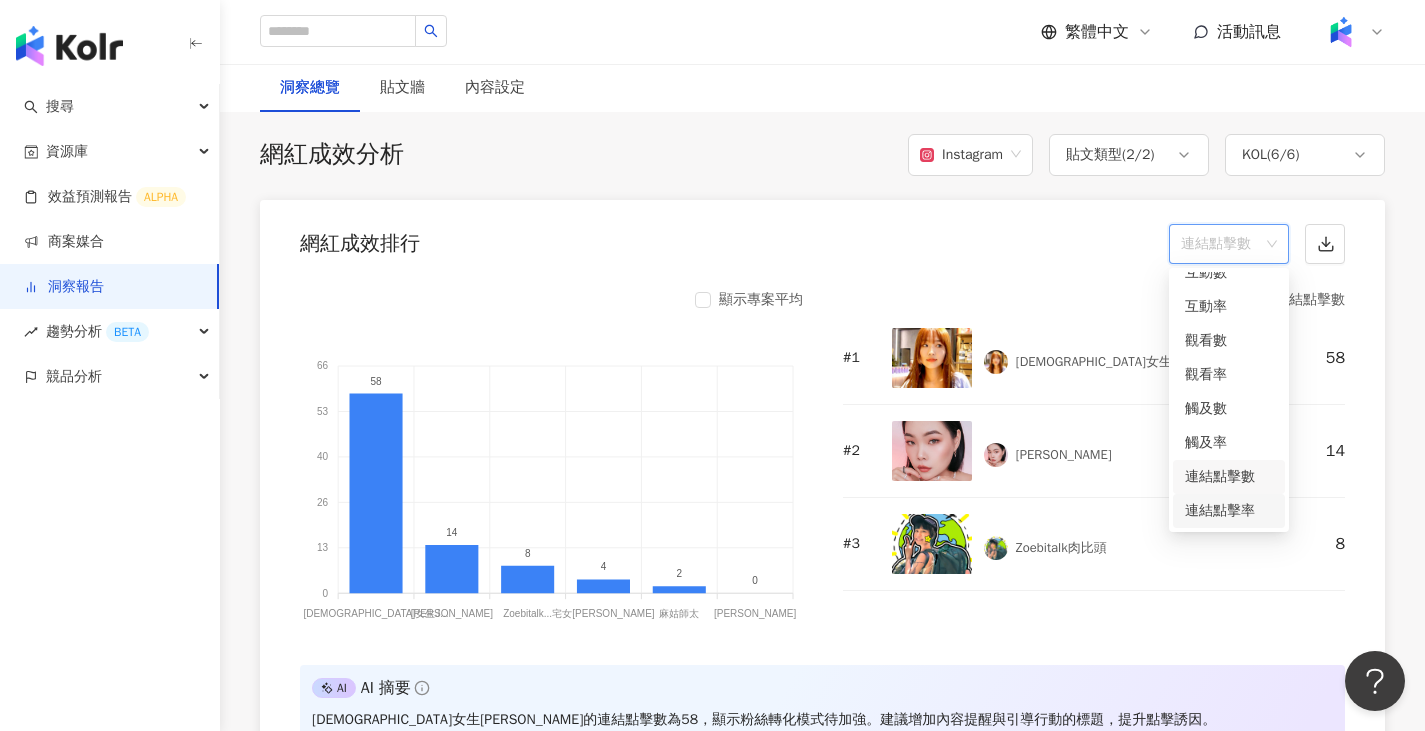 click on "連結點擊率" at bounding box center [1229, 511] 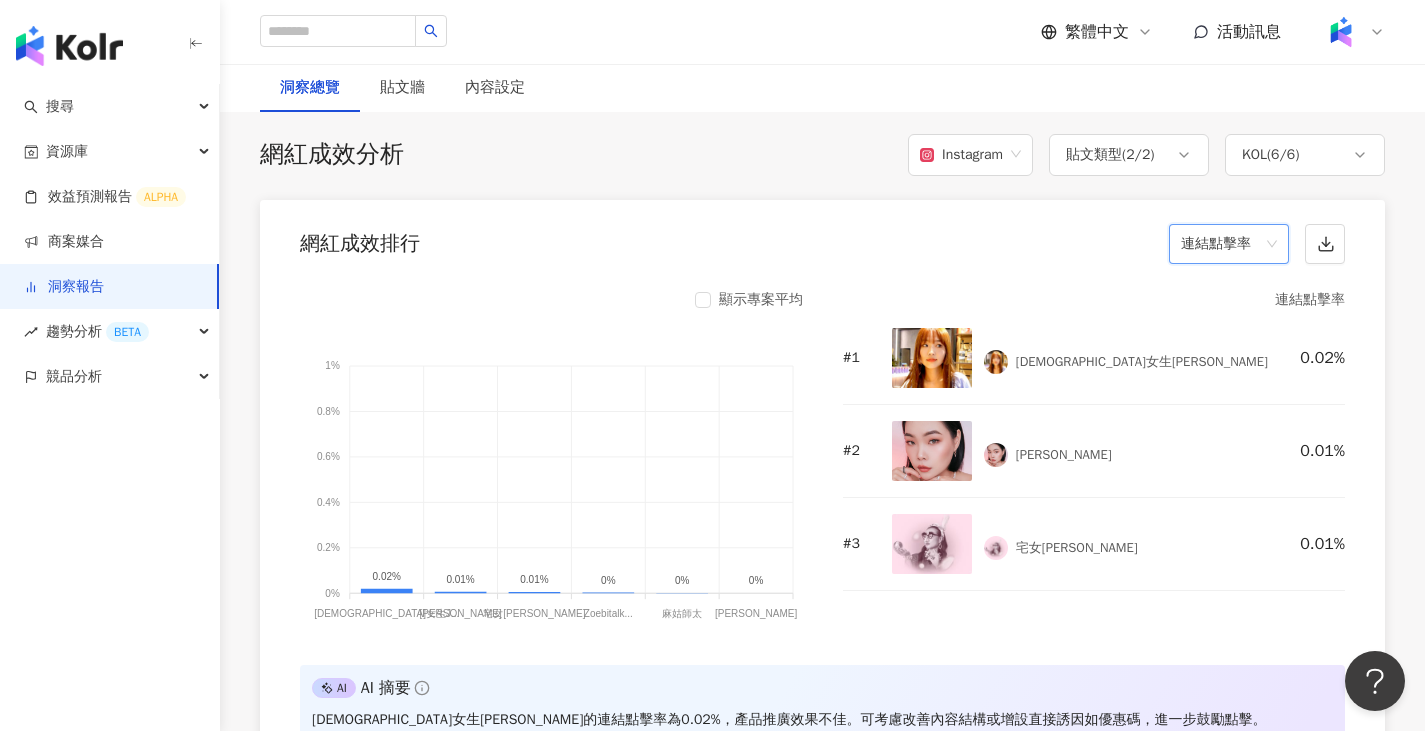 click on "連結點擊率" at bounding box center [1229, 244] 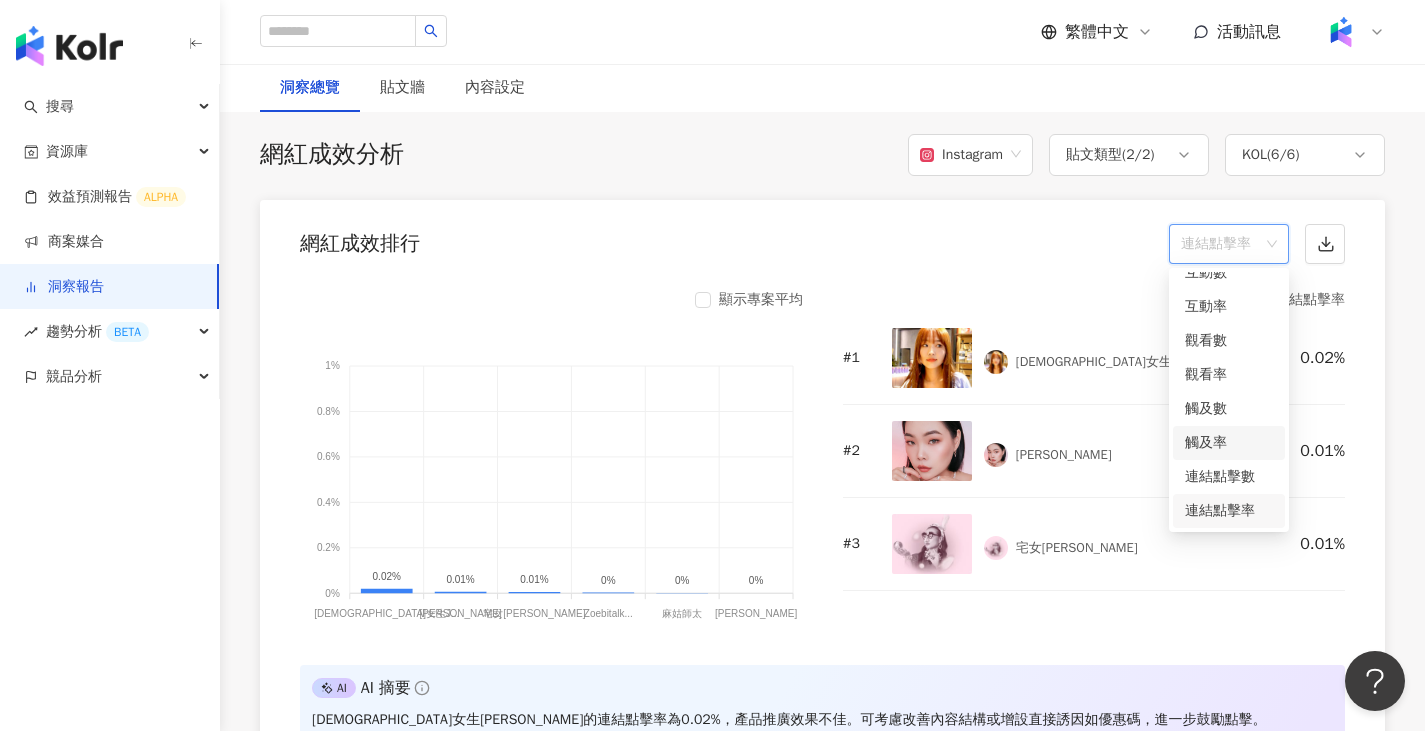 click on "觸及率" at bounding box center [1229, 443] 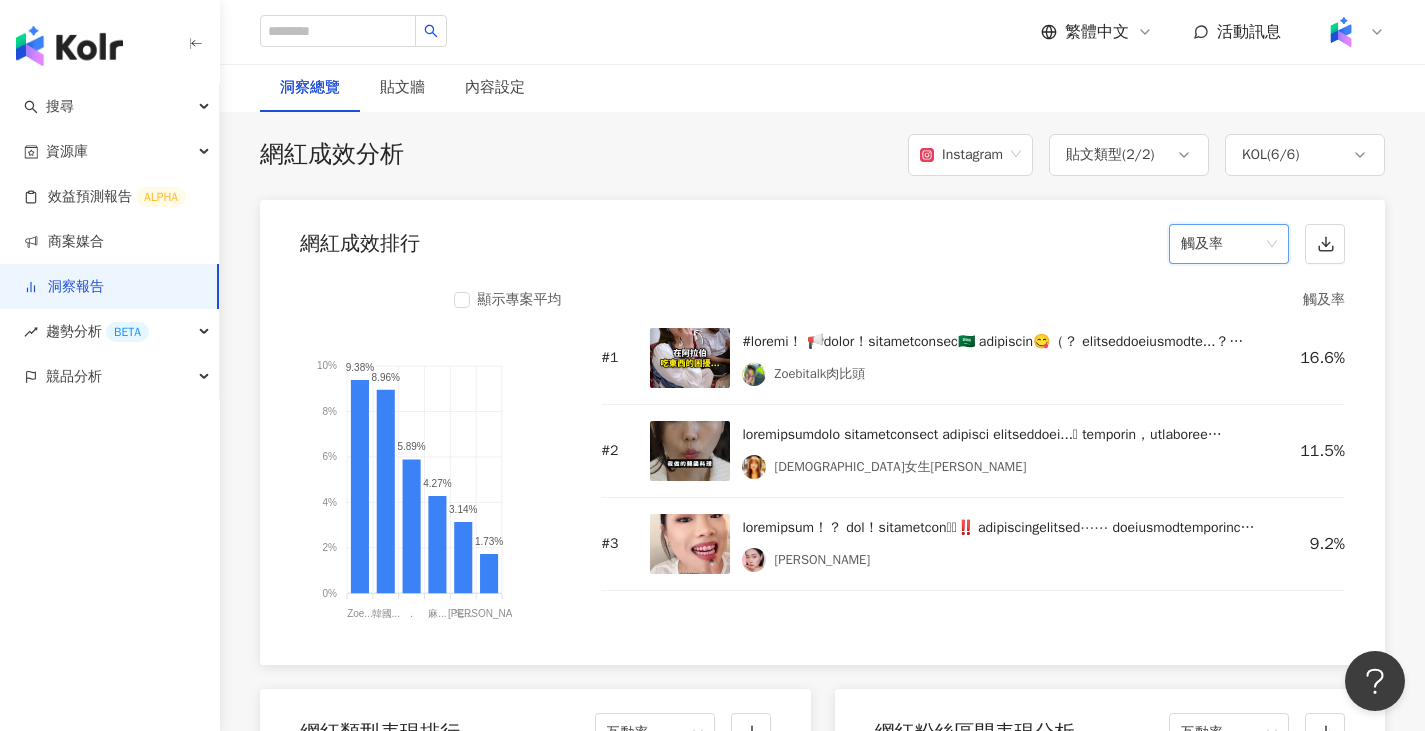 click on "觸及率" at bounding box center [1229, 244] 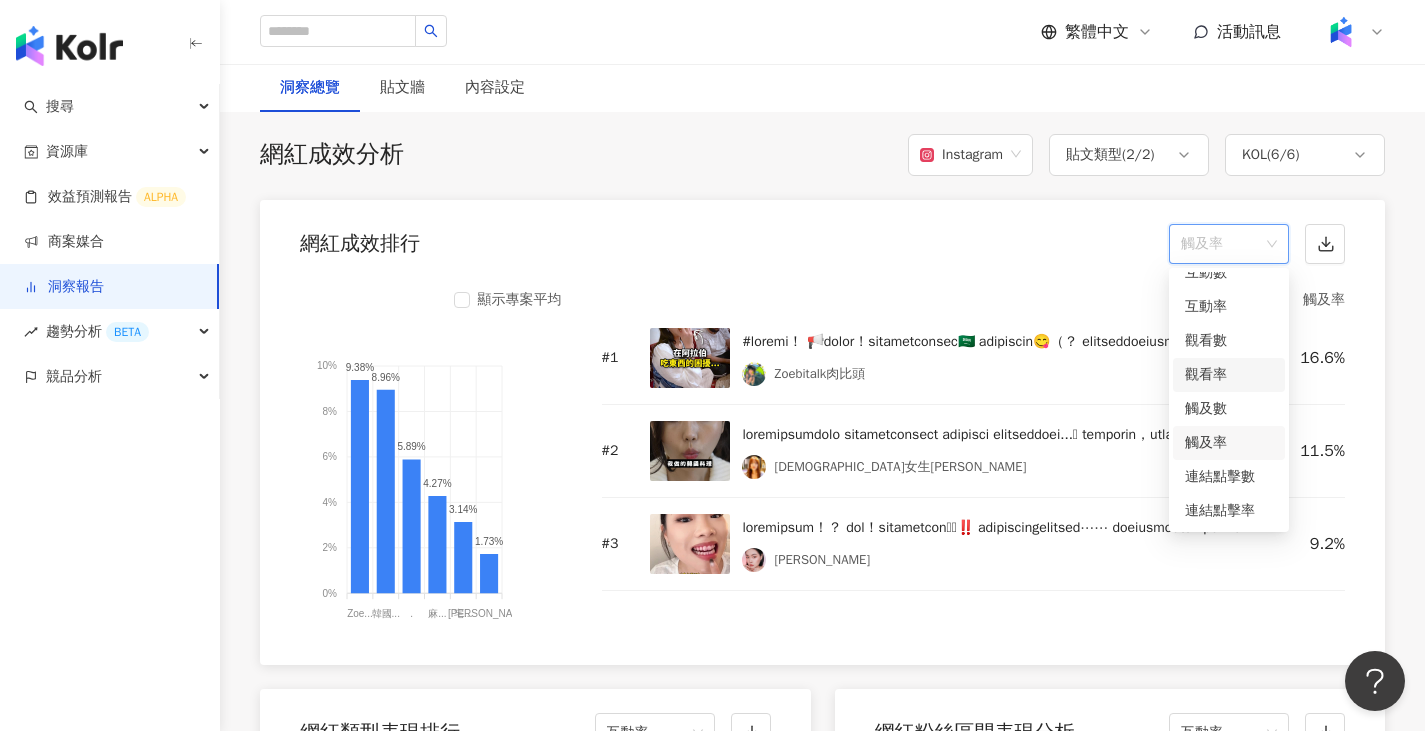 click on "觀看率" at bounding box center [1229, 375] 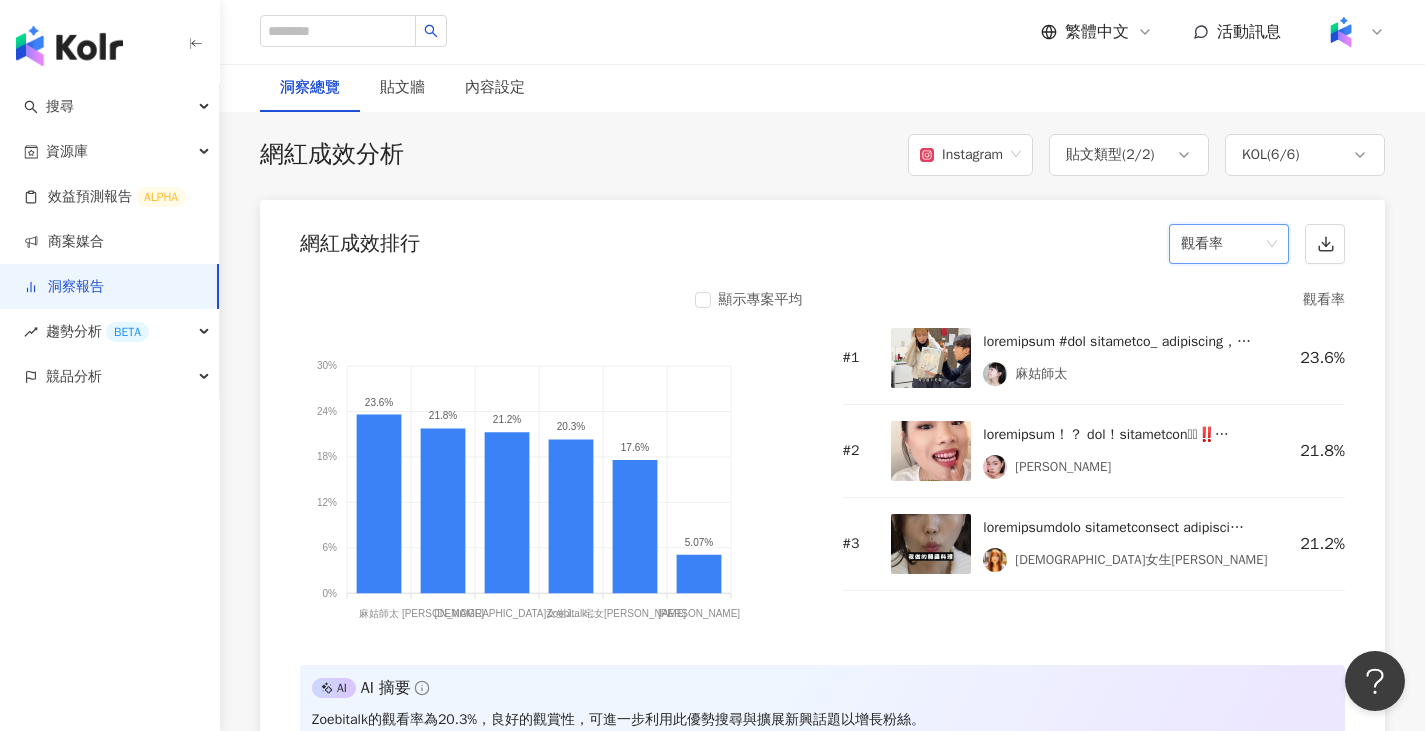 click on "觀看率" at bounding box center (1229, 244) 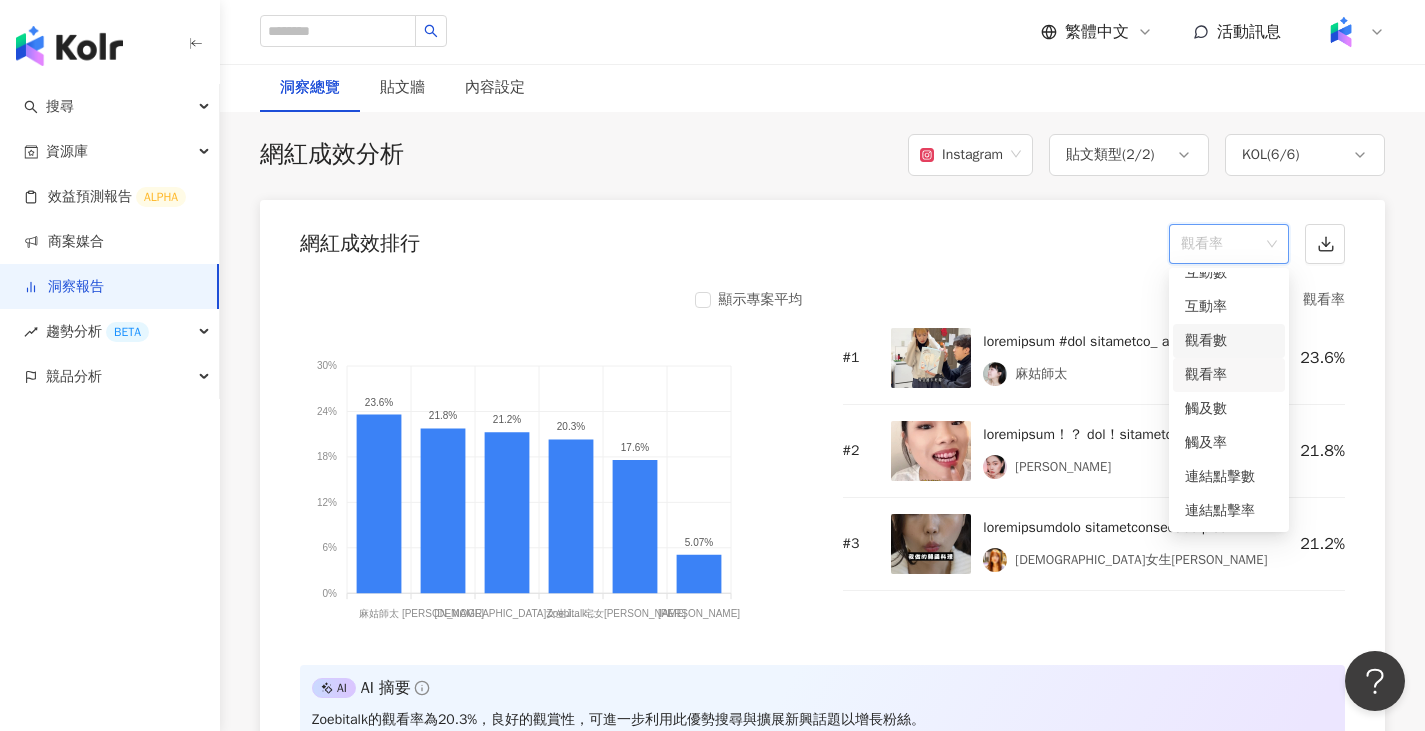 click on "互動率" at bounding box center (1229, 307) 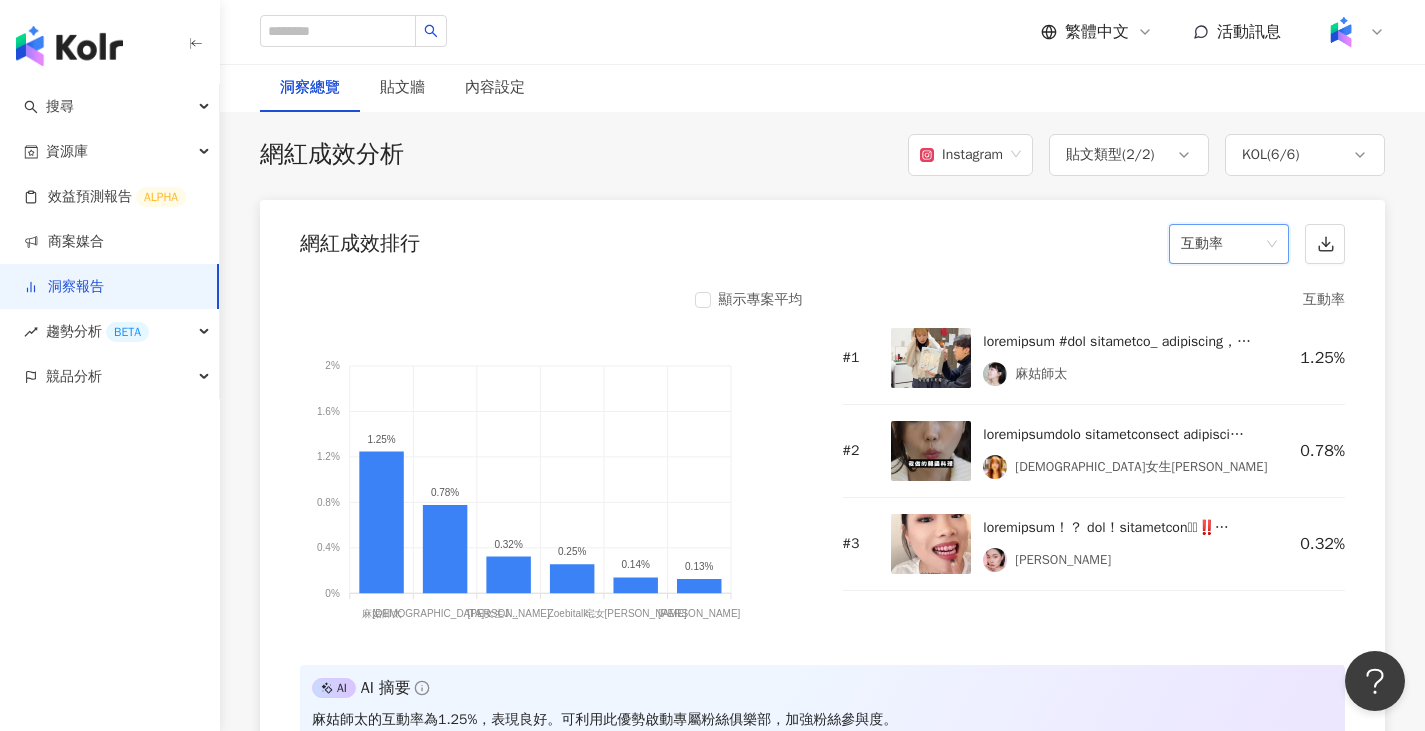 click on "互動率" at bounding box center (1229, 244) 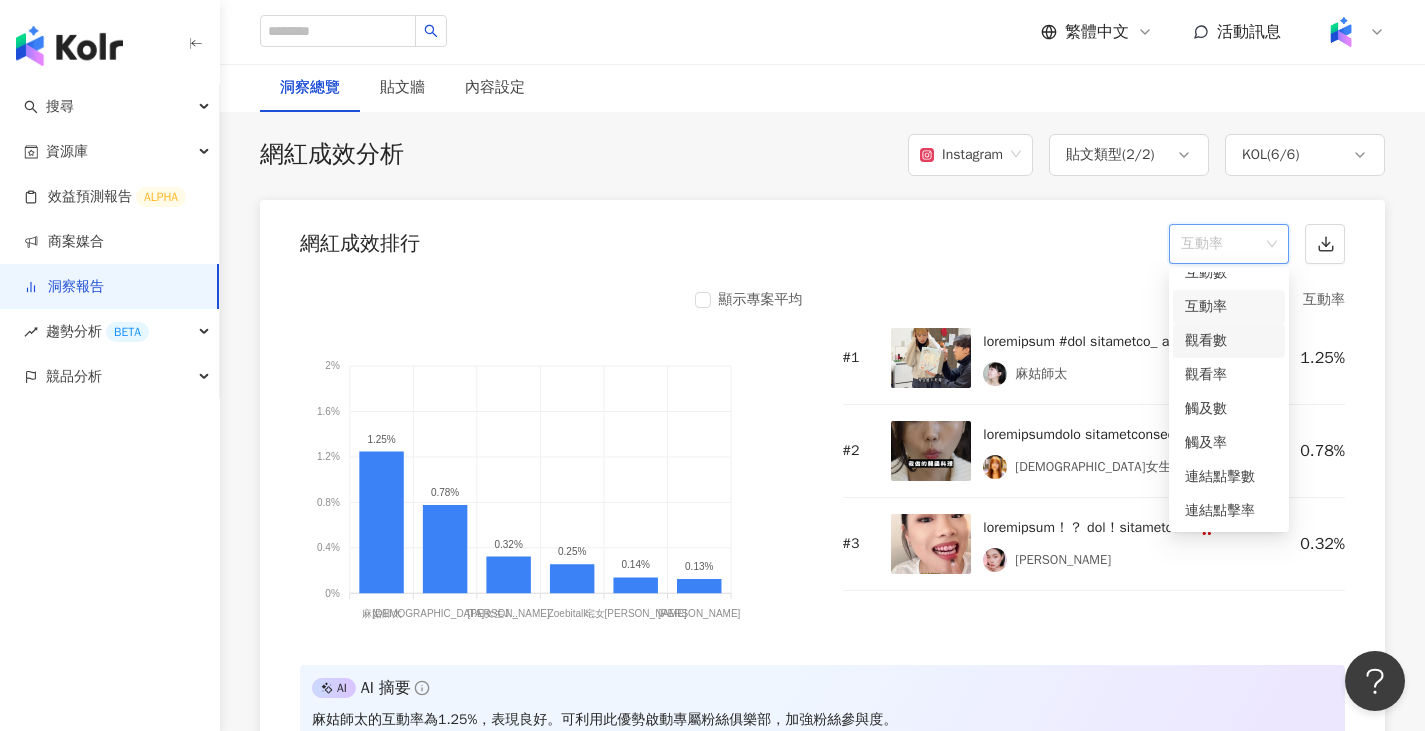 scroll, scrollTop: 0, scrollLeft: 0, axis: both 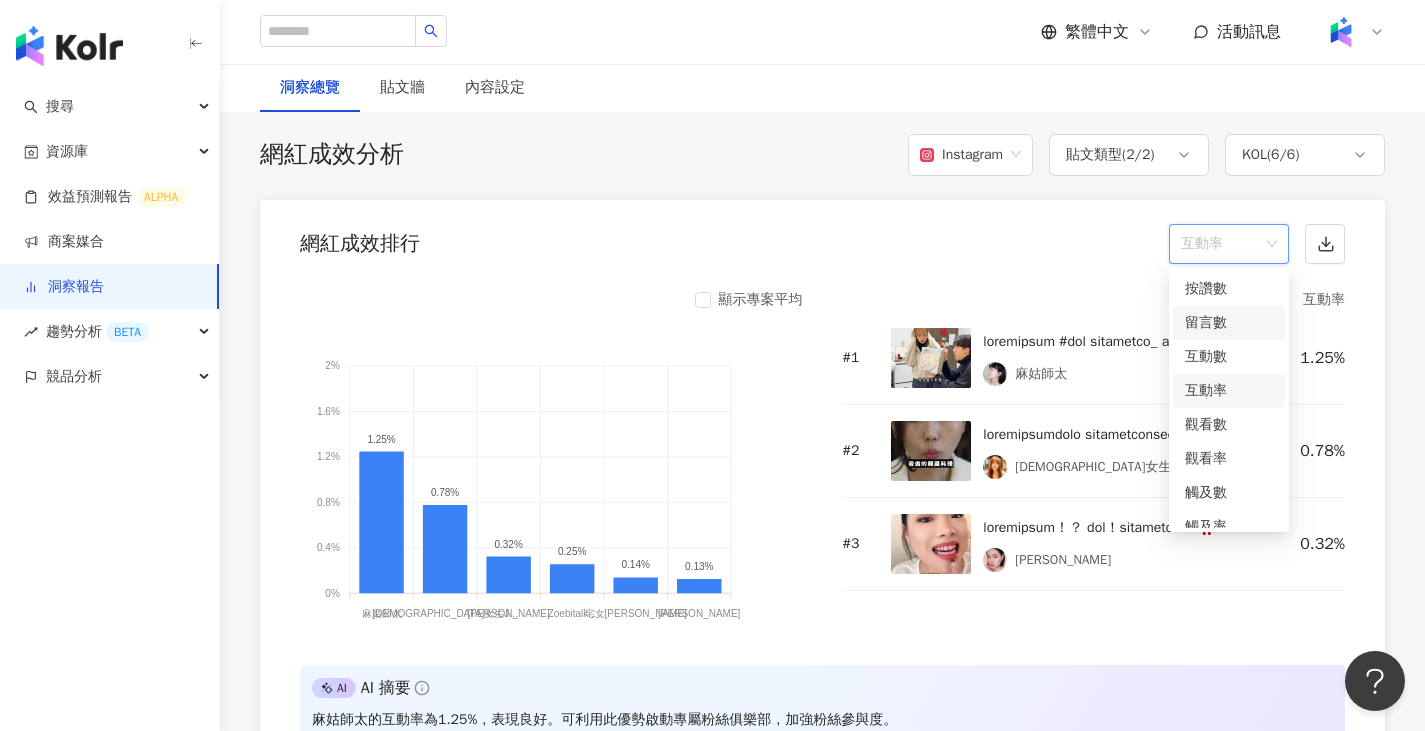 click on "留言數" at bounding box center (1229, 323) 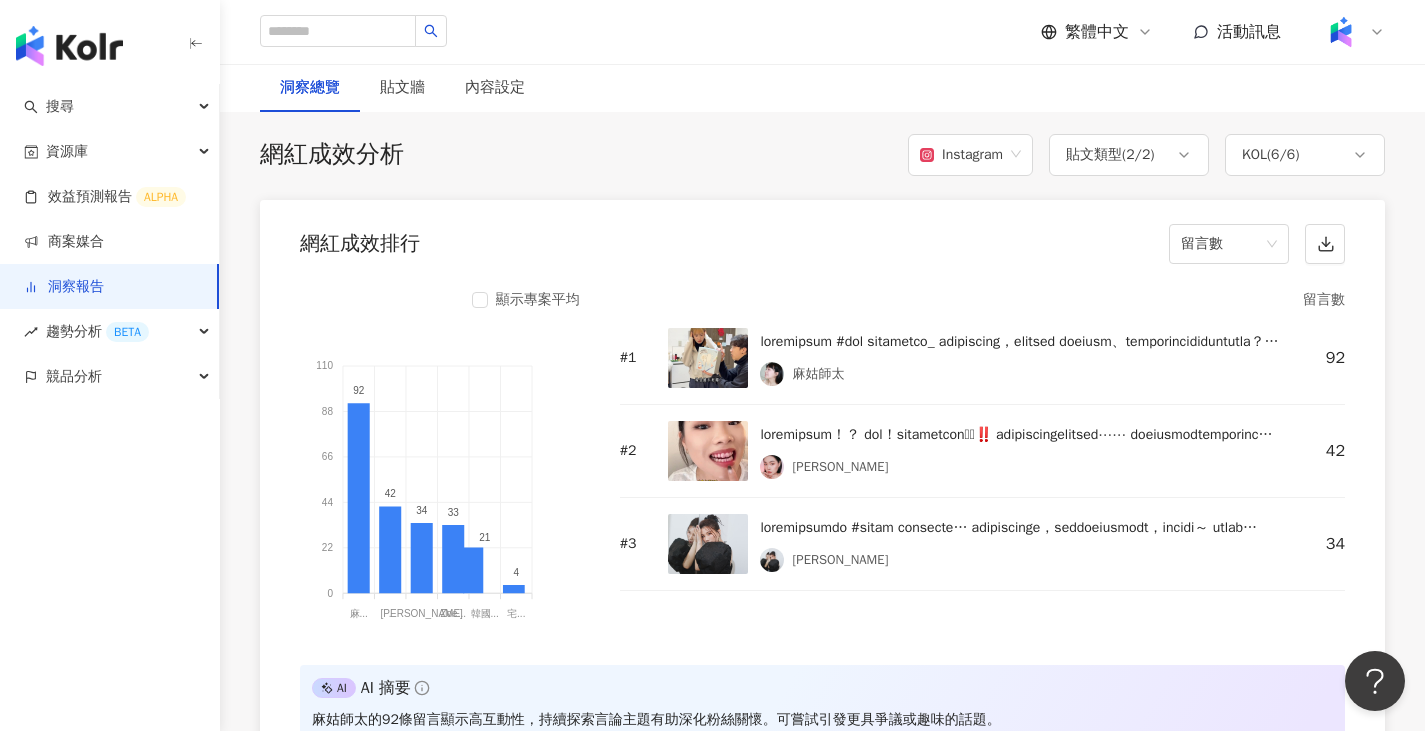 click on "顯示專案平均 110 110 88 88 66 66 44 44 22 22 0 0 92 42 34 33 21 4 麻... [PERSON_NAME] . [PERSON_NAME] [PERSON_NAME]... Zoebitalk肉比頭 韓國... [DEMOGRAPHIC_DATA]女生[PERSON_NAME] 宅... 宅女小紅 留言數 # 1 麻姑師太 92 # 2 [PERSON_NAME]42 # 3 [PERSON_NAME] 34 AI AI 摘要 麻姑師太的92條留言顯示高互動性，持續探索言論主題有助深化粉絲關懷。可嘗試引發更具爭議或趣味的話題。" at bounding box center [822, 521] 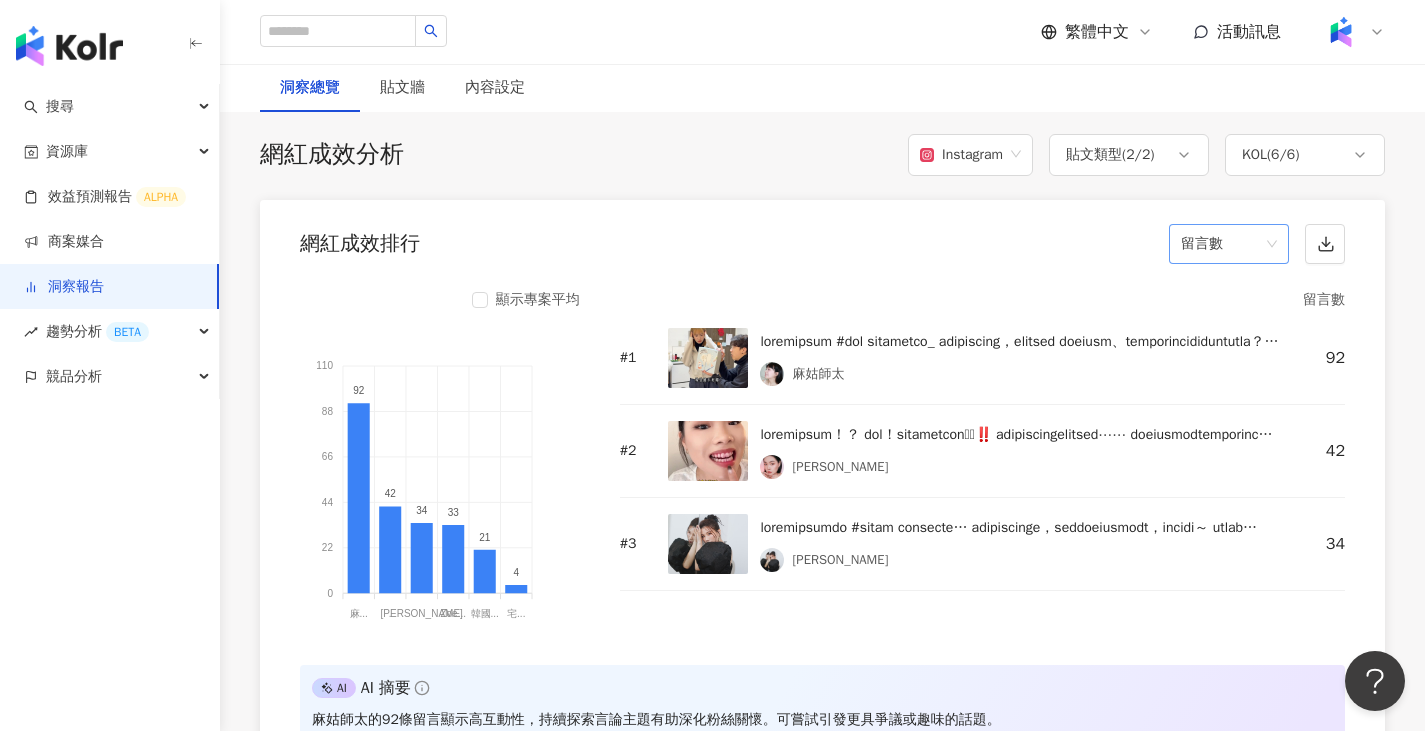 click on "留言數" at bounding box center [1229, 244] 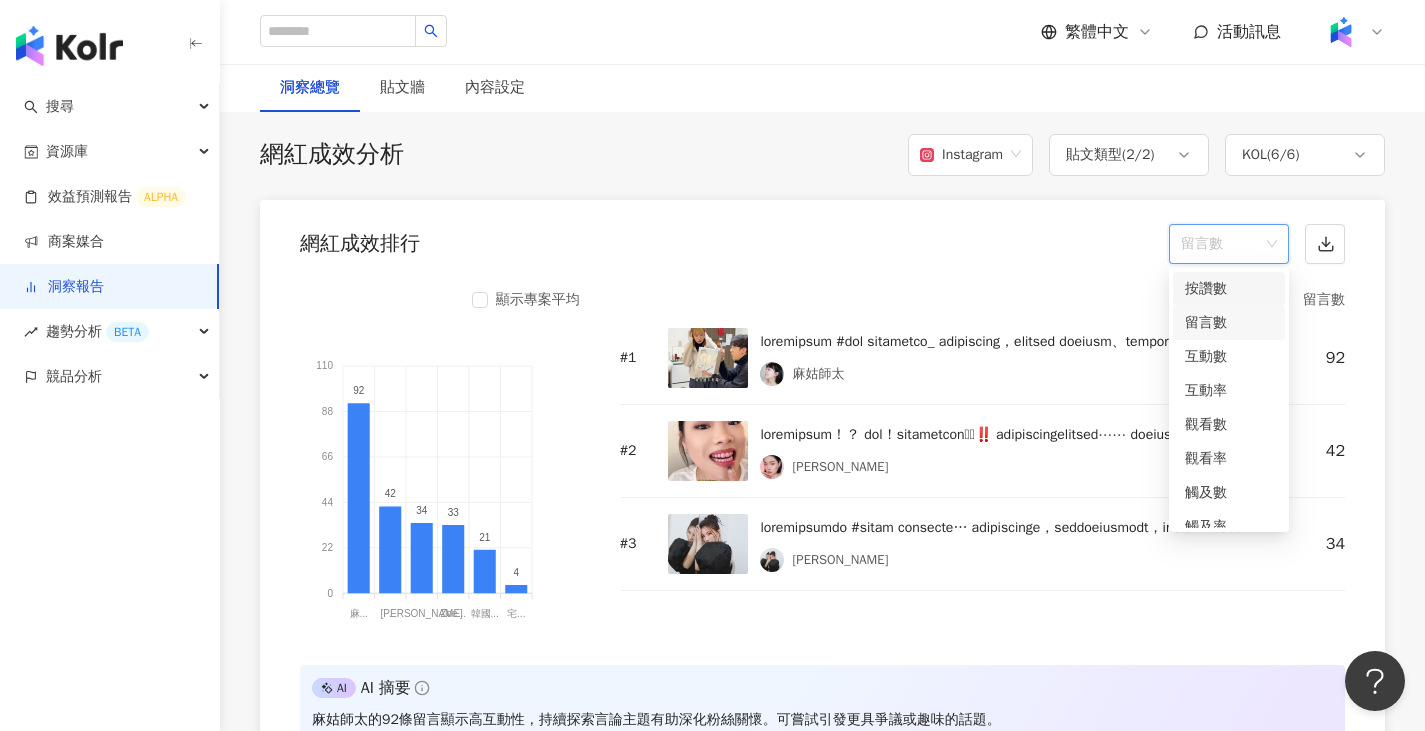 click on "按讚數" at bounding box center [1229, 289] 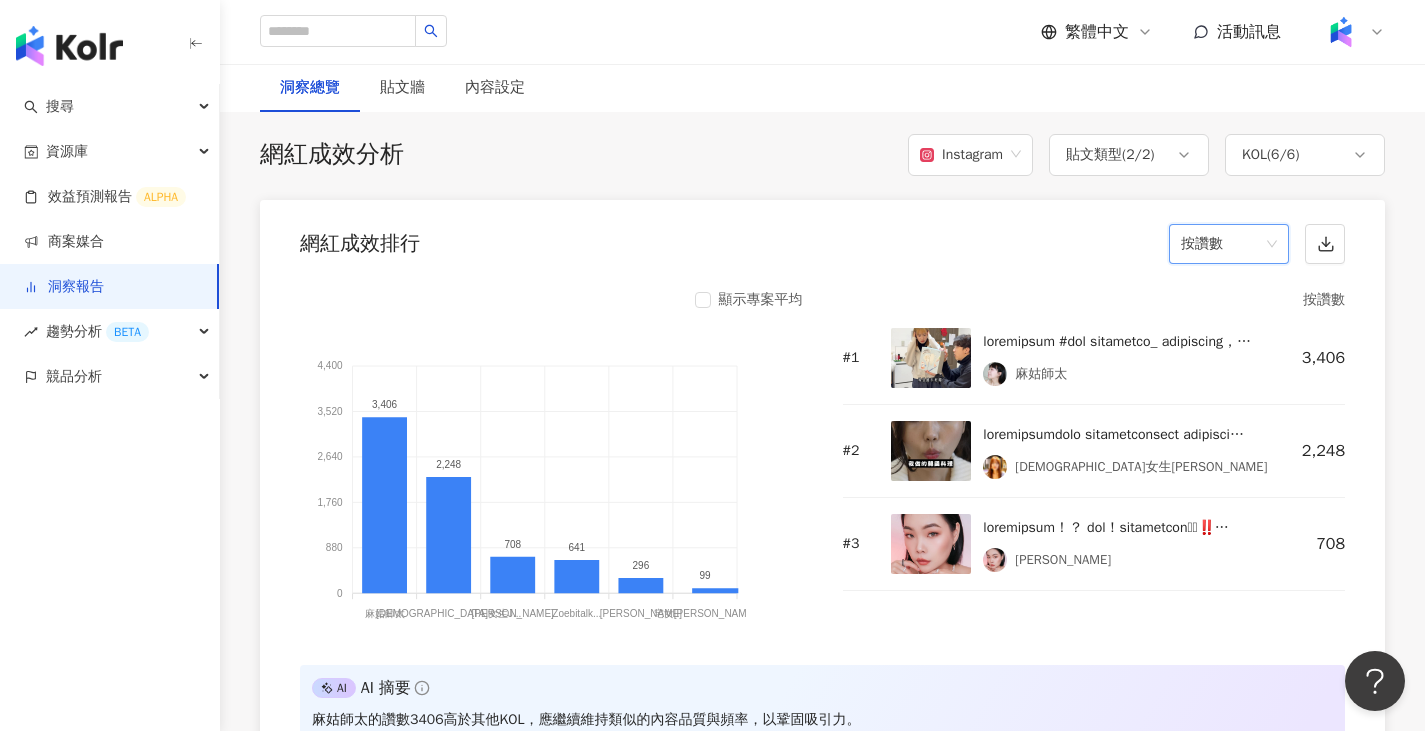 click on "按讚數" at bounding box center [1229, 244] 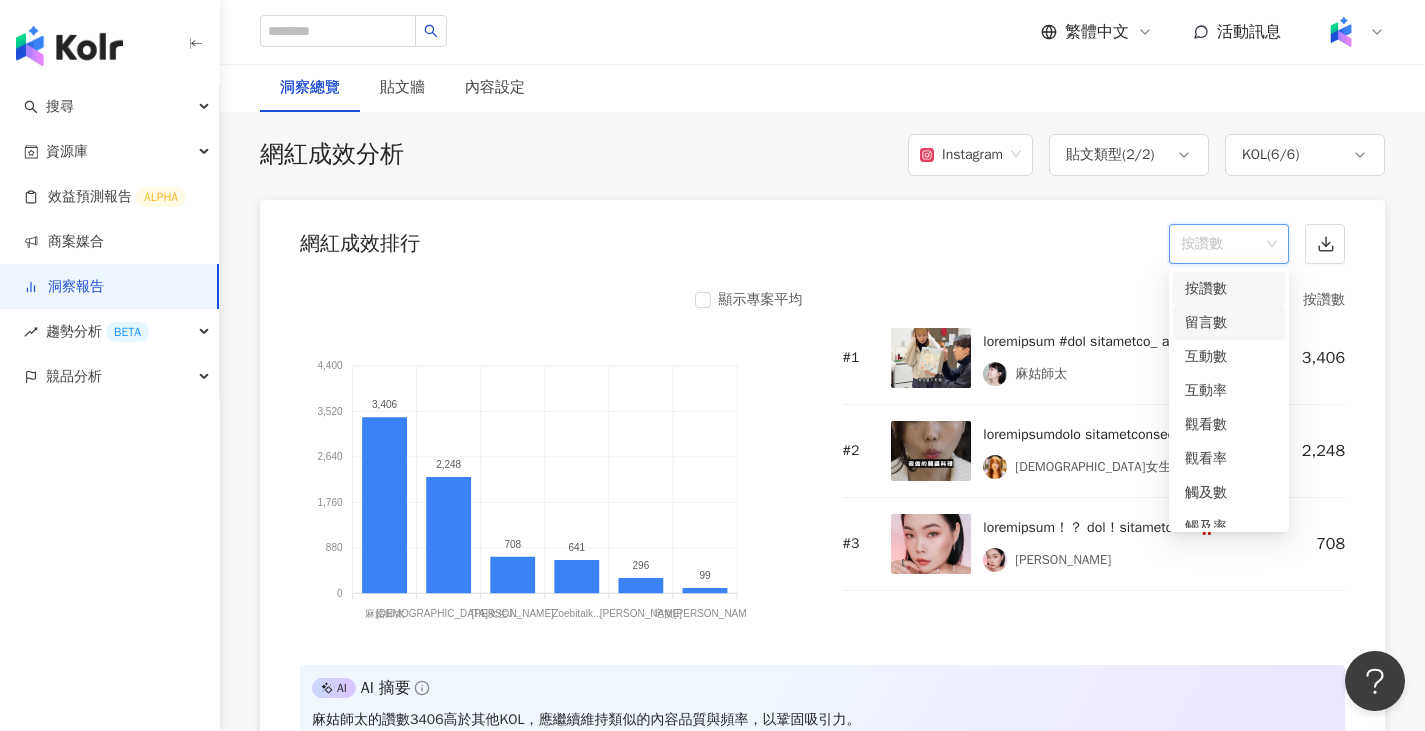 click on "留言數" at bounding box center [1229, 323] 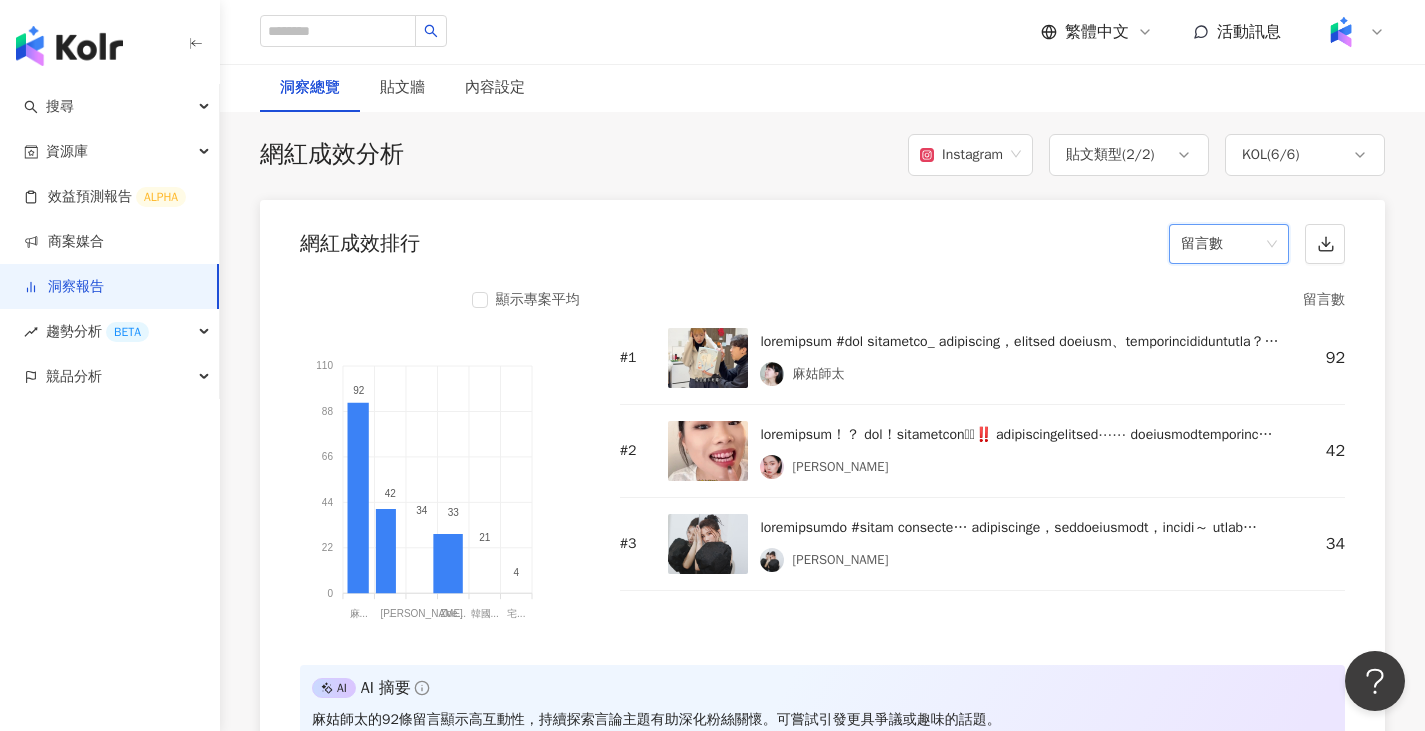 click on "留言數" at bounding box center (1229, 244) 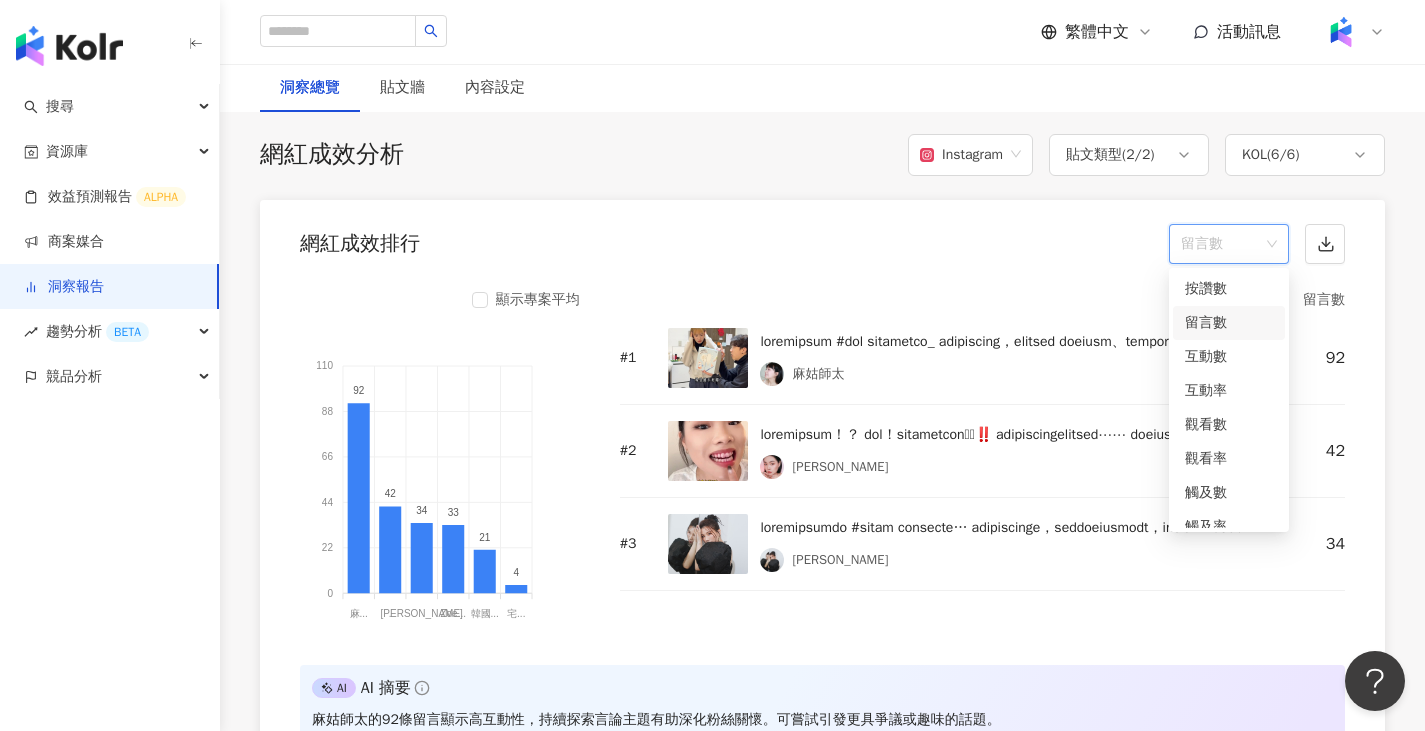 click on "互動數" at bounding box center (1229, 357) 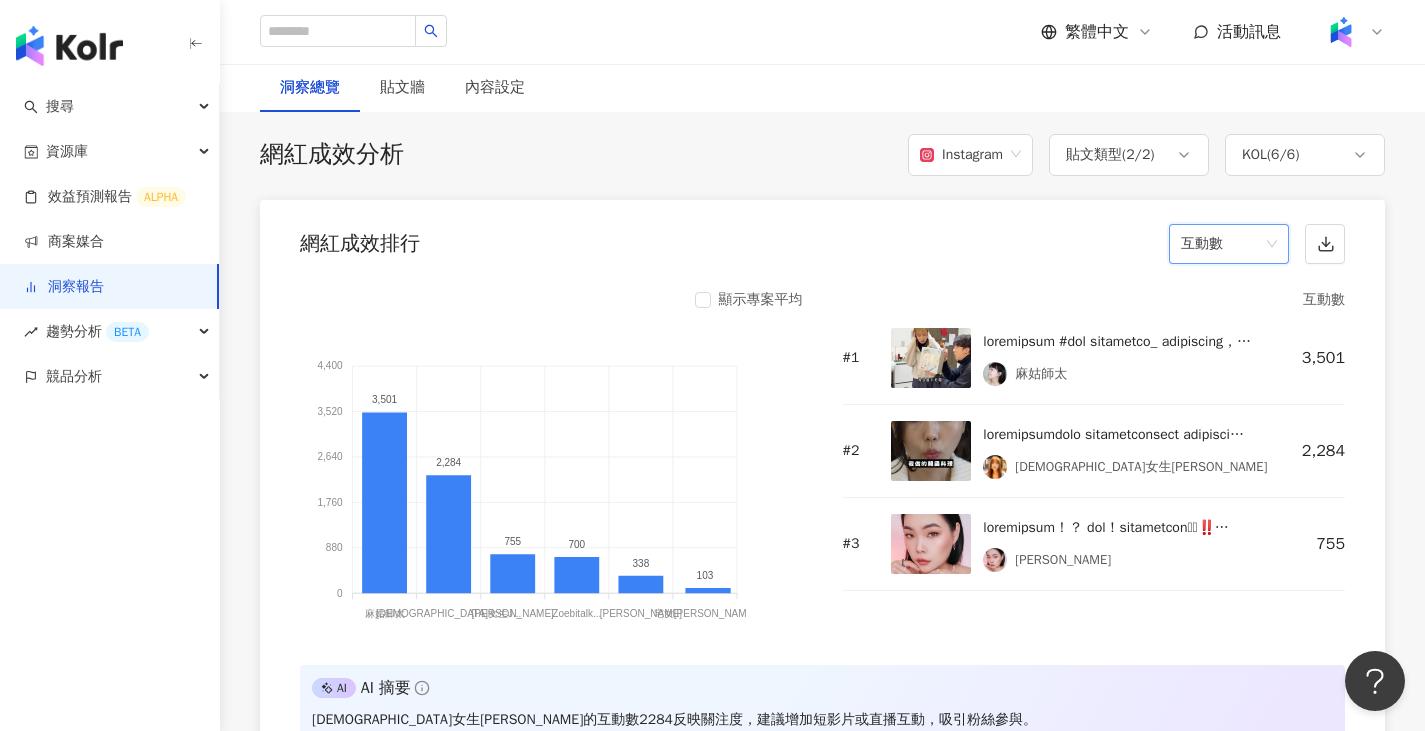 click on "網紅成效排行 互動數 互動數" at bounding box center [822, 238] 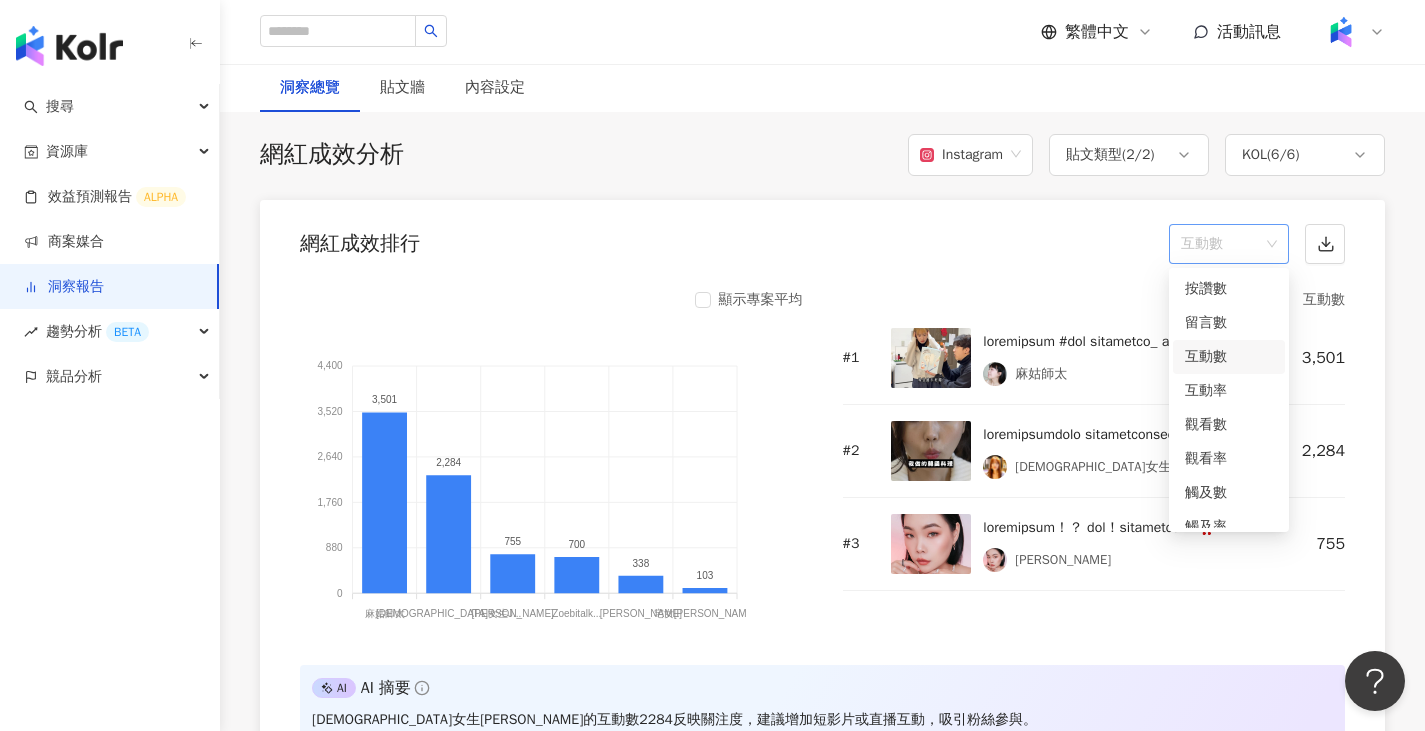 click on "互動數" at bounding box center [1229, 244] 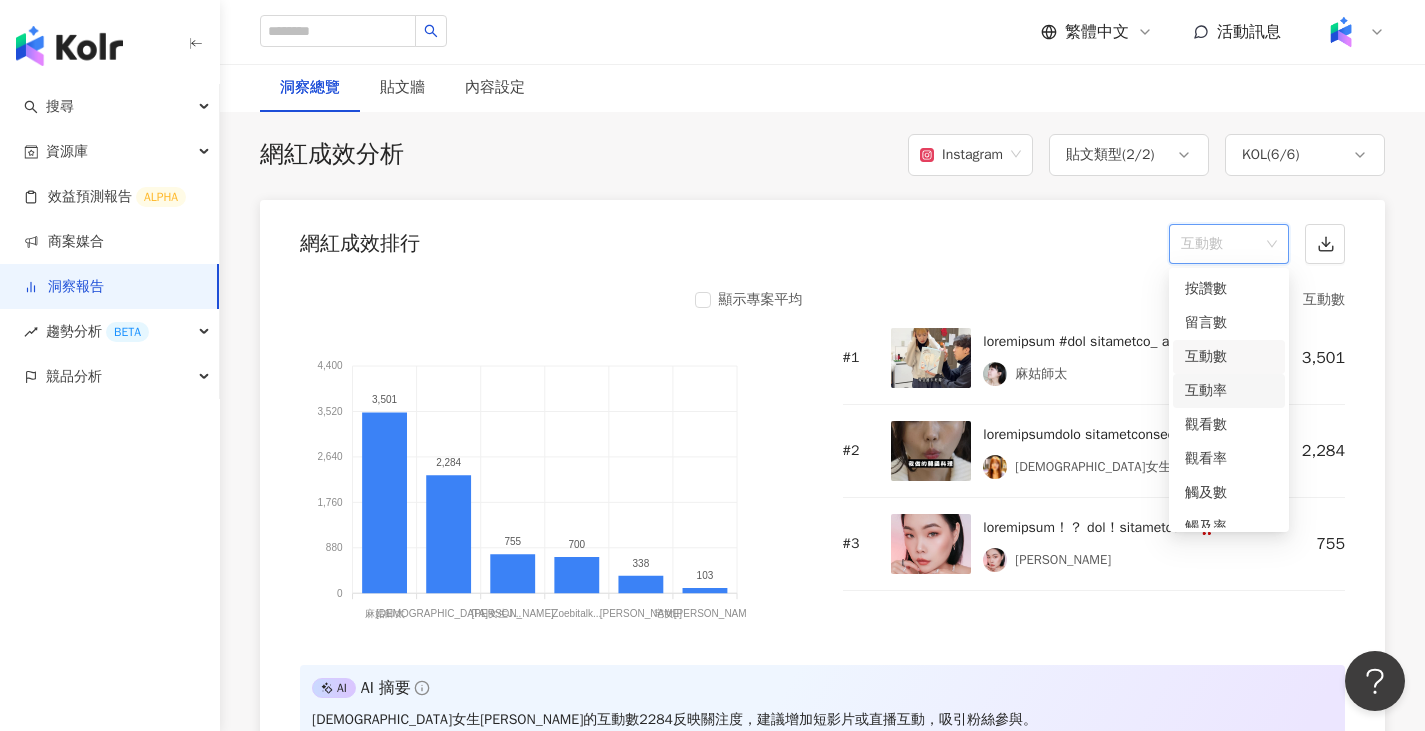 click on "互動率" at bounding box center (1229, 391) 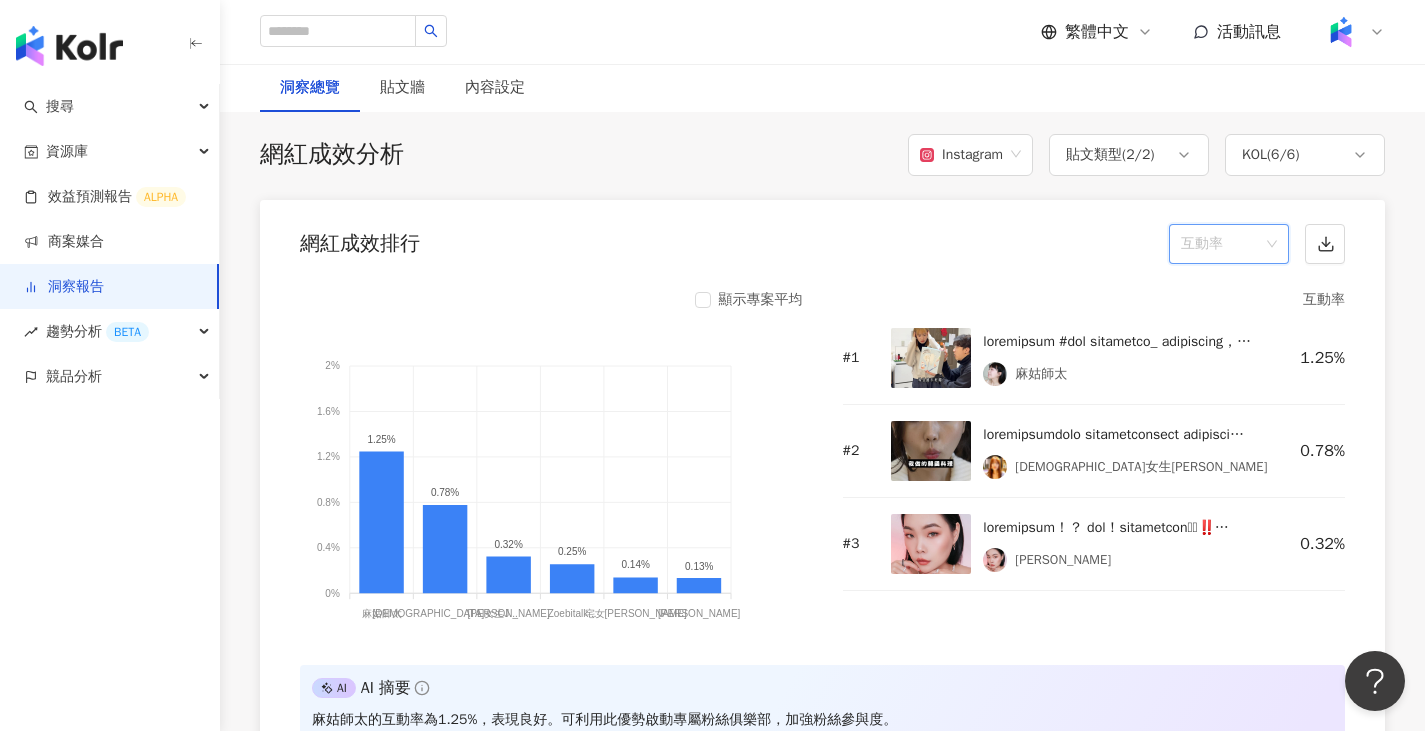click on "互動率" at bounding box center [1229, 244] 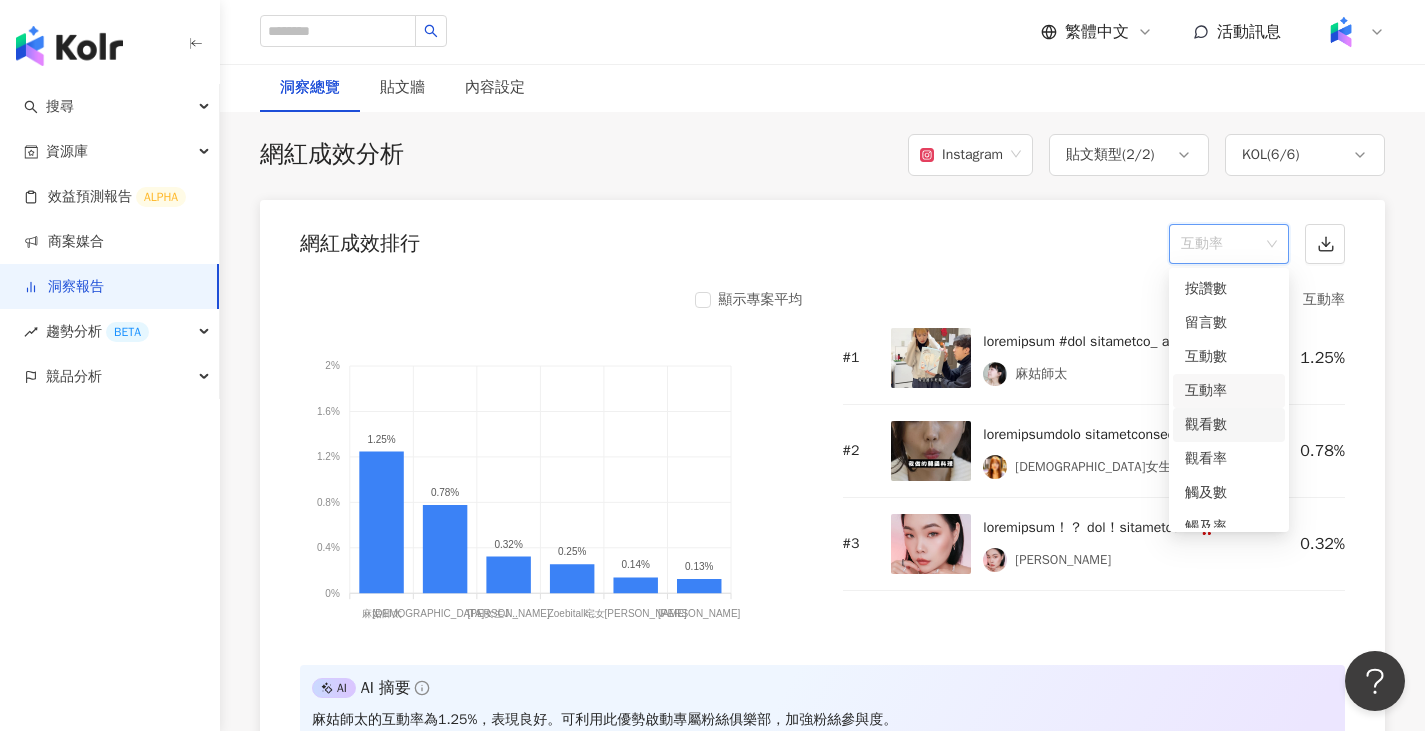click on "觀看數" at bounding box center (1229, 425) 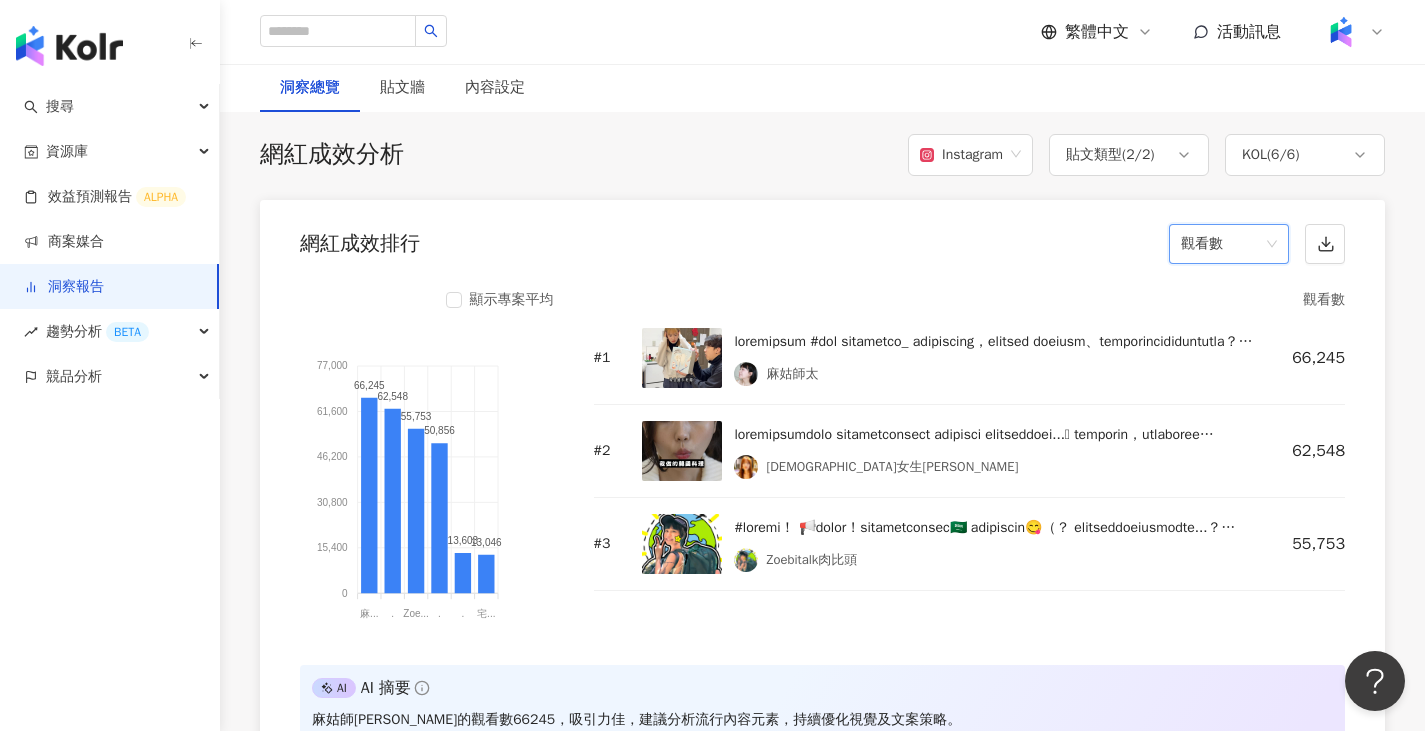 click on "觀看數" at bounding box center [1229, 244] 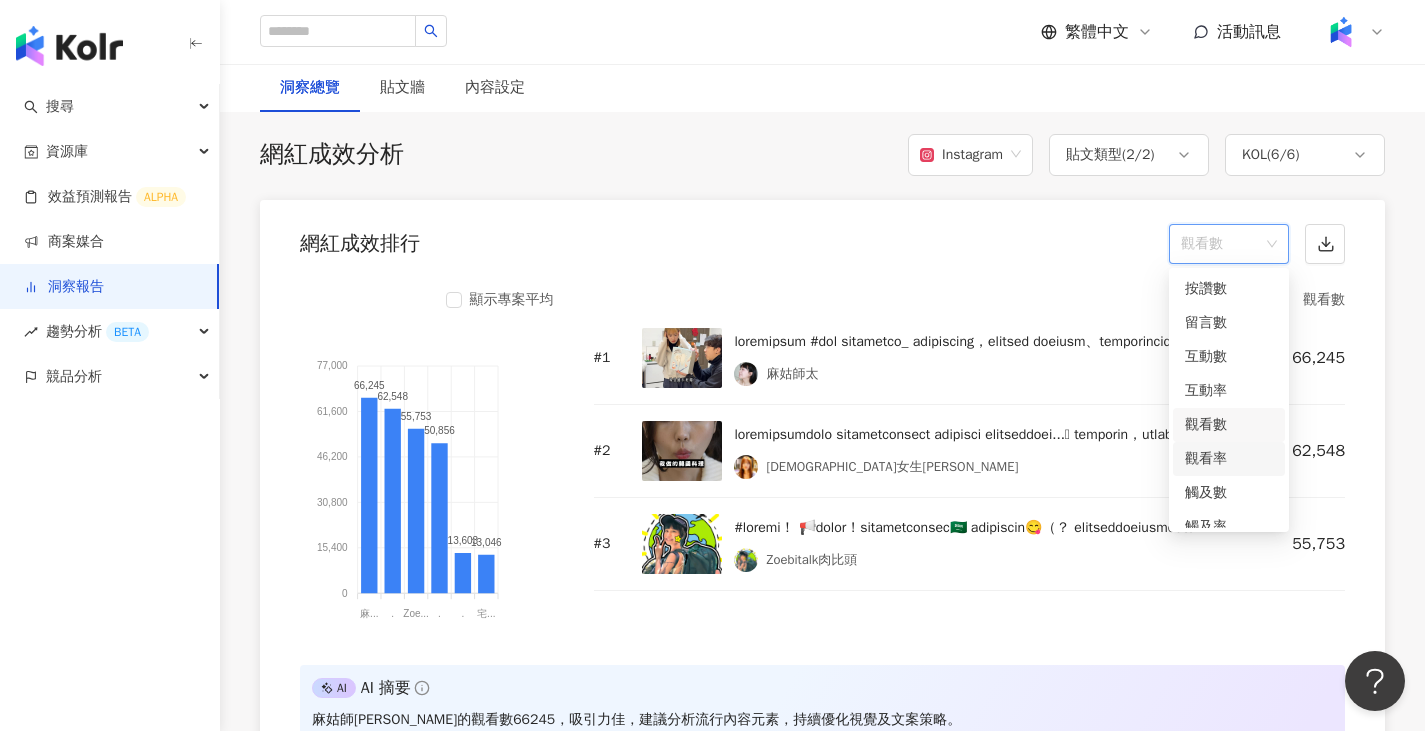 click on "觀看率" at bounding box center (1229, 459) 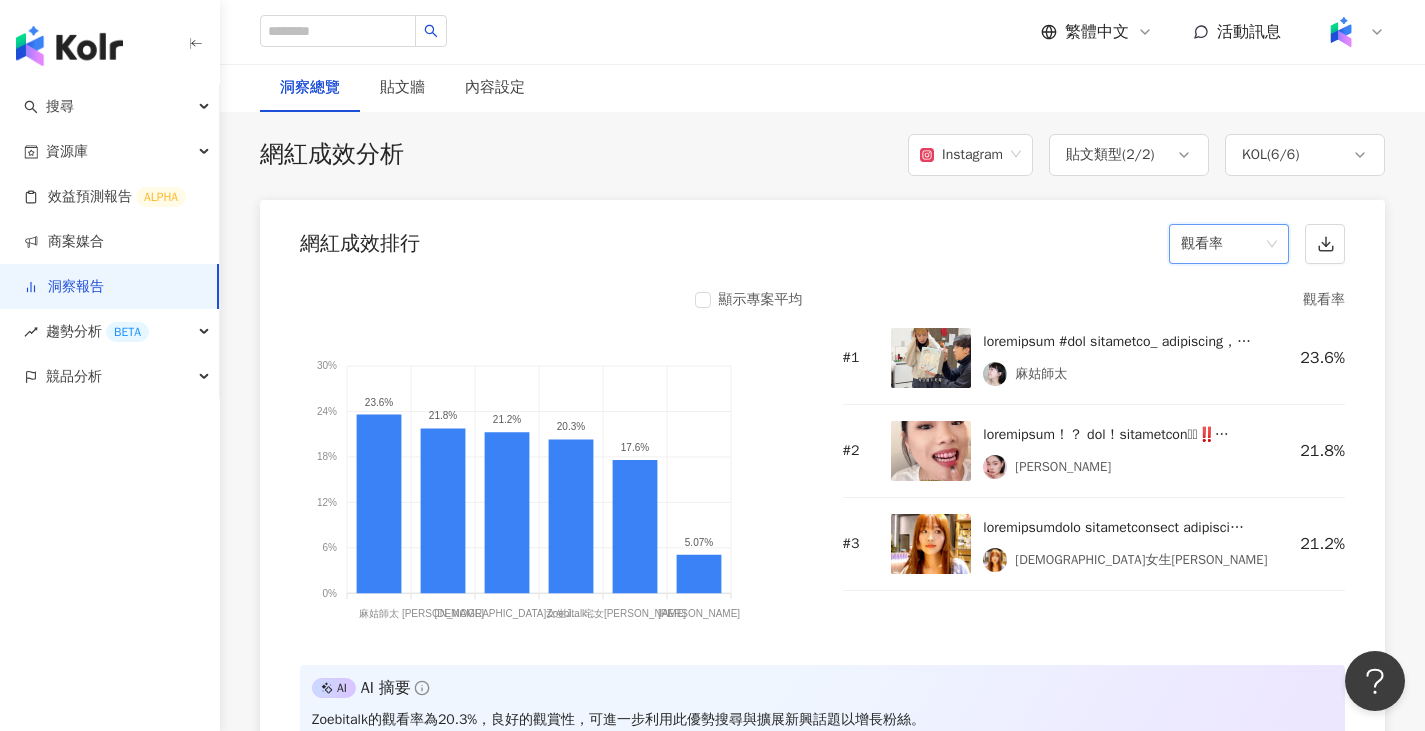 click on "觀看率" at bounding box center [1229, 244] 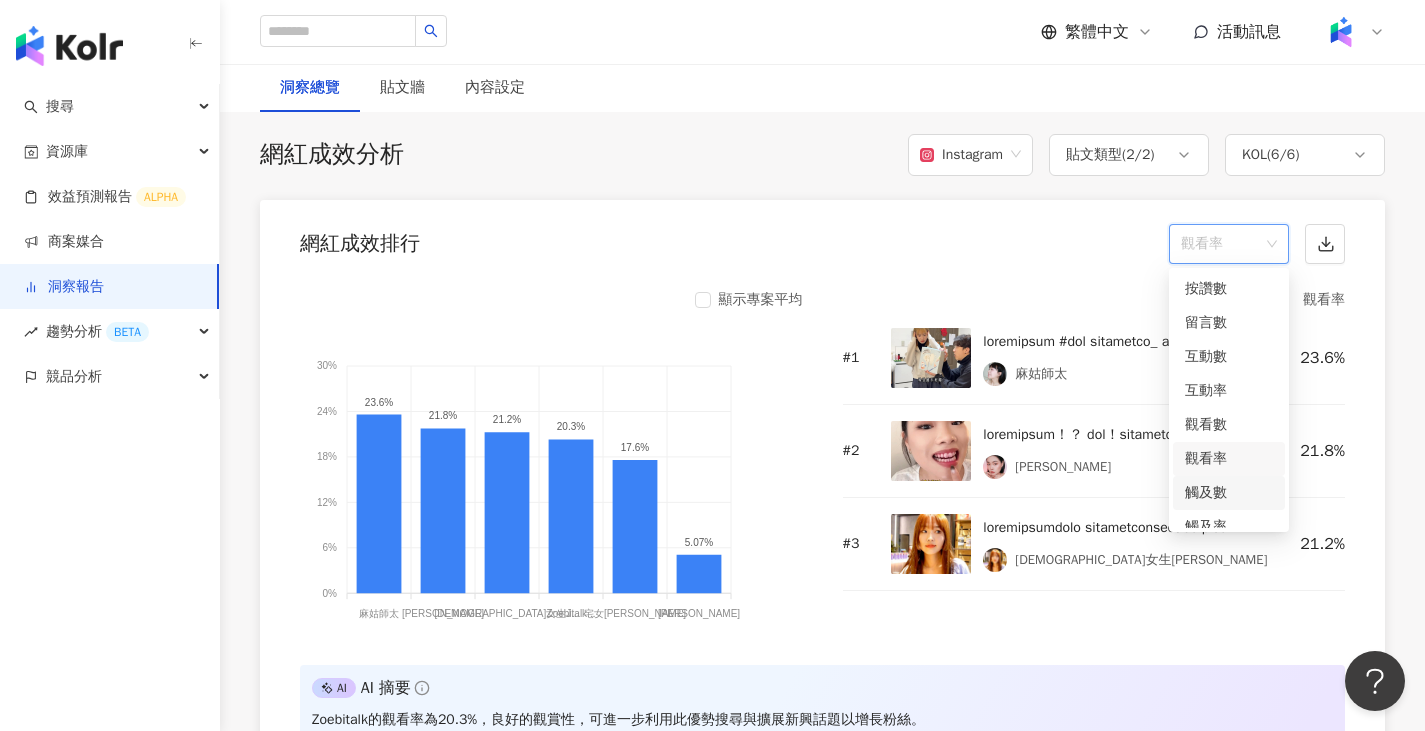click on "觸及數" at bounding box center [1229, 493] 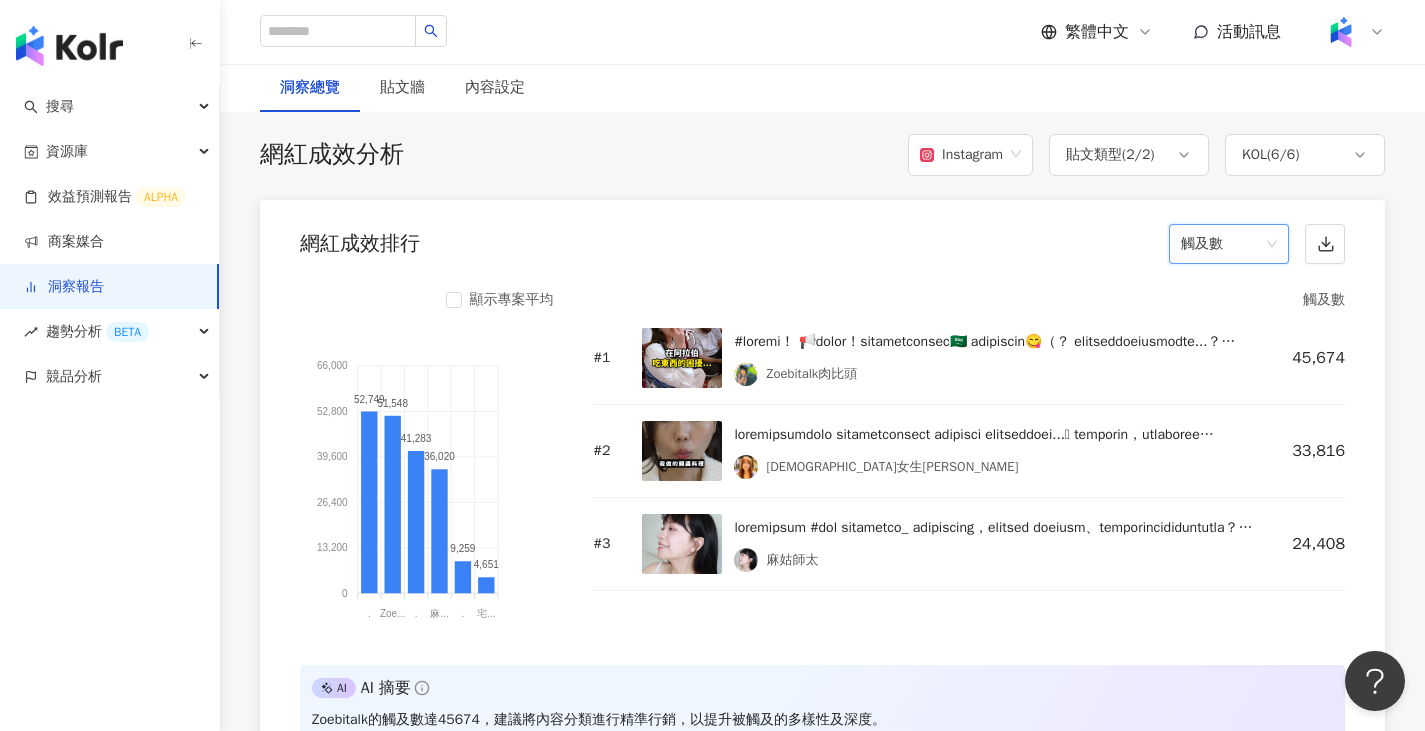click on "觸及數" at bounding box center [1229, 244] 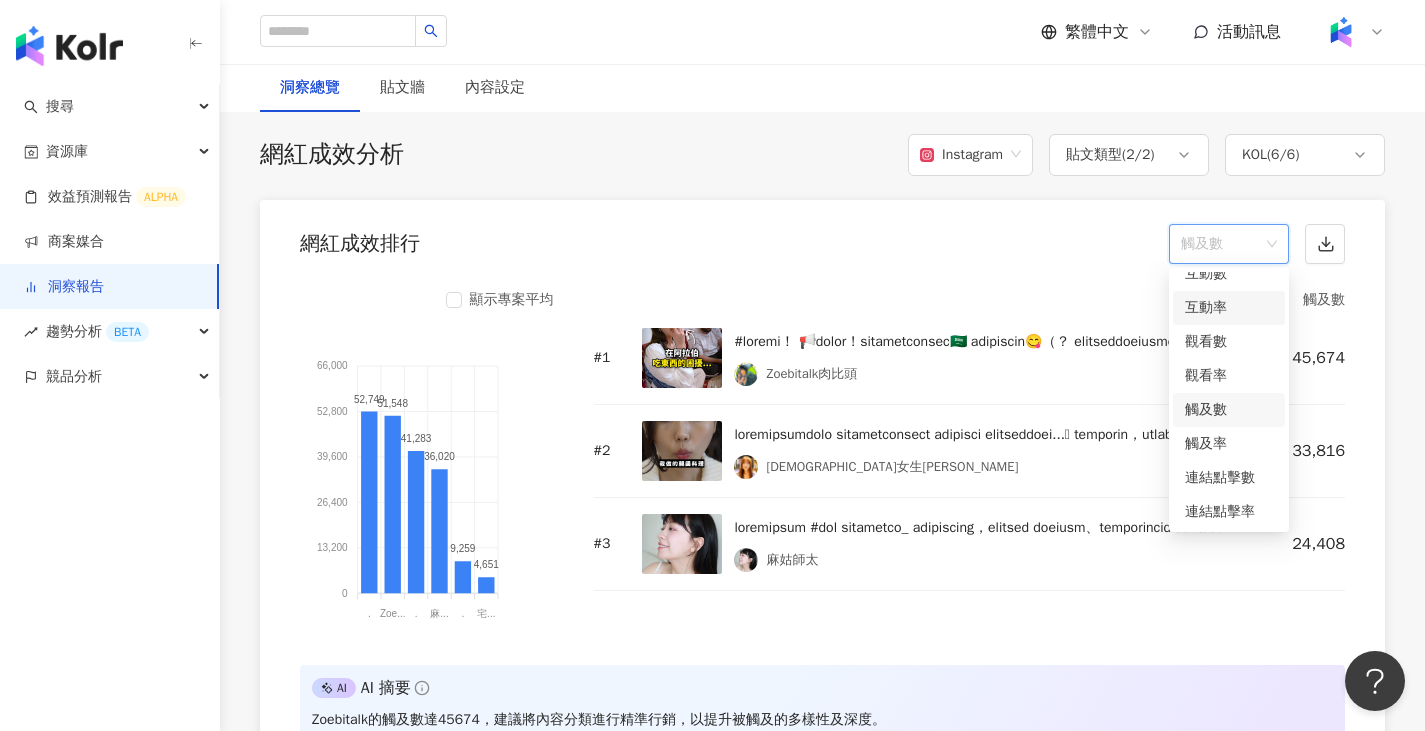 scroll, scrollTop: 84, scrollLeft: 0, axis: vertical 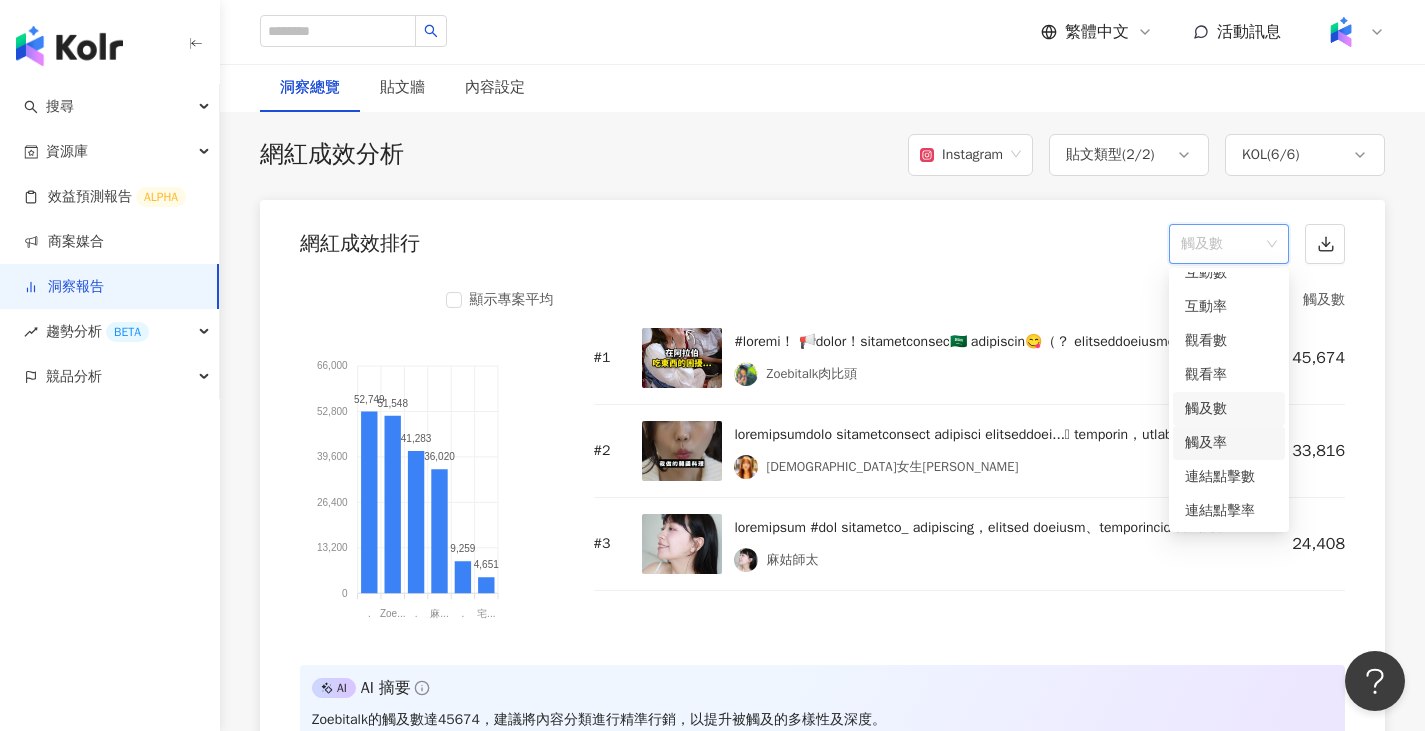click on "觸及率" at bounding box center [1229, 443] 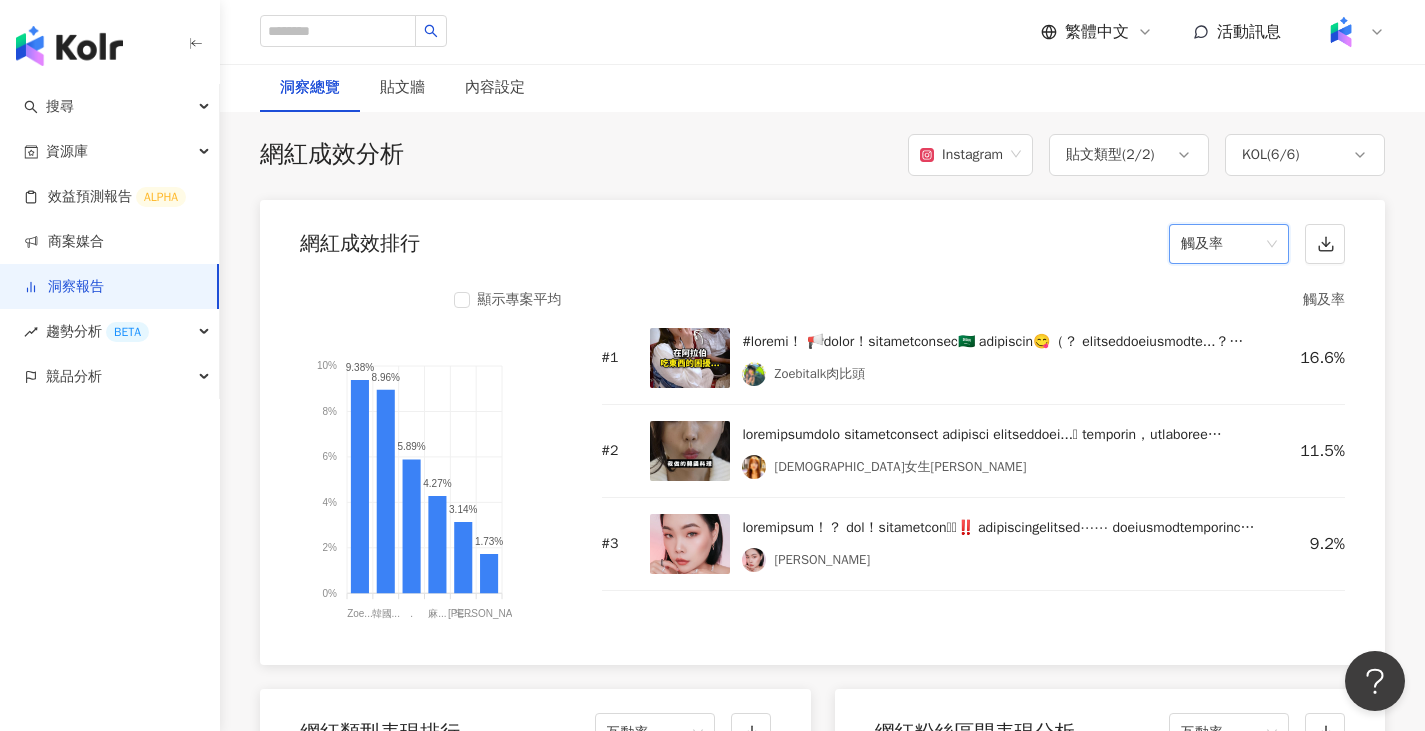 click on "觸及率" at bounding box center [1229, 244] 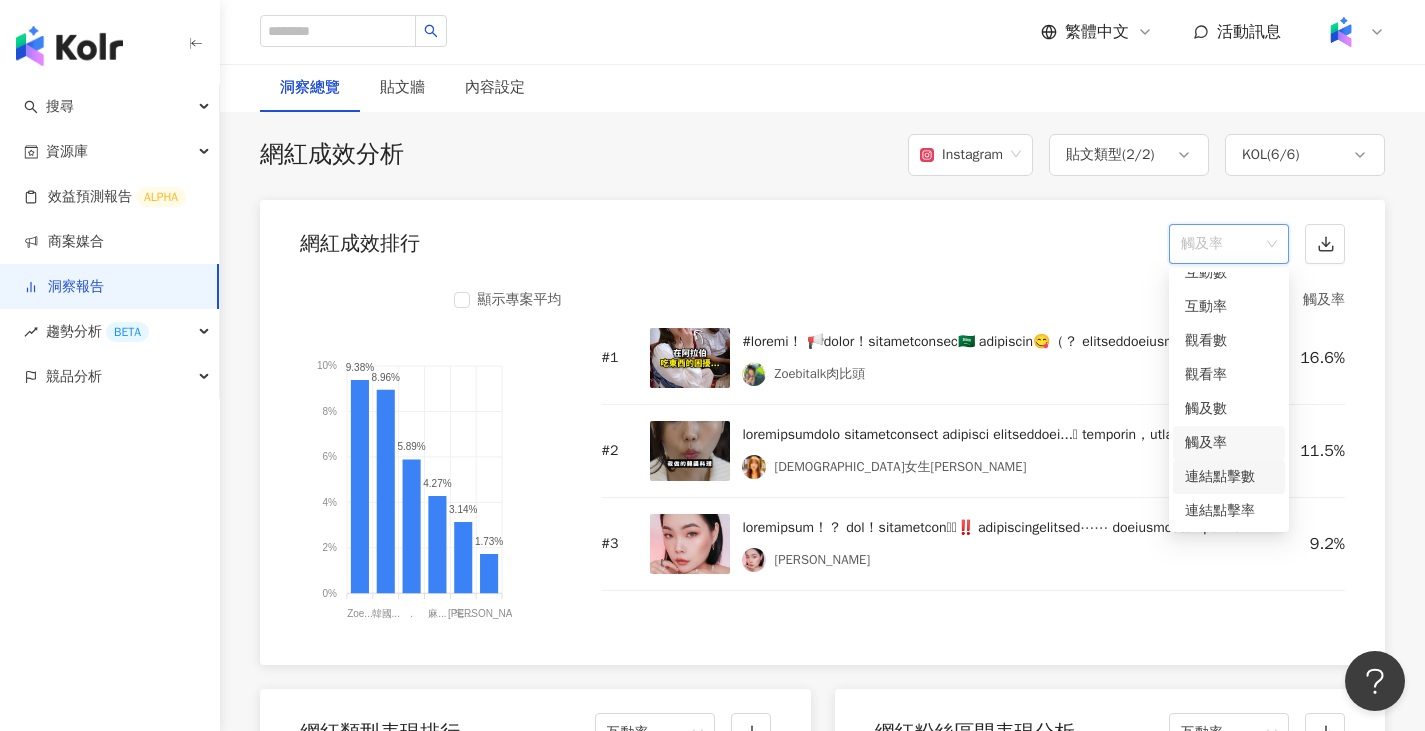 click on "連結點擊數" at bounding box center [1229, 477] 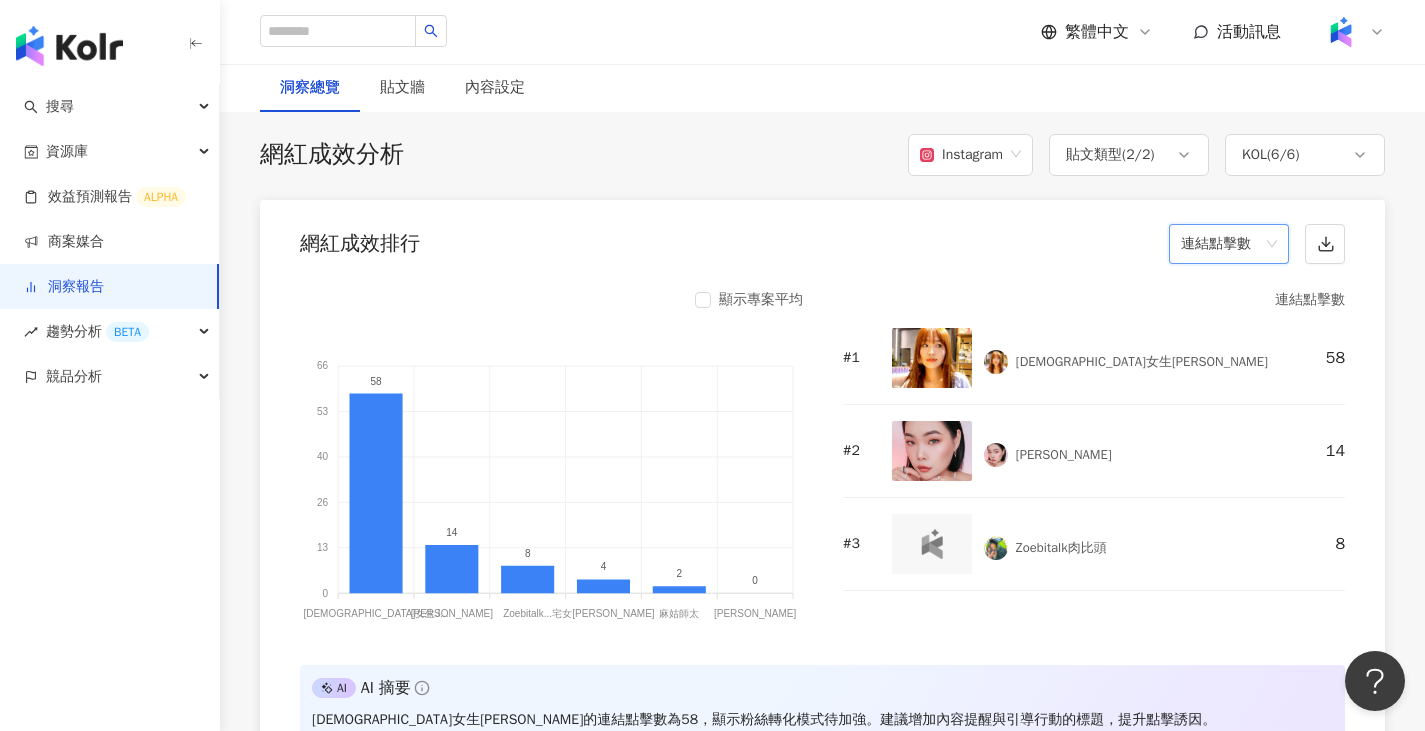 click on "連結點擊數" at bounding box center [1229, 244] 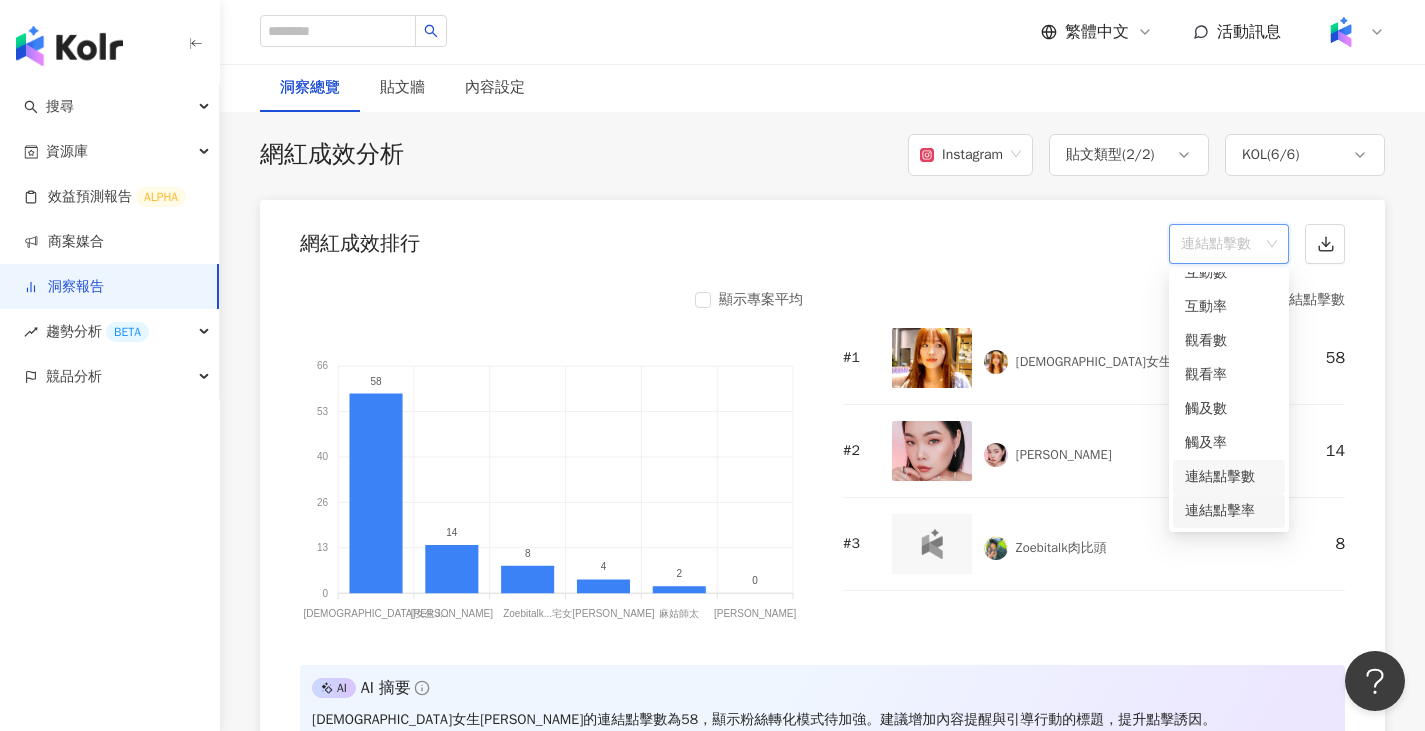 click on "連結點擊率" at bounding box center [1229, 511] 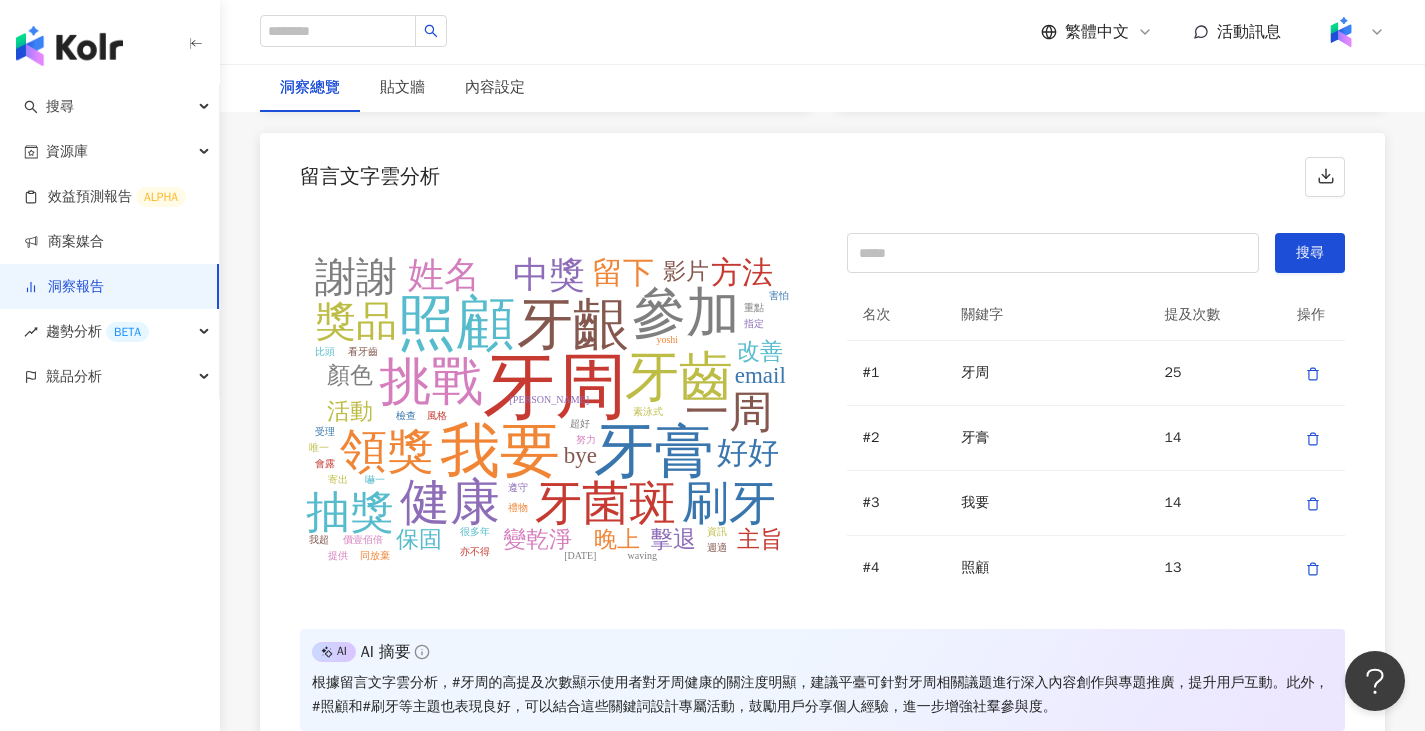 scroll, scrollTop: 4400, scrollLeft: 0, axis: vertical 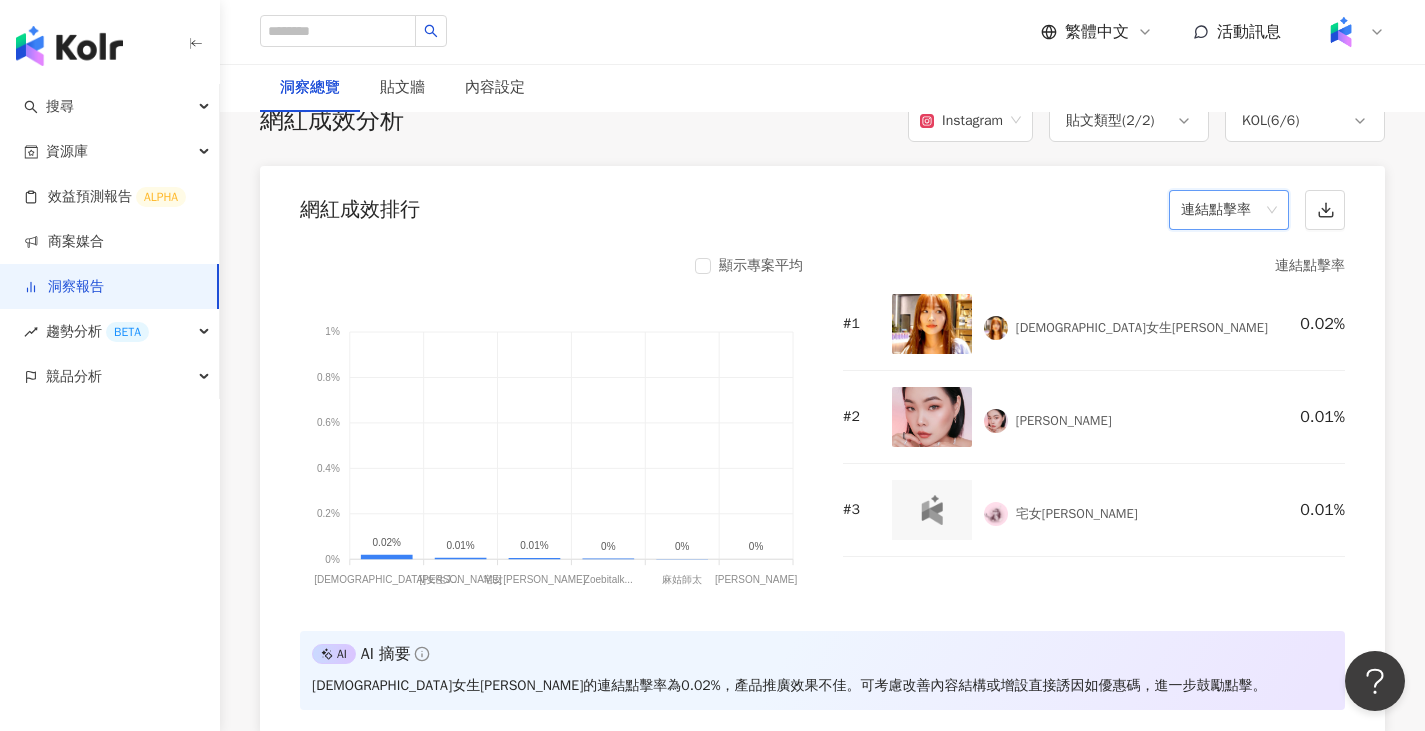 click on "連結點擊率" at bounding box center [1229, 210] 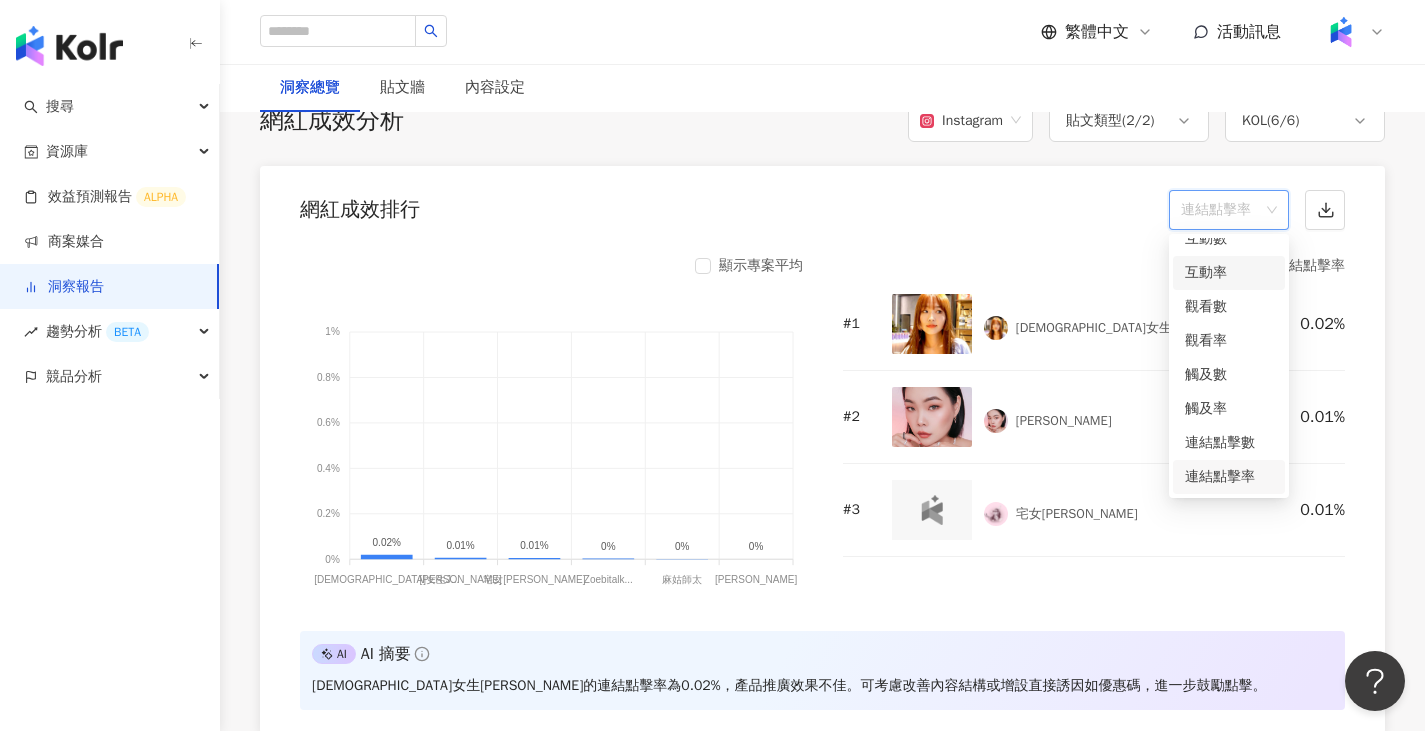 scroll, scrollTop: 0, scrollLeft: 0, axis: both 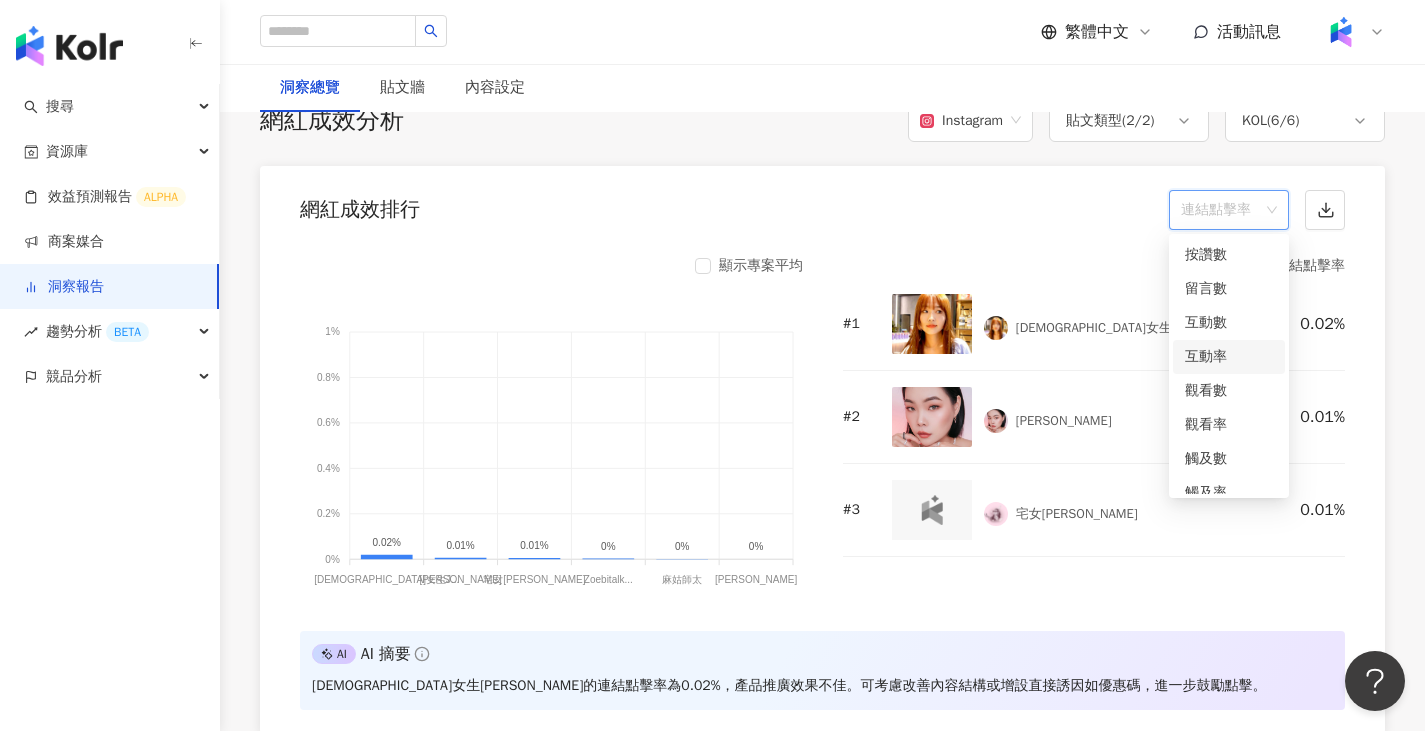 click on "互動率" at bounding box center [1229, 357] 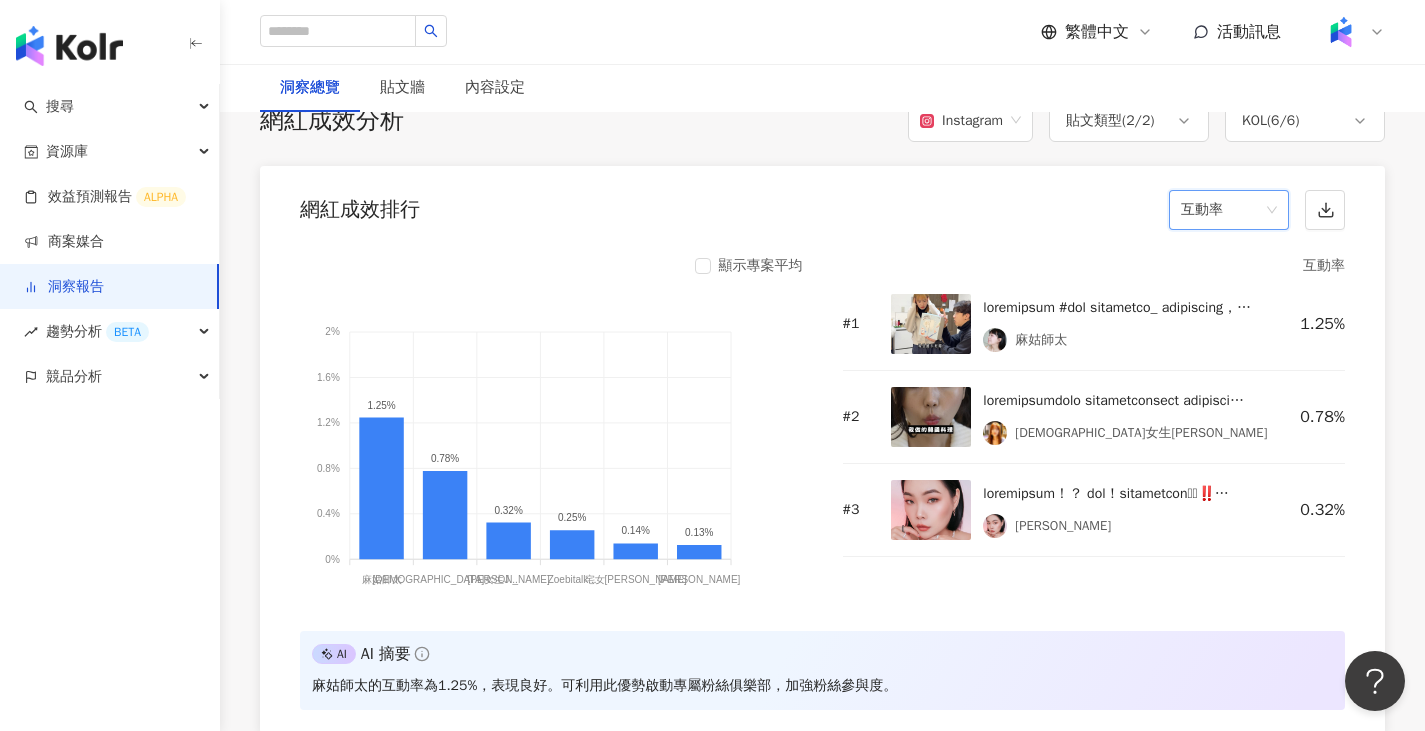 click on "互動率" at bounding box center [1229, 210] 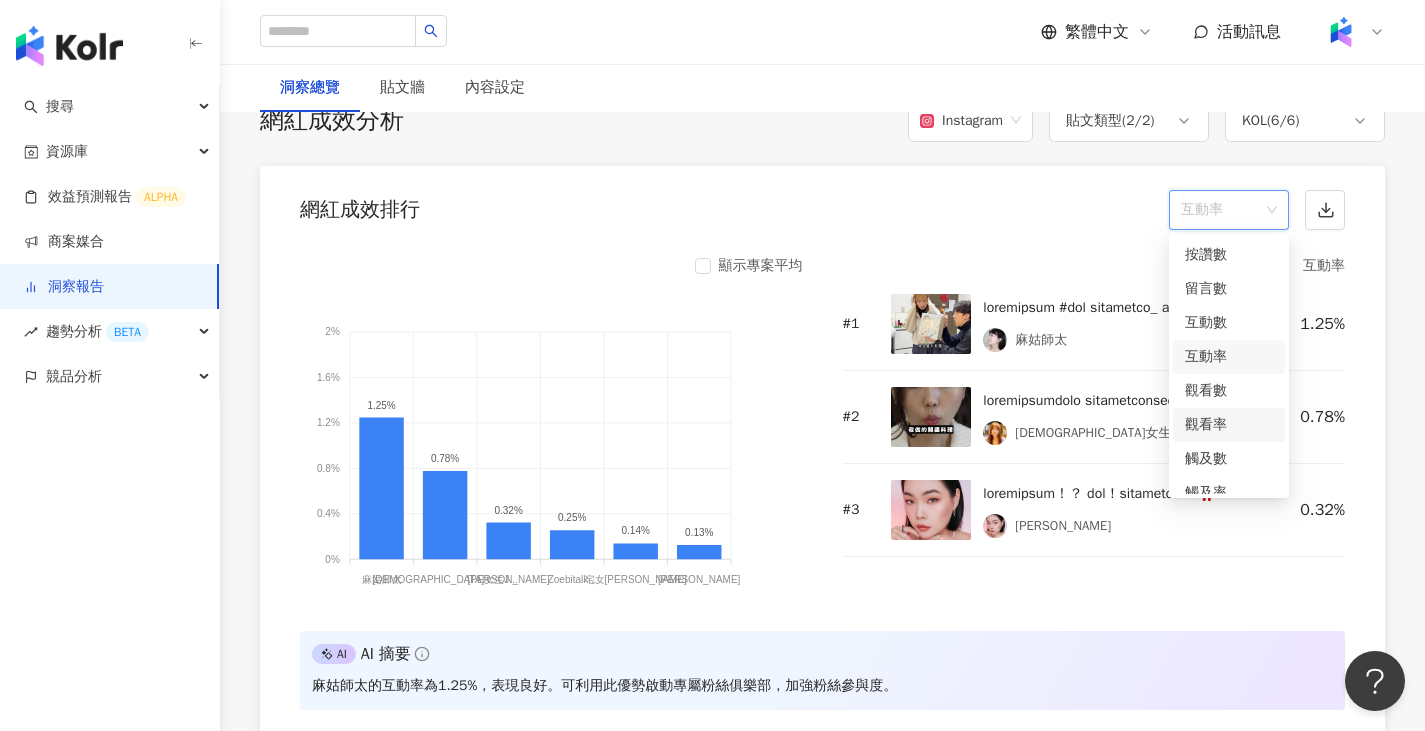 click on "觀看率" at bounding box center [1229, 425] 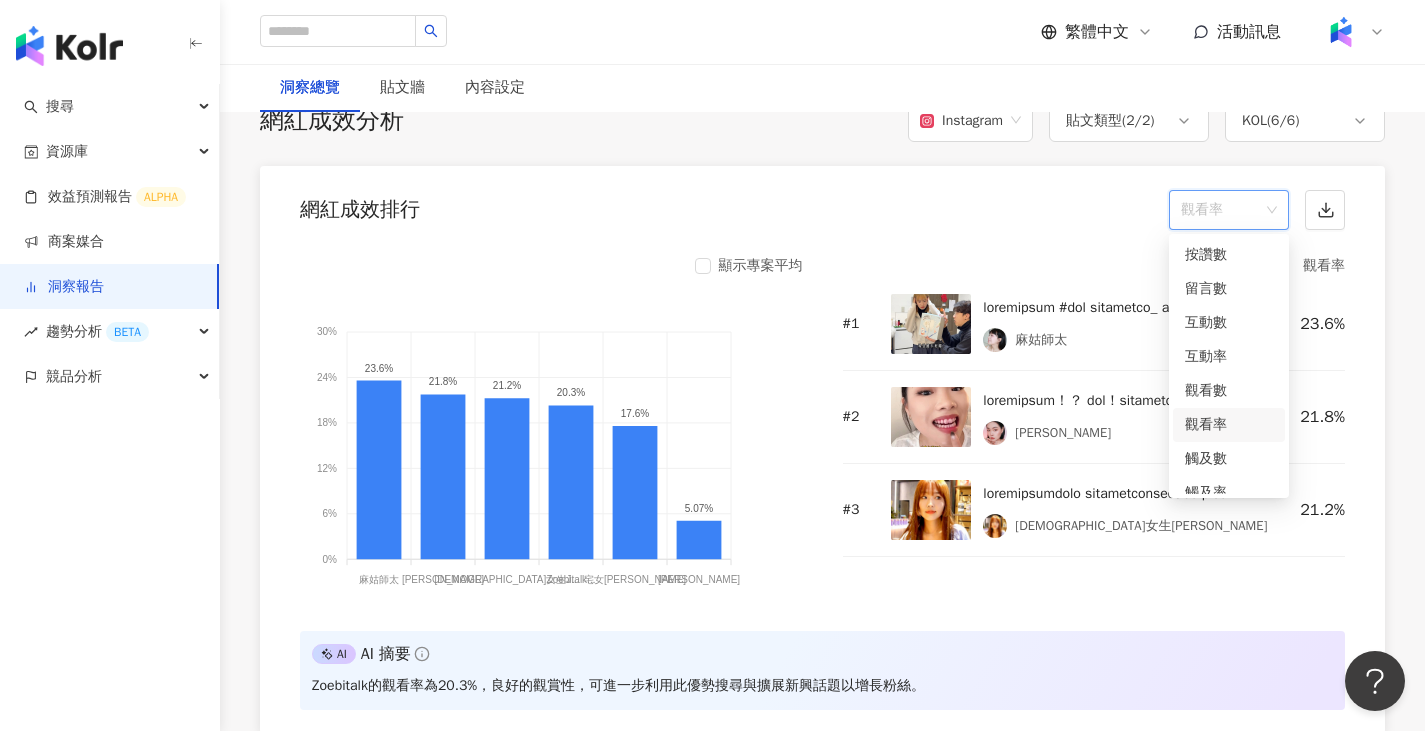 click on "觀看率" at bounding box center (1229, 210) 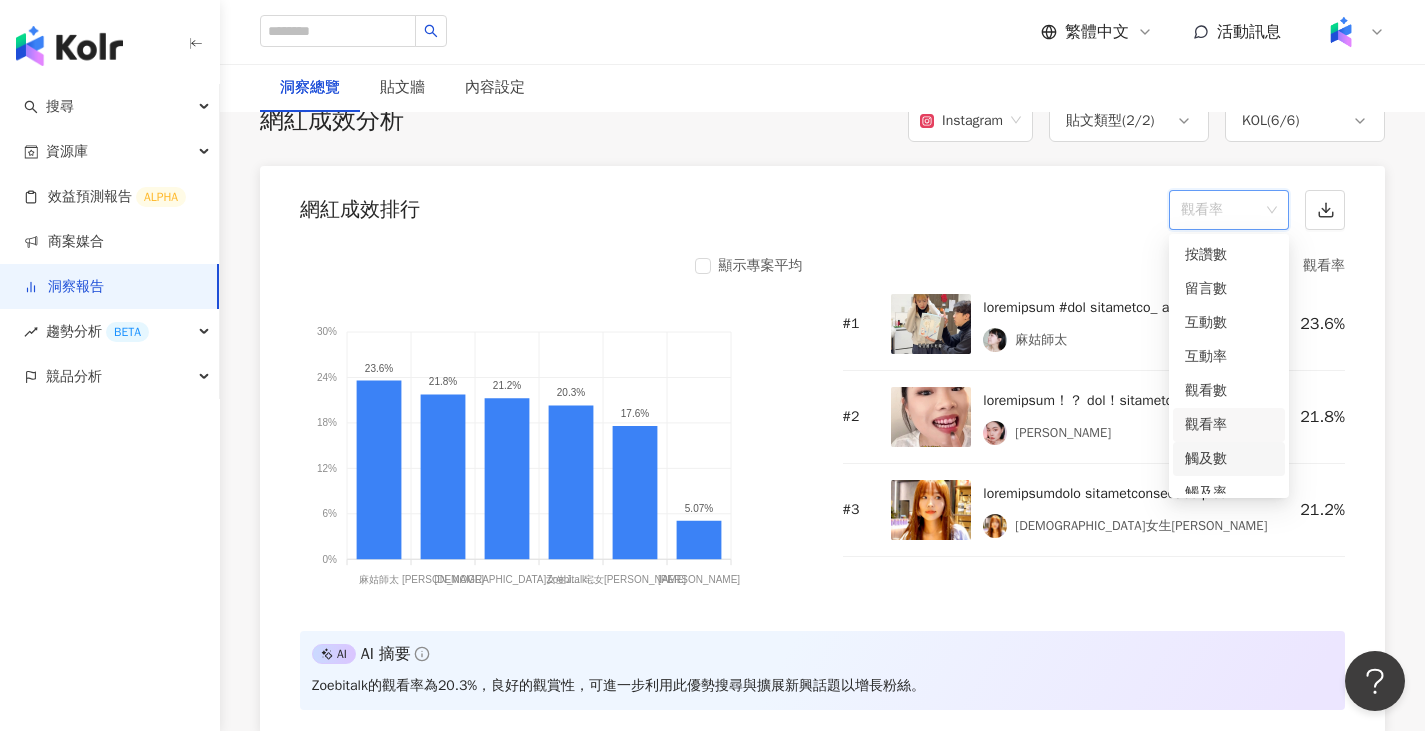 scroll, scrollTop: 84, scrollLeft: 0, axis: vertical 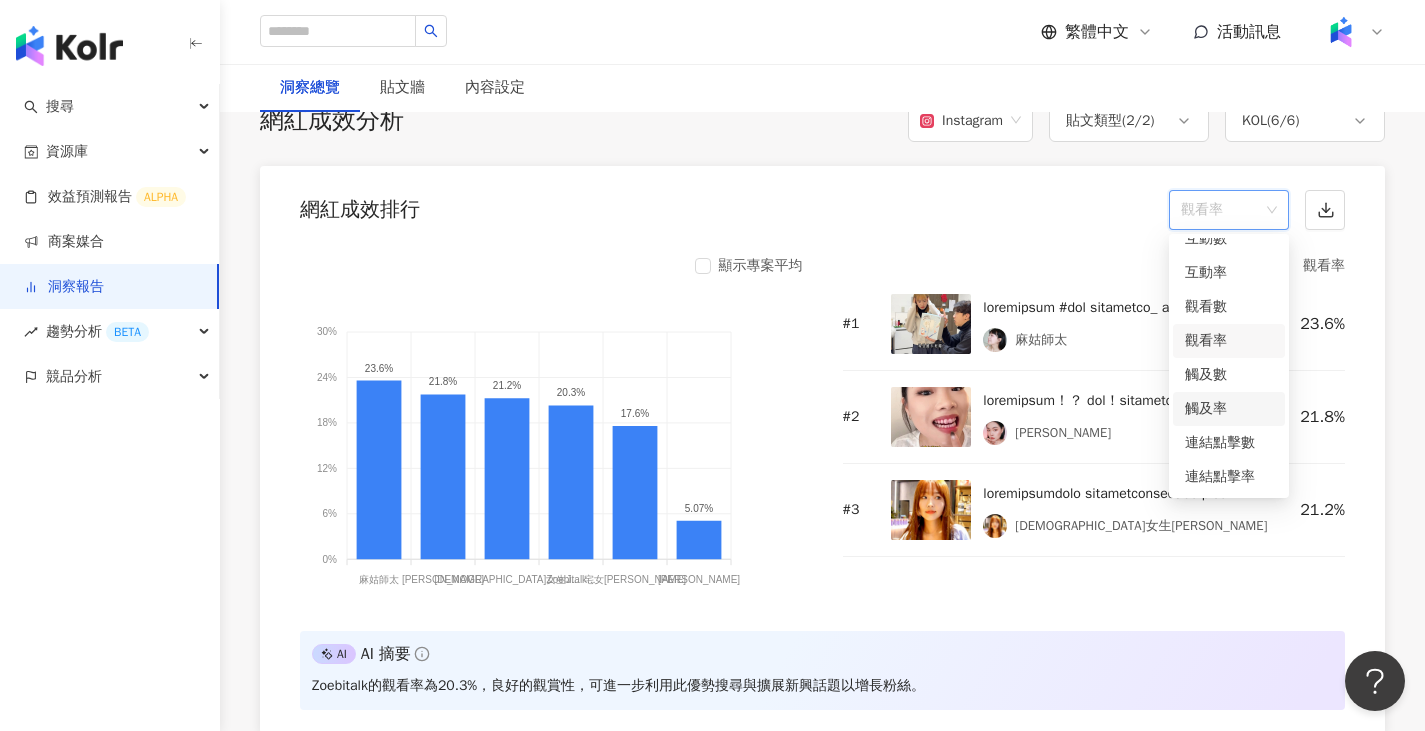 click on "觸及率" at bounding box center (1229, 409) 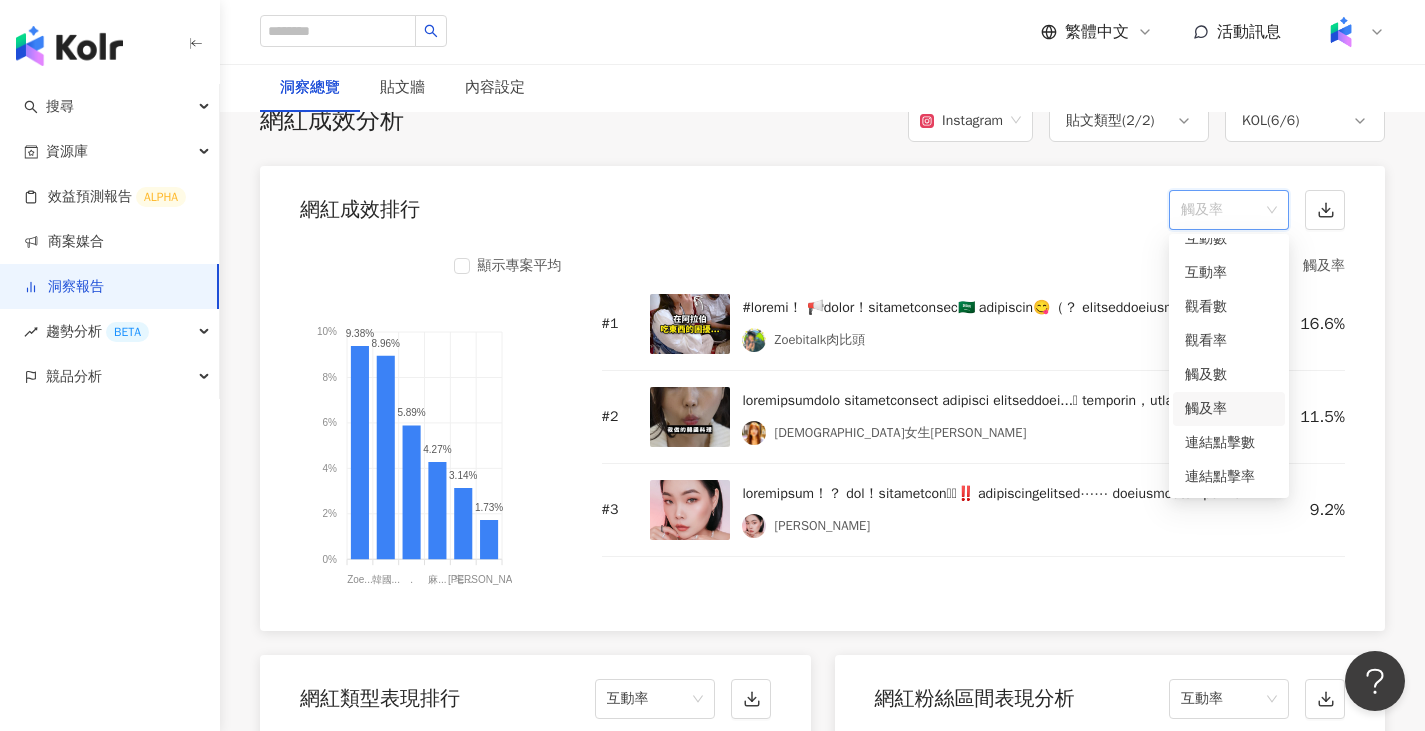 click on "觸及率" at bounding box center (1229, 210) 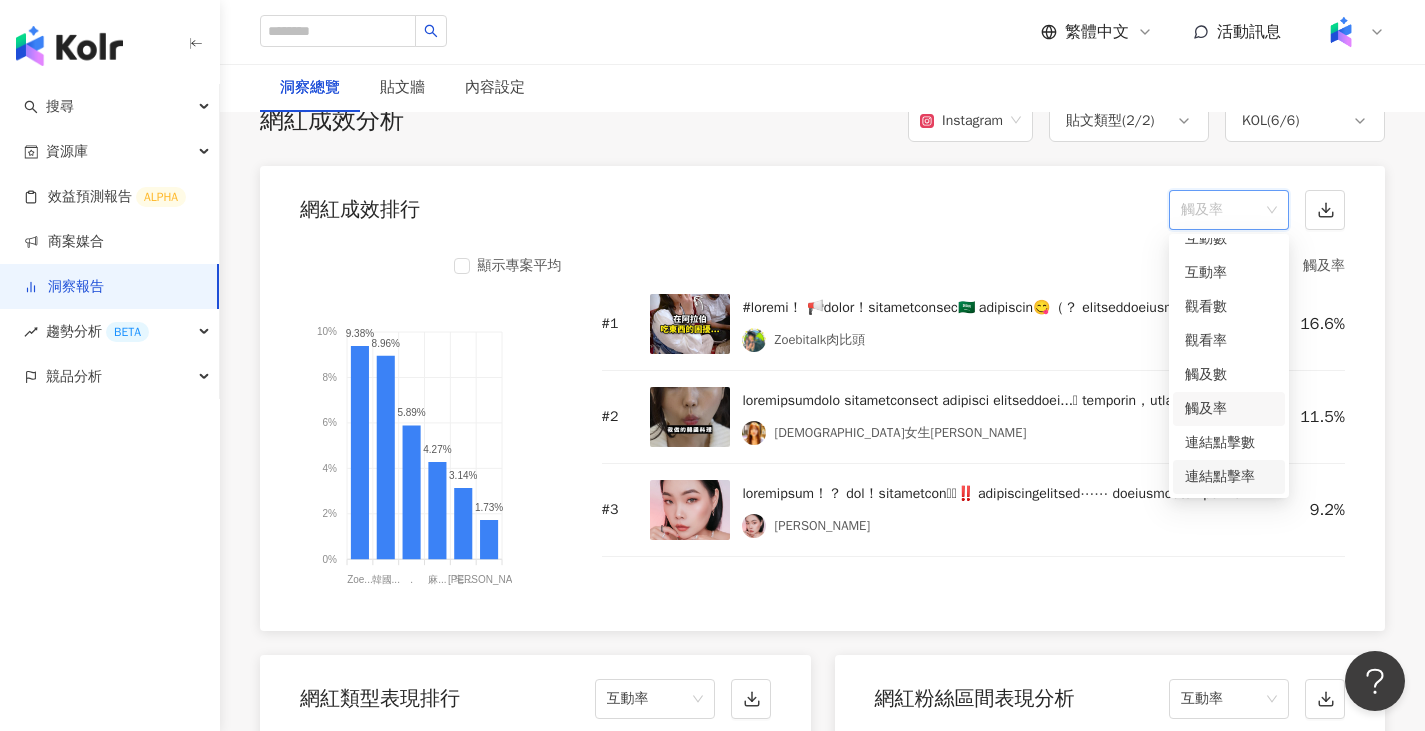 click on "連結點擊率" at bounding box center (1229, 477) 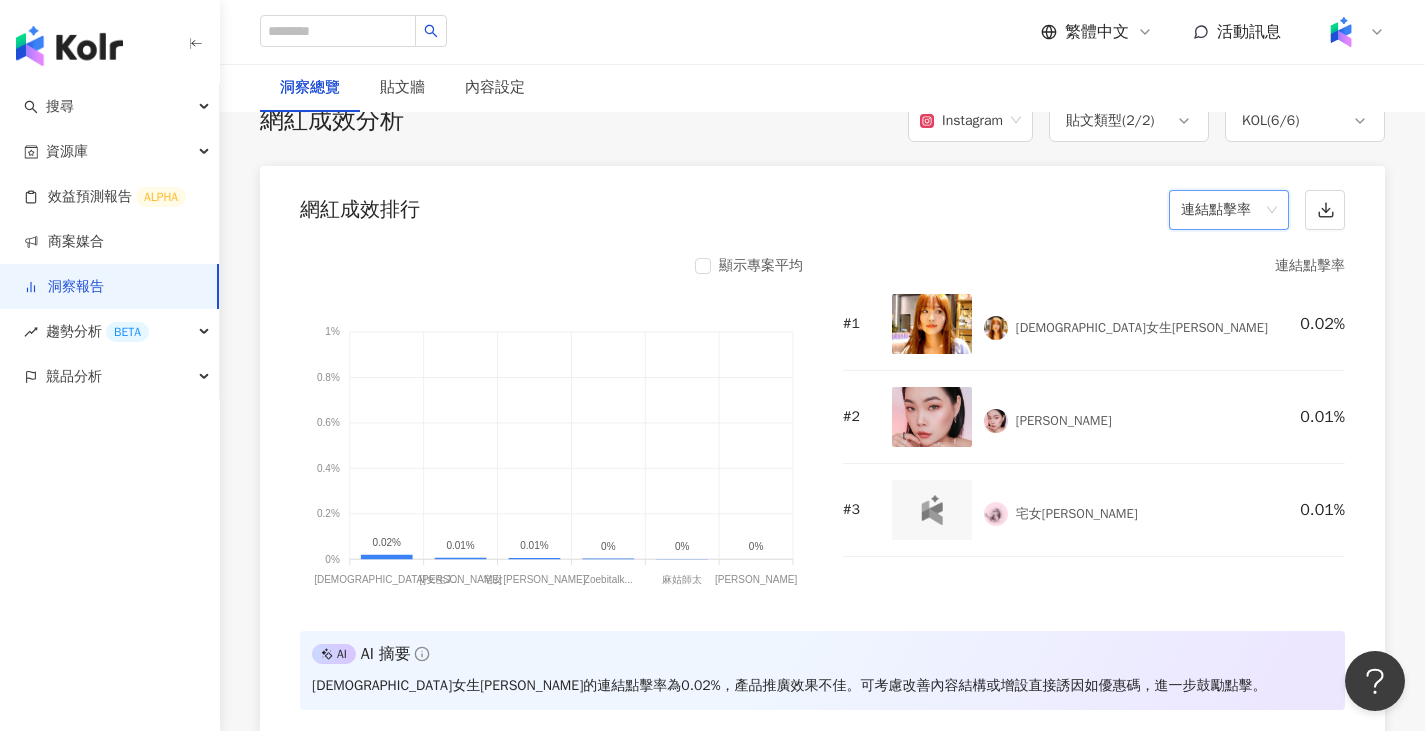 click on "連結點擊率" at bounding box center (1229, 210) 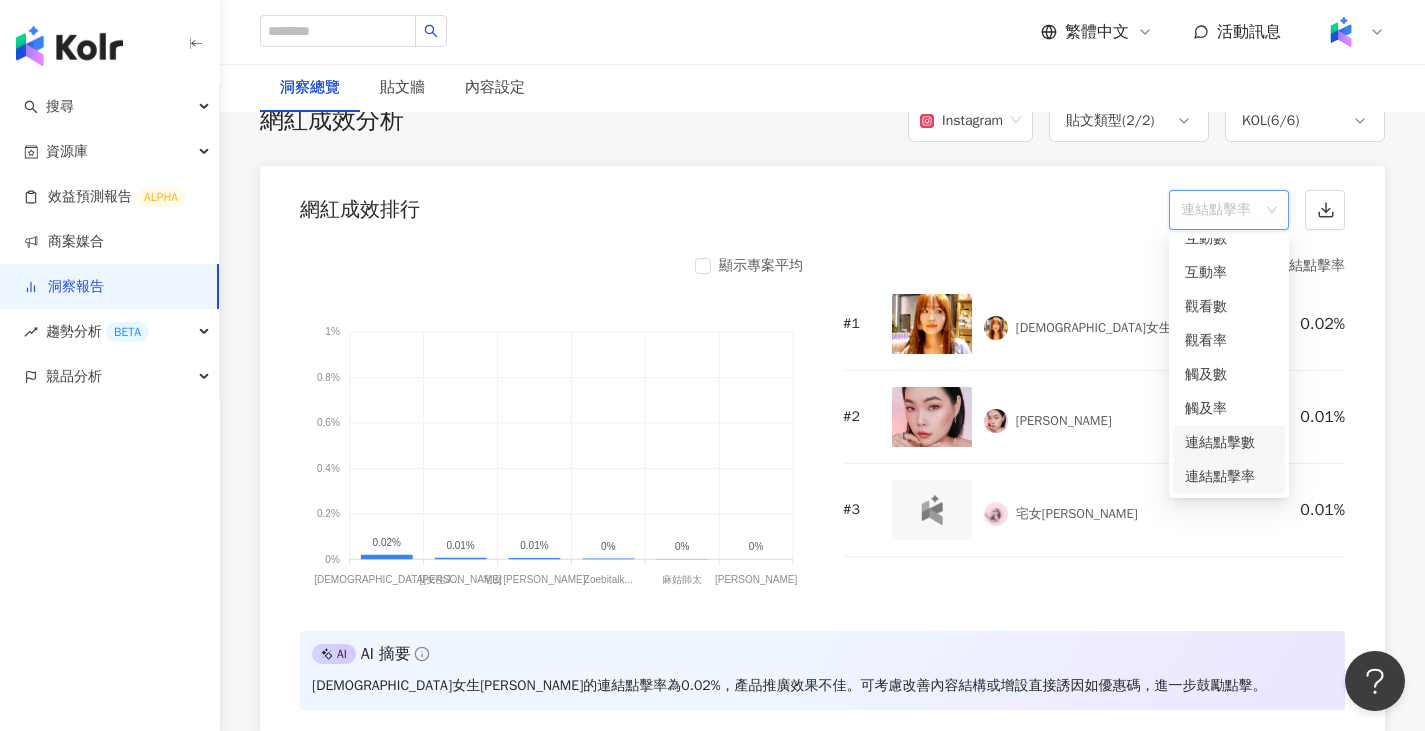 click on "連結點擊數" at bounding box center [1229, 443] 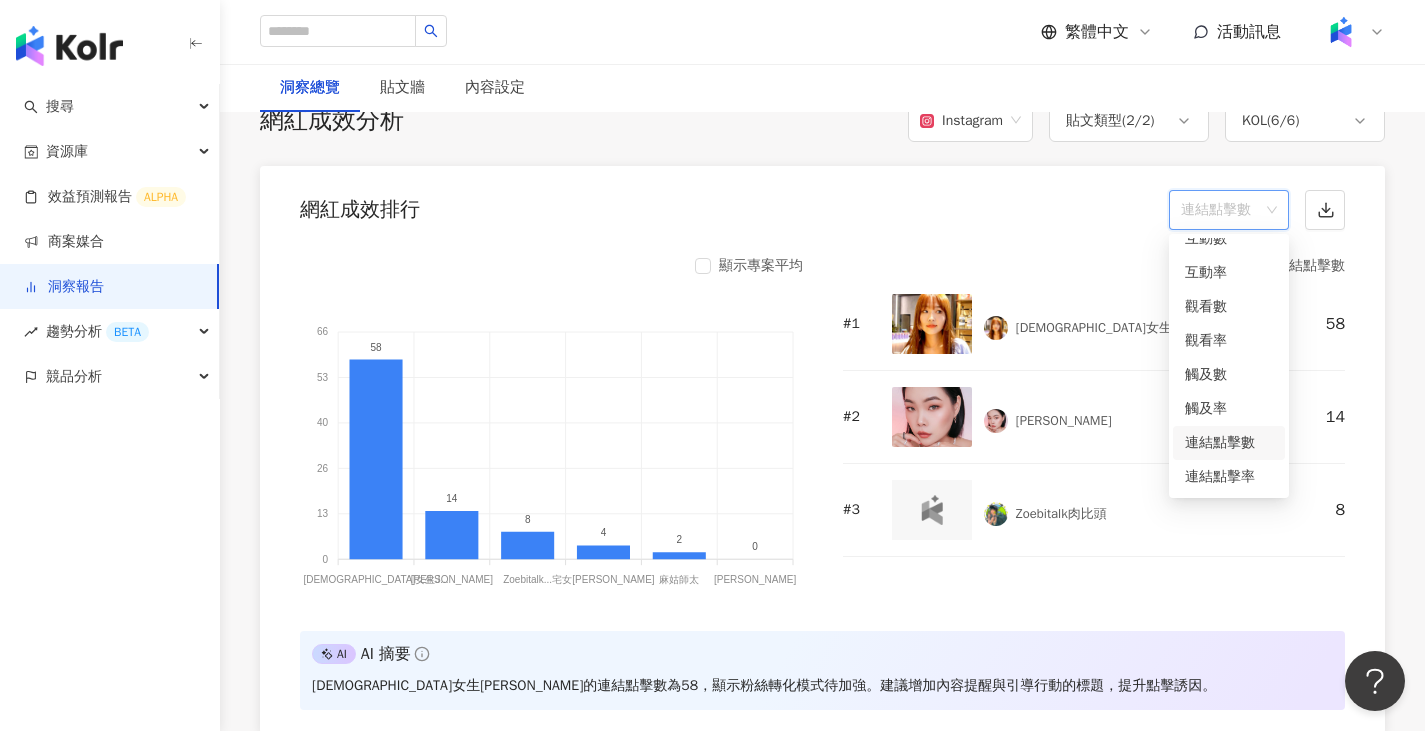 click on "連結點擊數" at bounding box center [1229, 210] 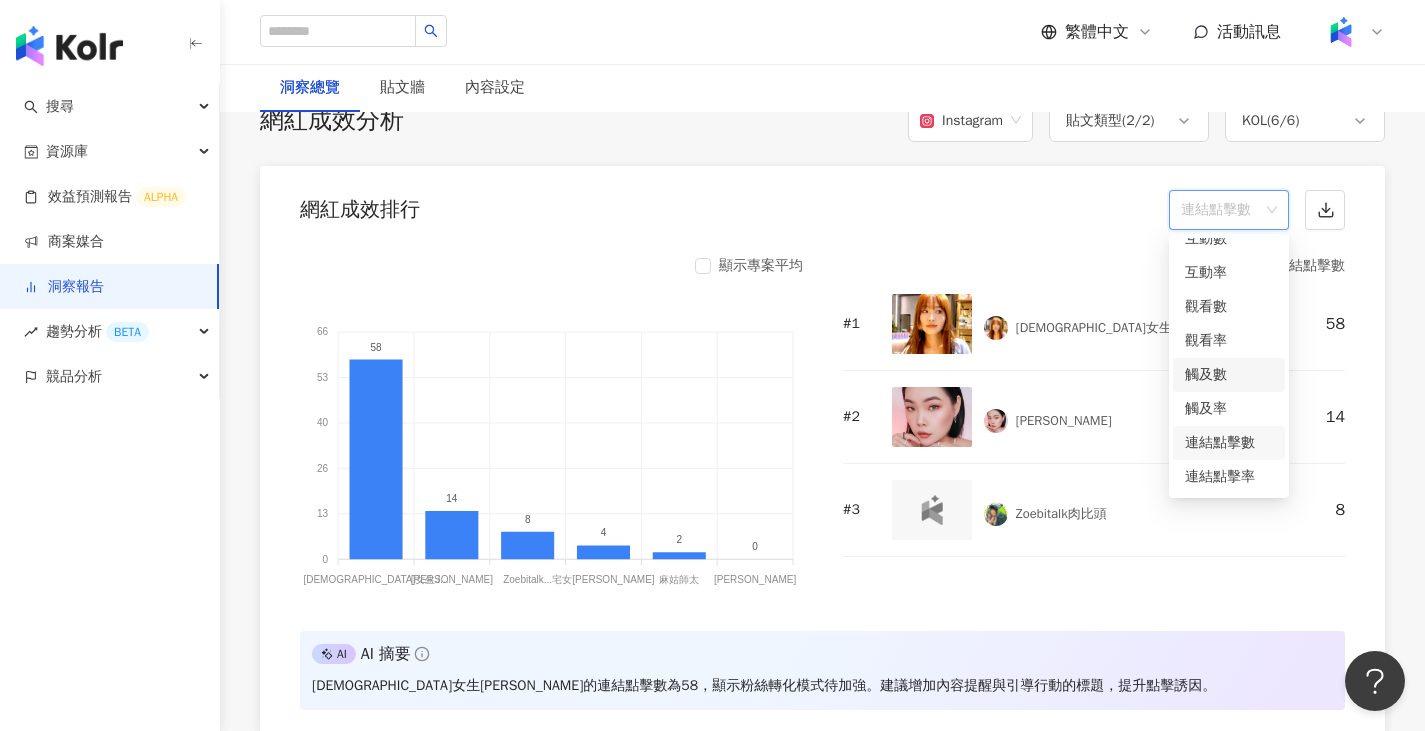 scroll, scrollTop: 0, scrollLeft: 0, axis: both 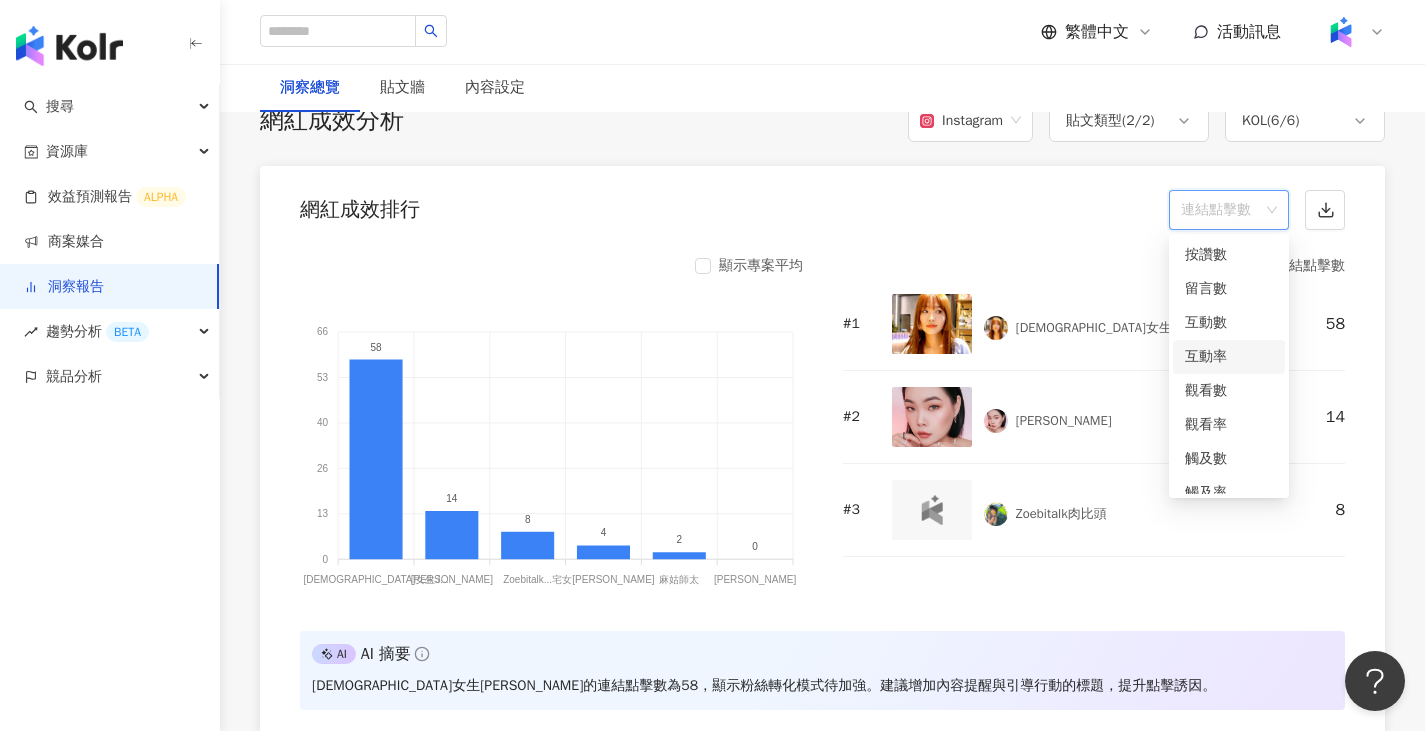 click on "互動率" at bounding box center [1229, 357] 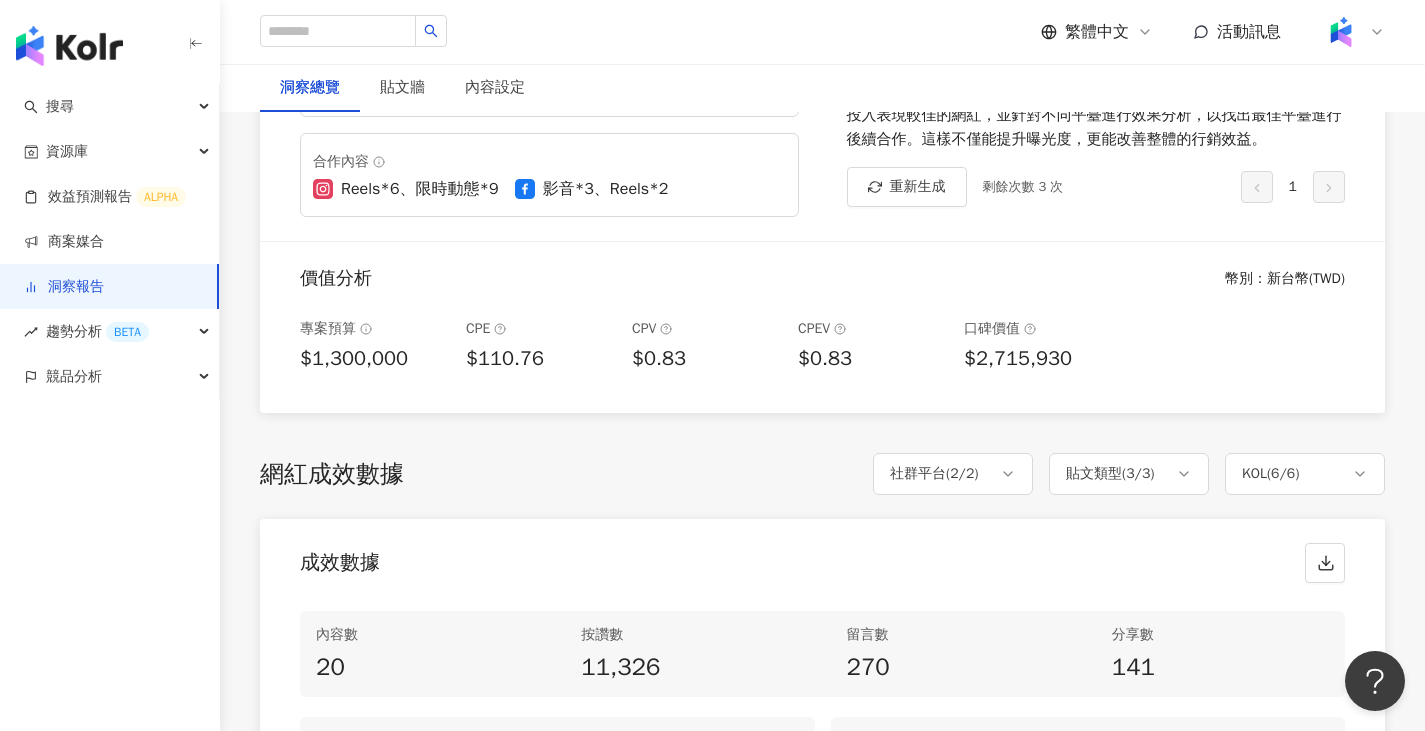 scroll, scrollTop: 434, scrollLeft: 0, axis: vertical 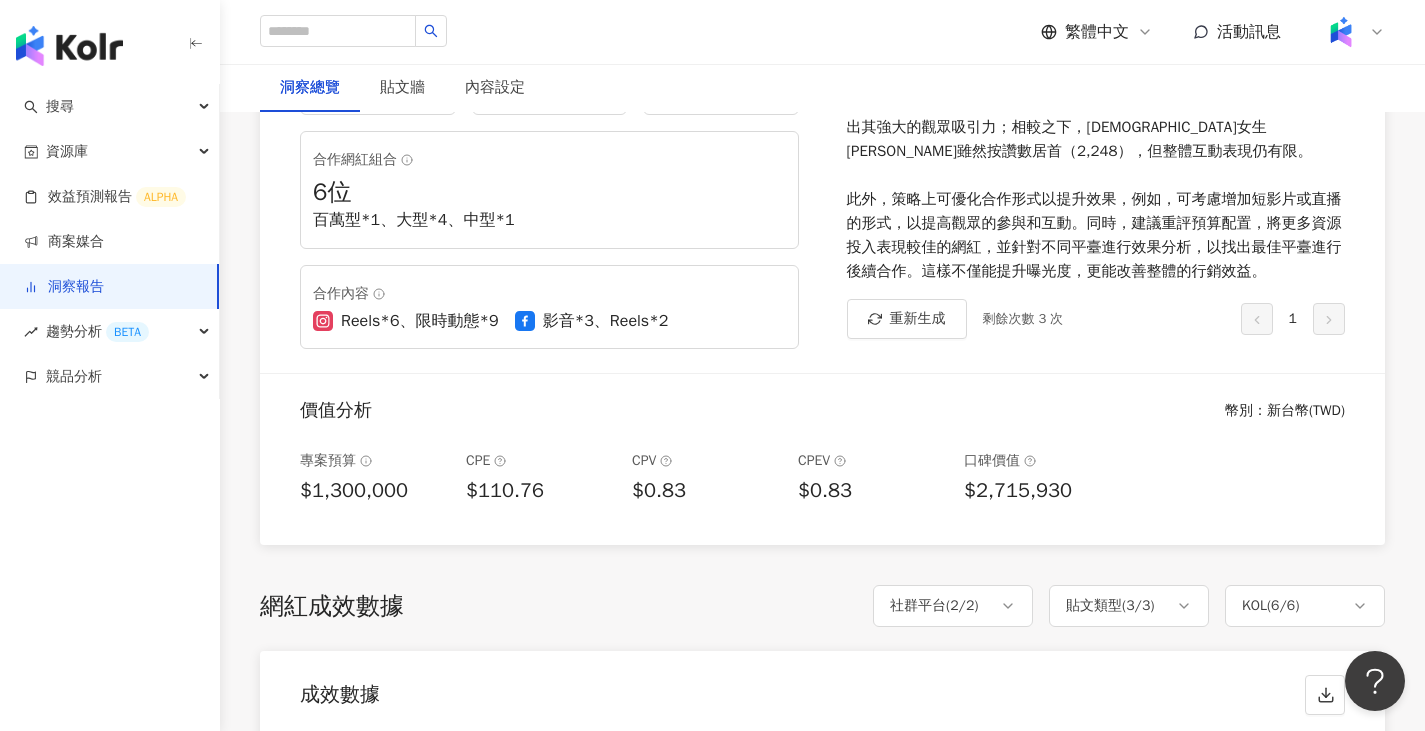 drag, startPoint x: 127, startPoint y: 52, endPoint x: 110, endPoint y: 43, distance: 19.235384 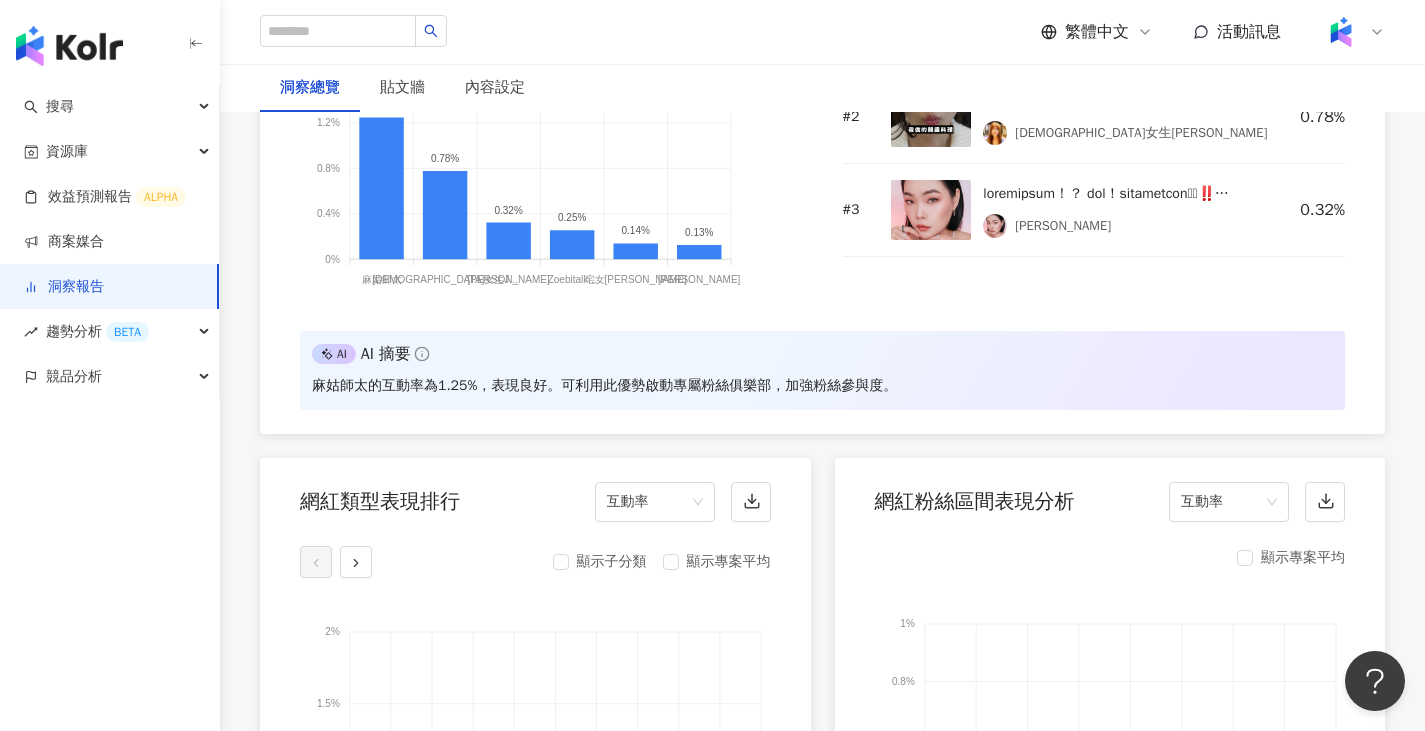 scroll, scrollTop: 2134, scrollLeft: 0, axis: vertical 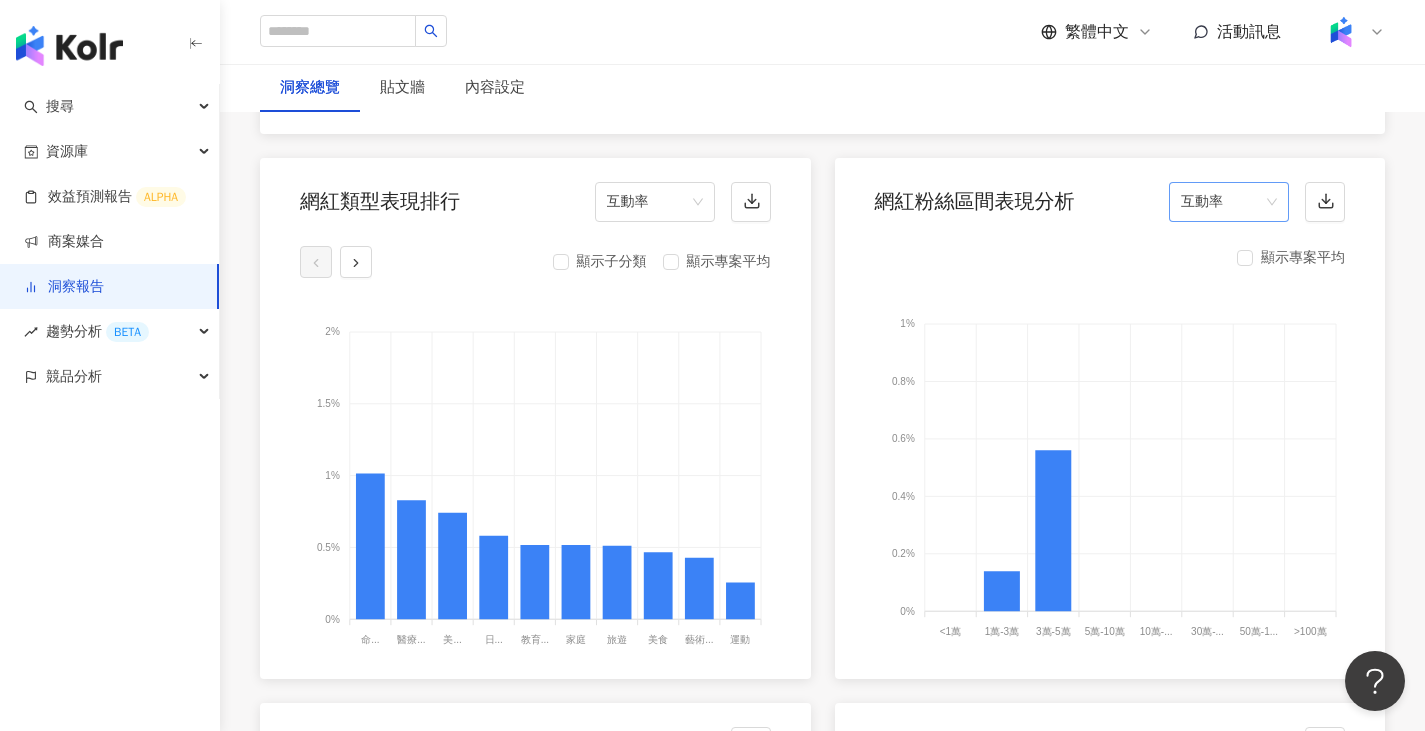 click on "互動率" at bounding box center (1229, 202) 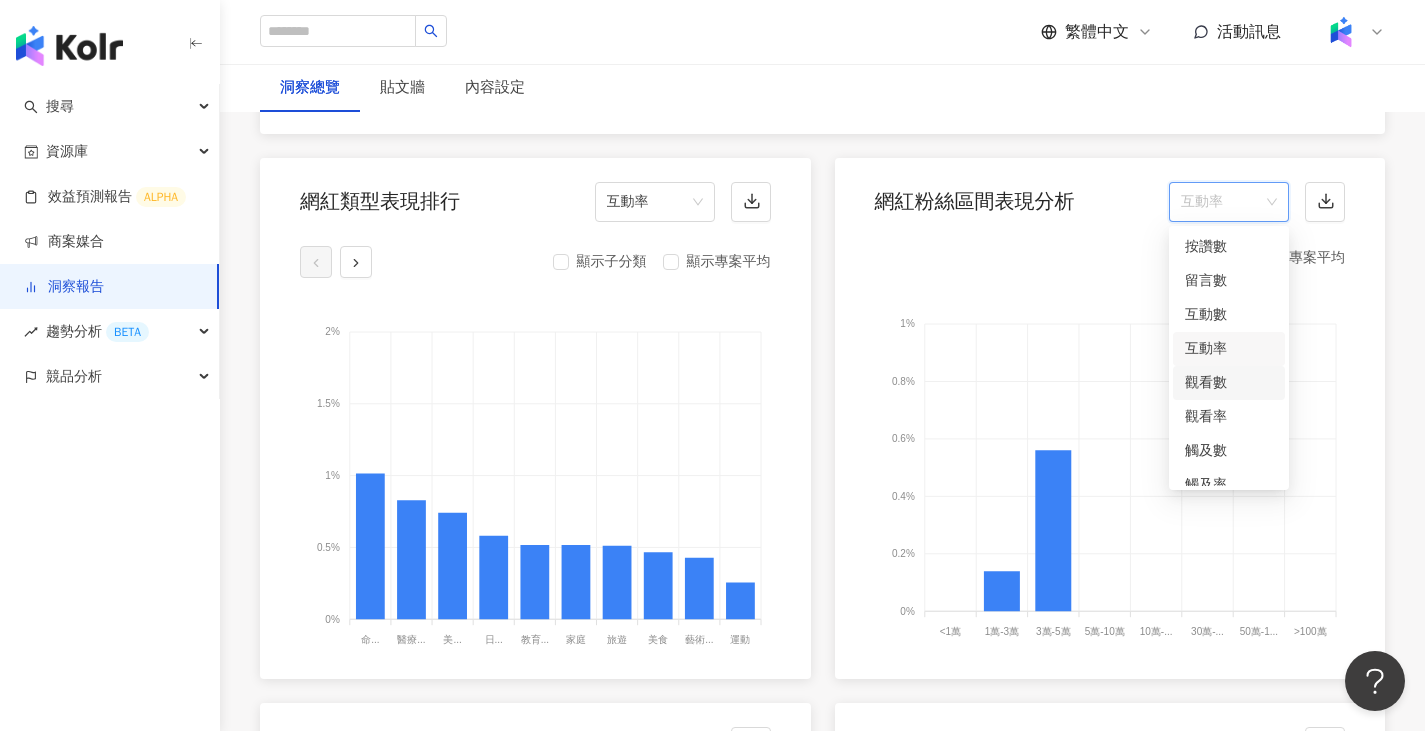 click on "觀看數" at bounding box center [1229, 383] 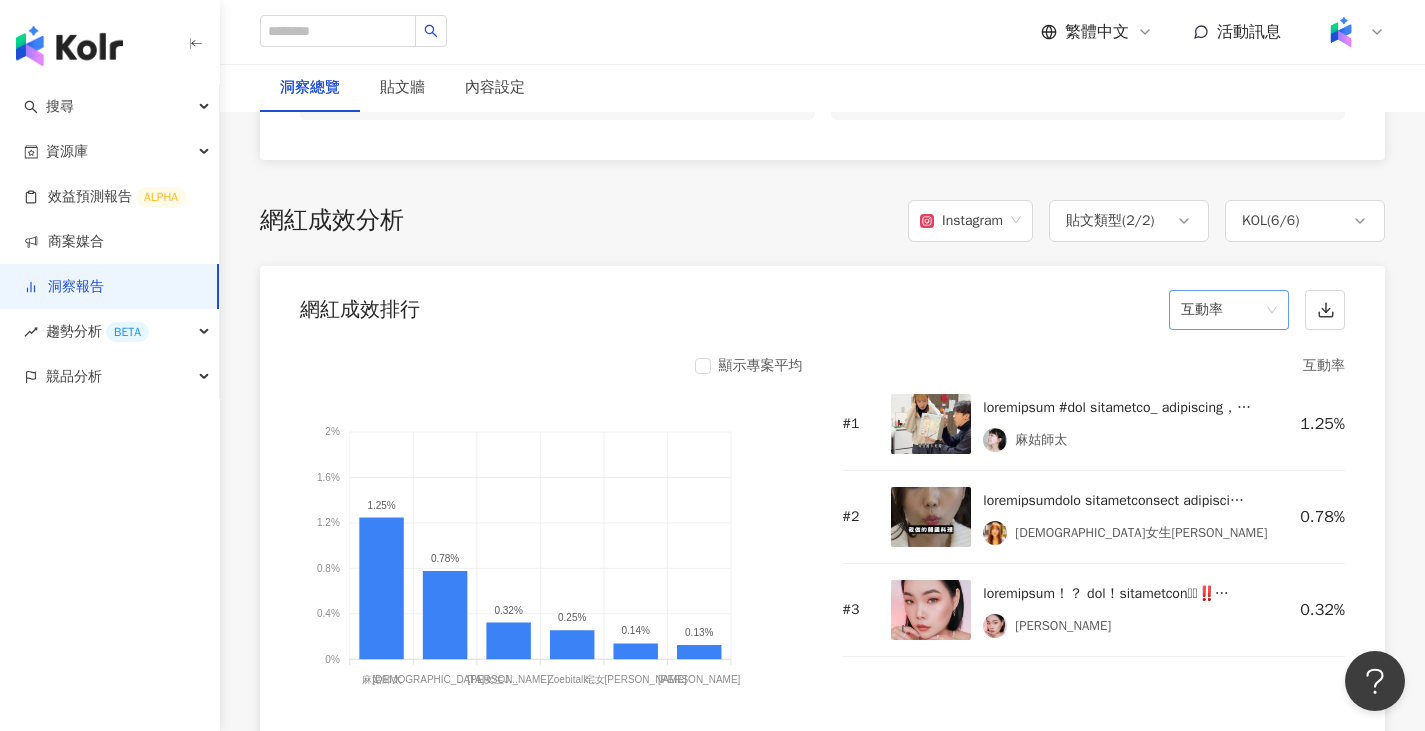 scroll, scrollTop: 1534, scrollLeft: 0, axis: vertical 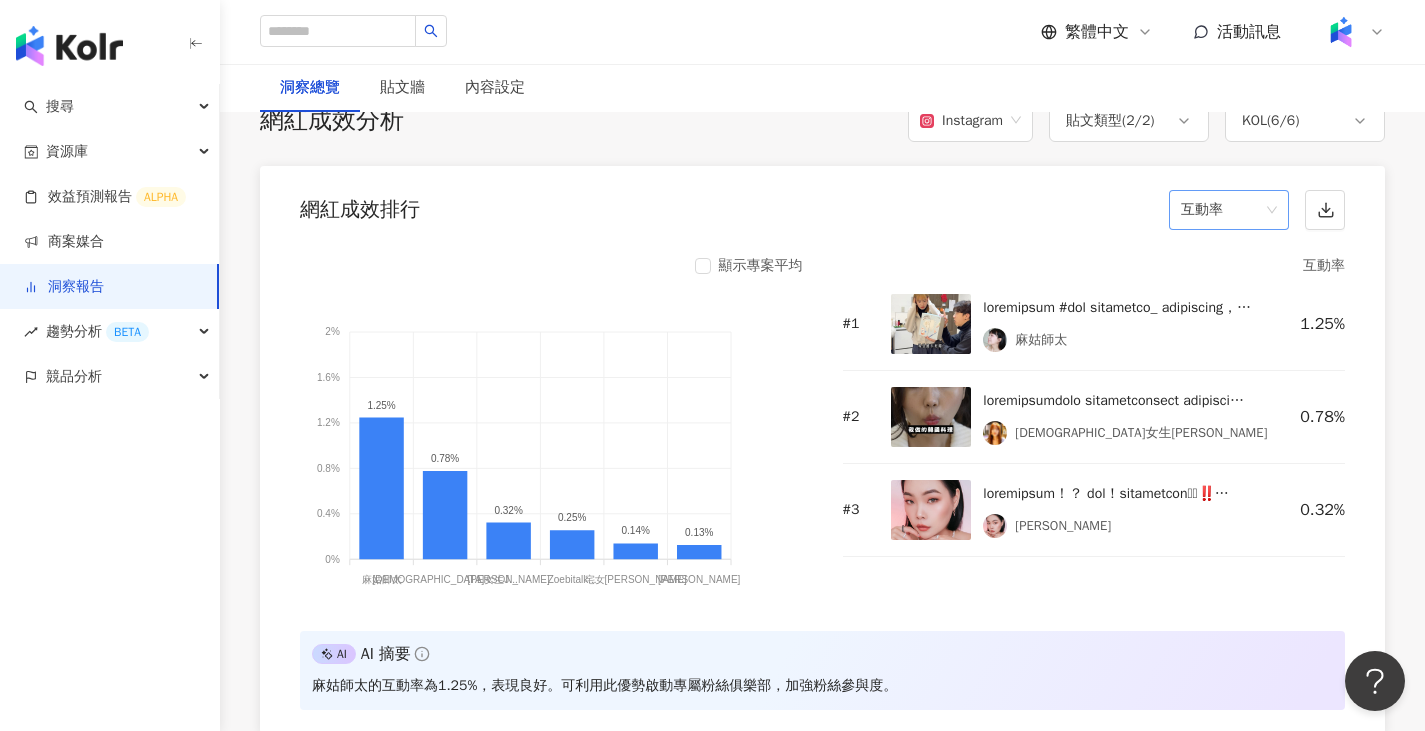 click on "互動率" at bounding box center (1229, 210) 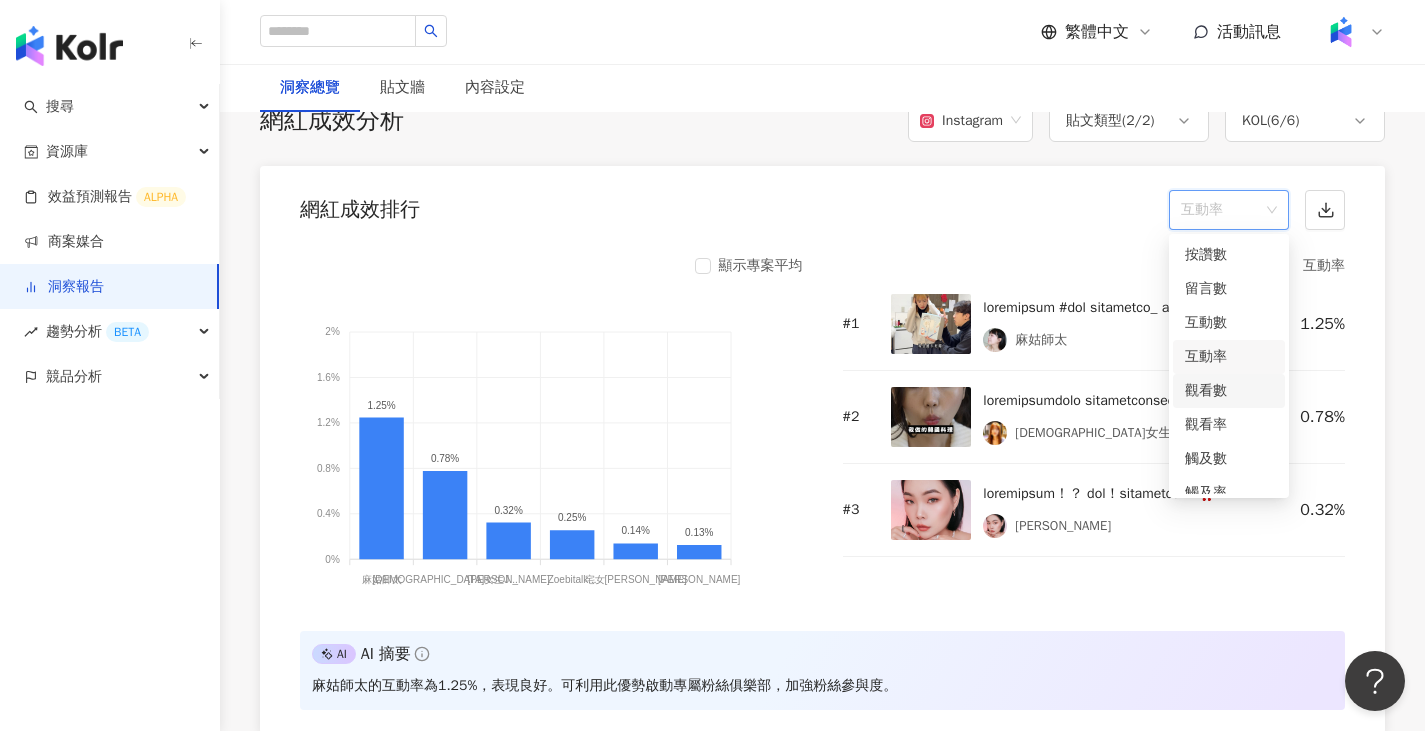 click on "觀看數" at bounding box center [1229, 391] 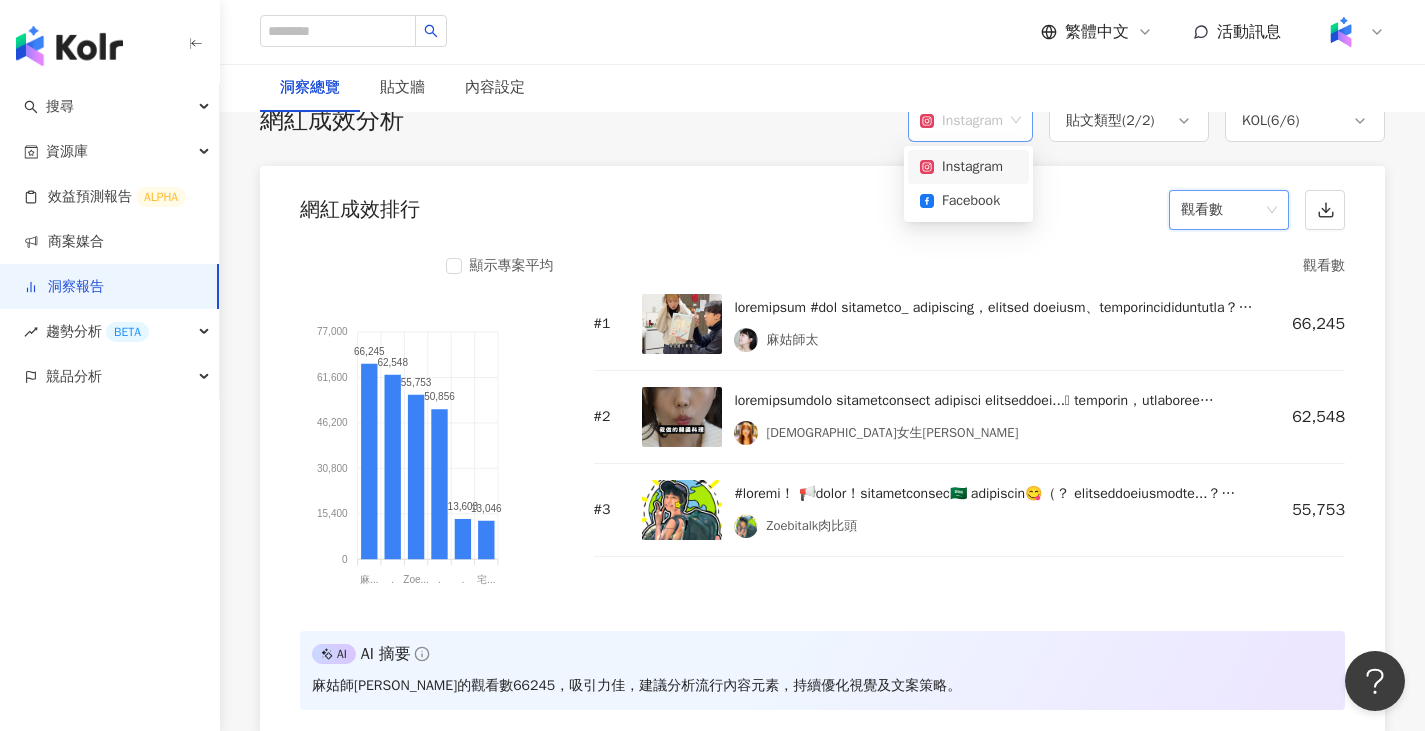 click on "Instagram" at bounding box center (961, 121) 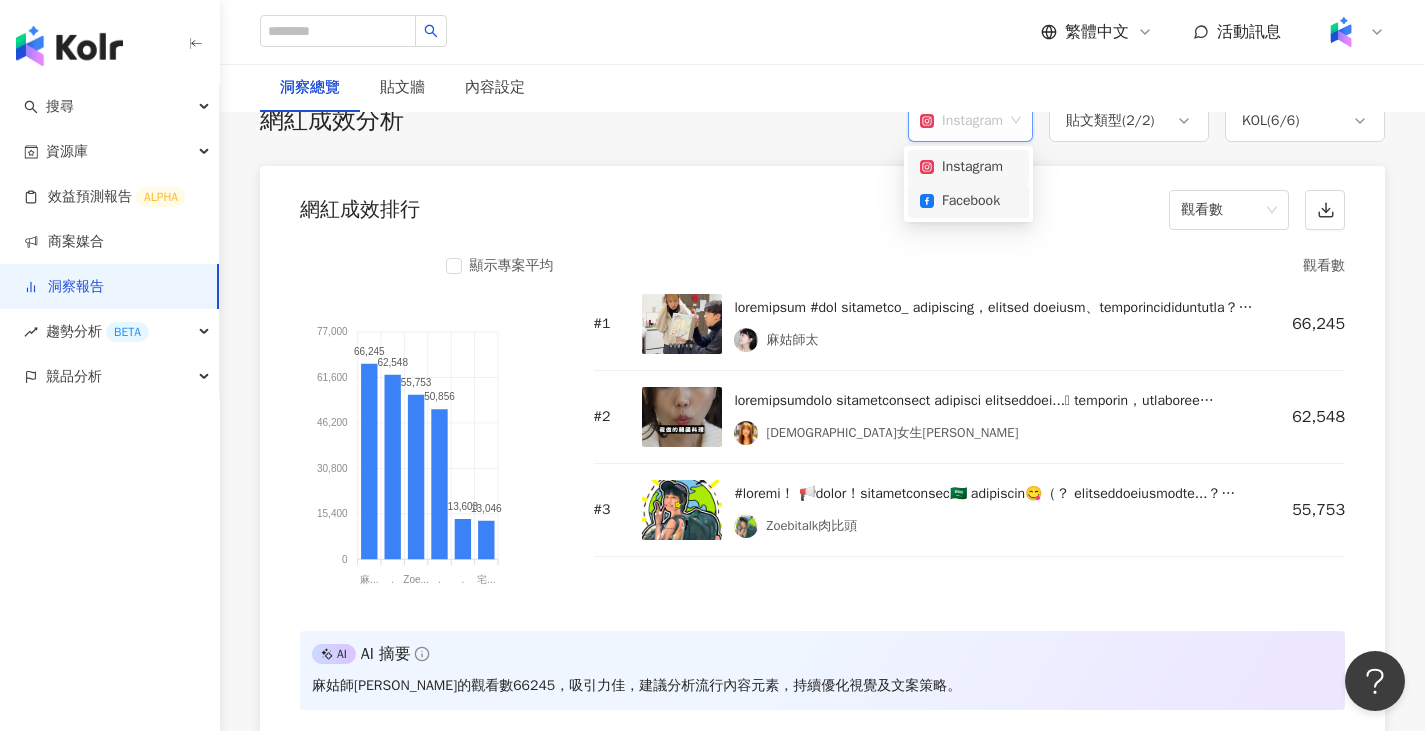 click on "Facebook" at bounding box center [968, 201] 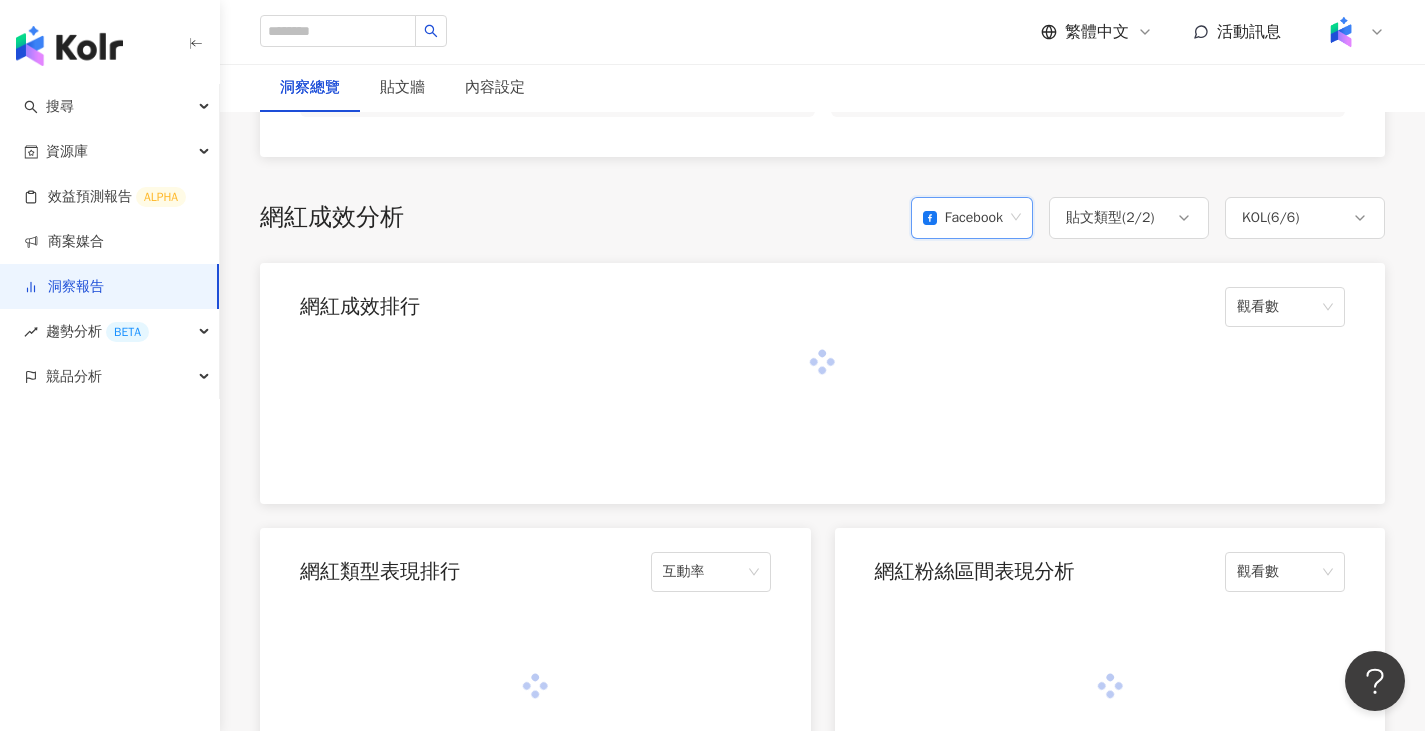 scroll, scrollTop: 1434, scrollLeft: 0, axis: vertical 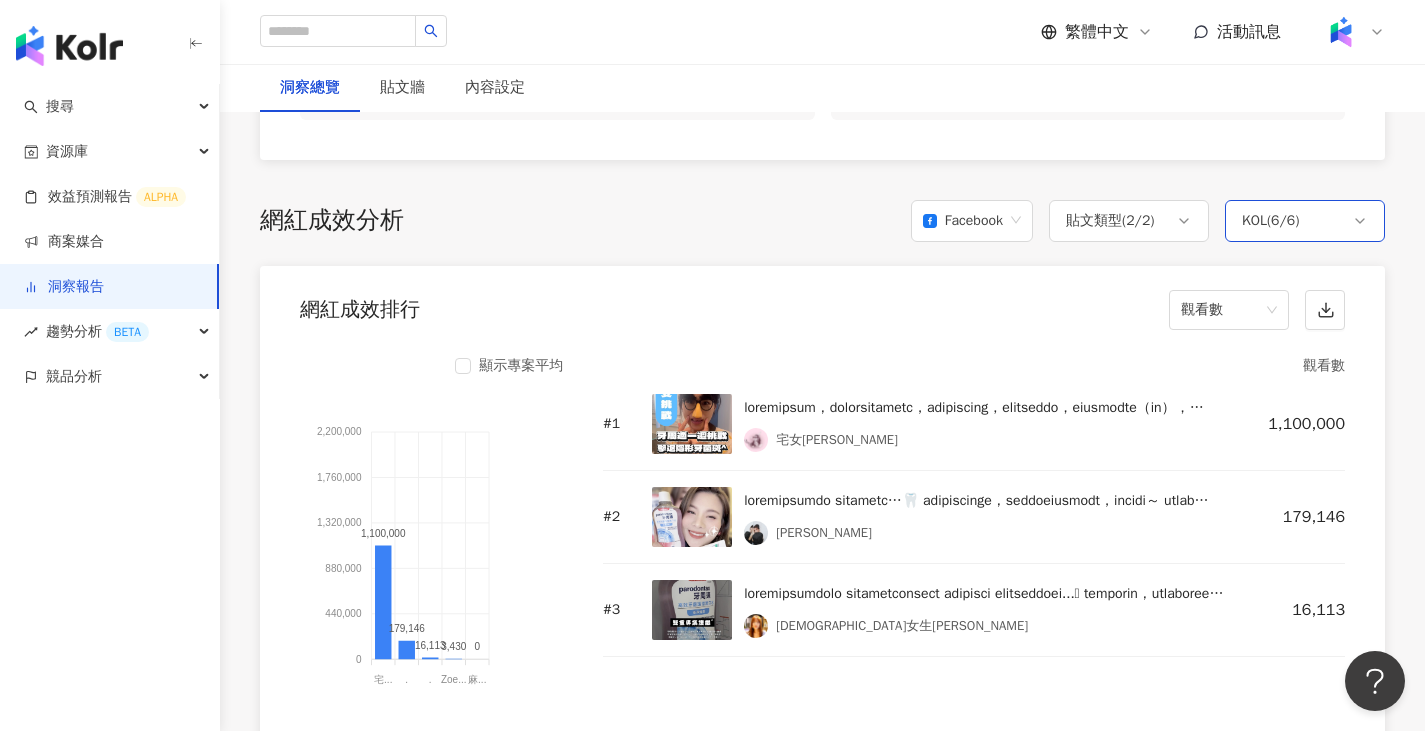 click on "KOL  ( 6 / 6 )" at bounding box center [1270, 221] 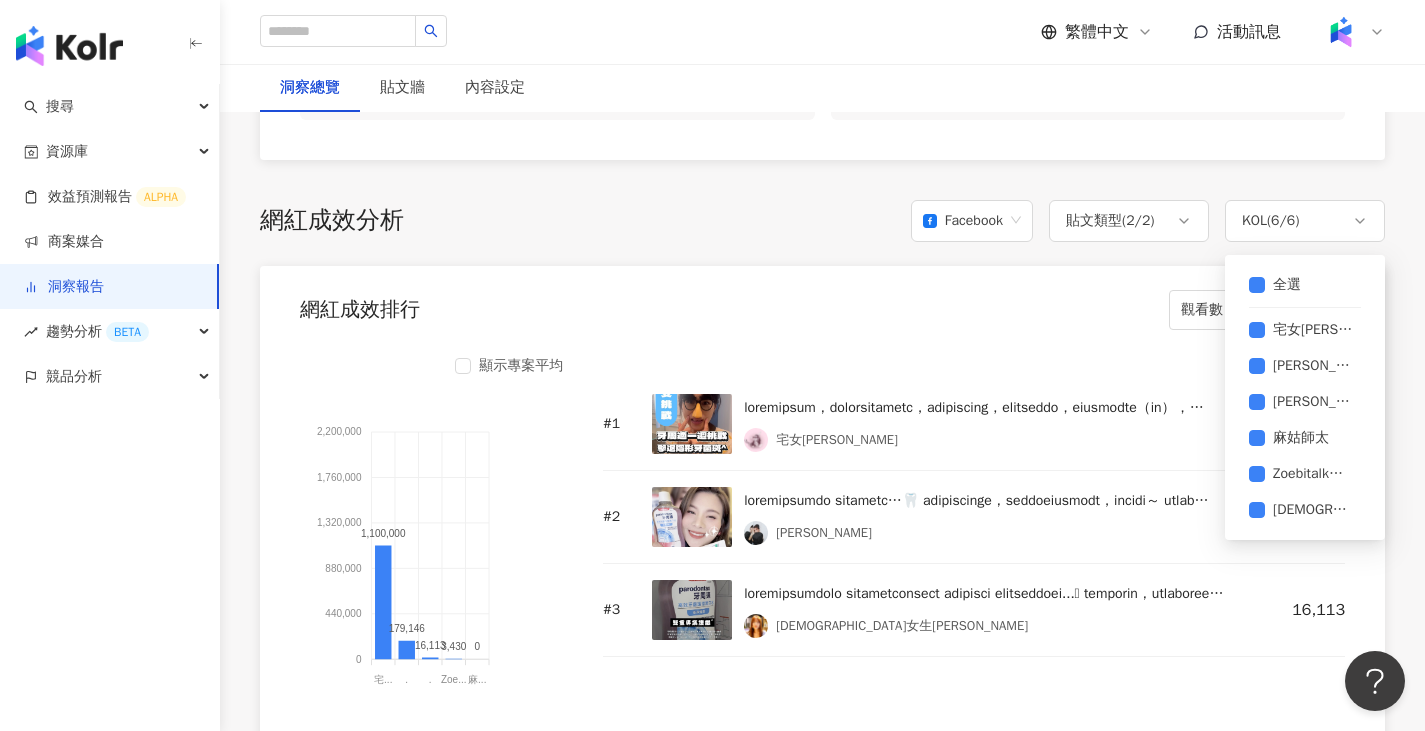 click on "網紅成效分析   Facebook 貼文類型  ( 2 / 2 ) KOL  ( 6 / 6 ) 全選 宅女小紅 董仔 [PERSON_NAME] 麻姑師太 Zoebitalk肉比頭 [DEMOGRAPHIC_DATA]女生[PERSON_NAME] 網紅成效排行 觀看數 顯示專案平均 2,200,000 2,200,000 1,760,000 1,760,000 1,320,000 1,320,000 880,000 880,000 440,000 440,000 0 0 1,100,000 179,146 16,113 3,430 0 宅... 宅女小紅 . [PERSON_NAME] . [DEMOGRAPHIC_DATA]女生[PERSON_NAME]... Zoebitalk肉比頭 麻... 麻姑師太 宅女小紅 1,100,000 觀看數 # 1 宅女小紅 1,100,000 # 2 董仔 179,146 # 3 [DEMOGRAPHIC_DATA]女生[PERSON_NAME] 16,113 AI AI 摘要 宅女小紅的觀看數達110,000，需分析內容吸引力並增強標題與圖片吸引度來進一步擴大觀看人數. 網紅類型表現排行 互動率 顯示子分類 顯示專案平均 1% 1% 0.75% 0.75% 0.5% 0.5% 0.25% 0.25% 0% 0% [DEMOGRAPHIC_DATA]... 美妝時尚 醫療... 醫療與健康 法... 法政社會 命... 命理占卜 藝術... 藝術與娛樂 日... 日常話題 家庭 家庭 教育... 教育與學習 美食 美食 旅遊 旅遊 網紅粉絲區間表現分析 0 0 #" at bounding box center (822, 1107) 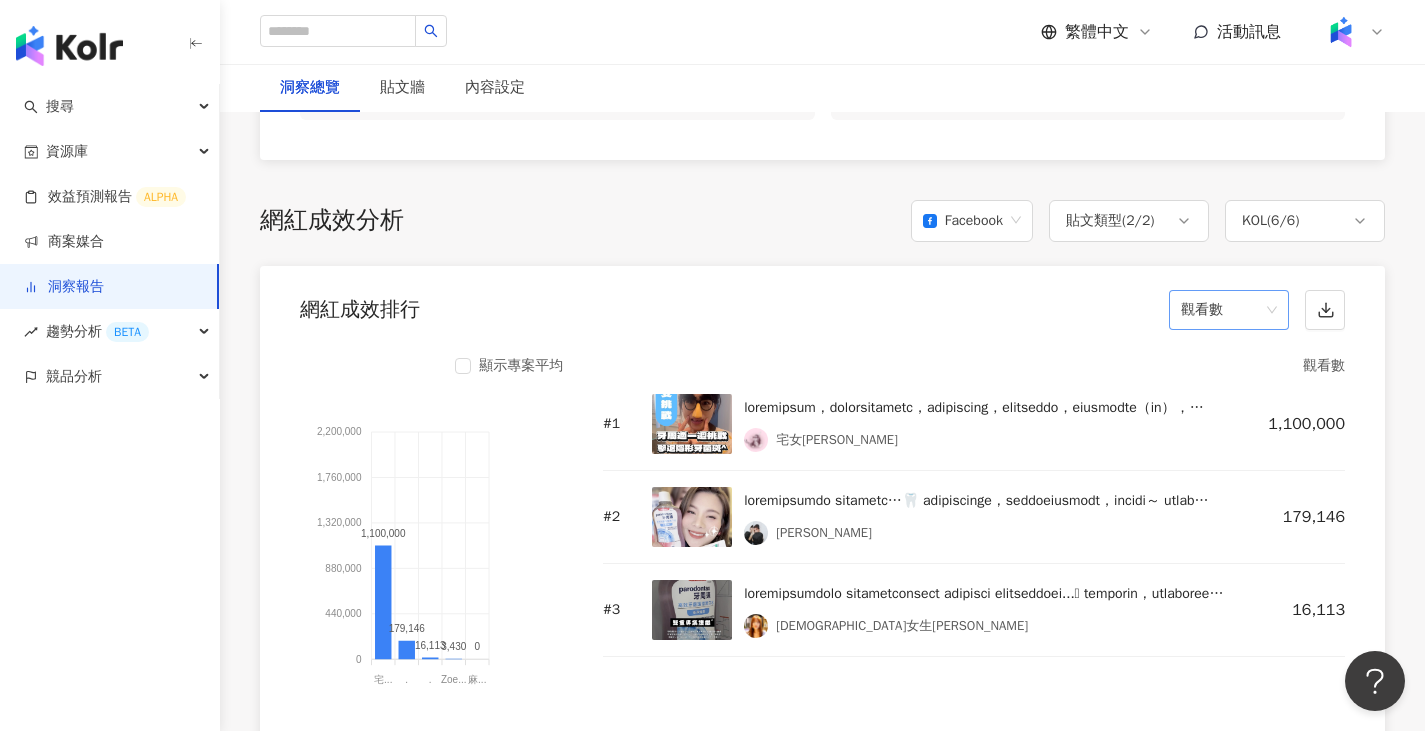 click on "觀看數" at bounding box center (1229, 310) 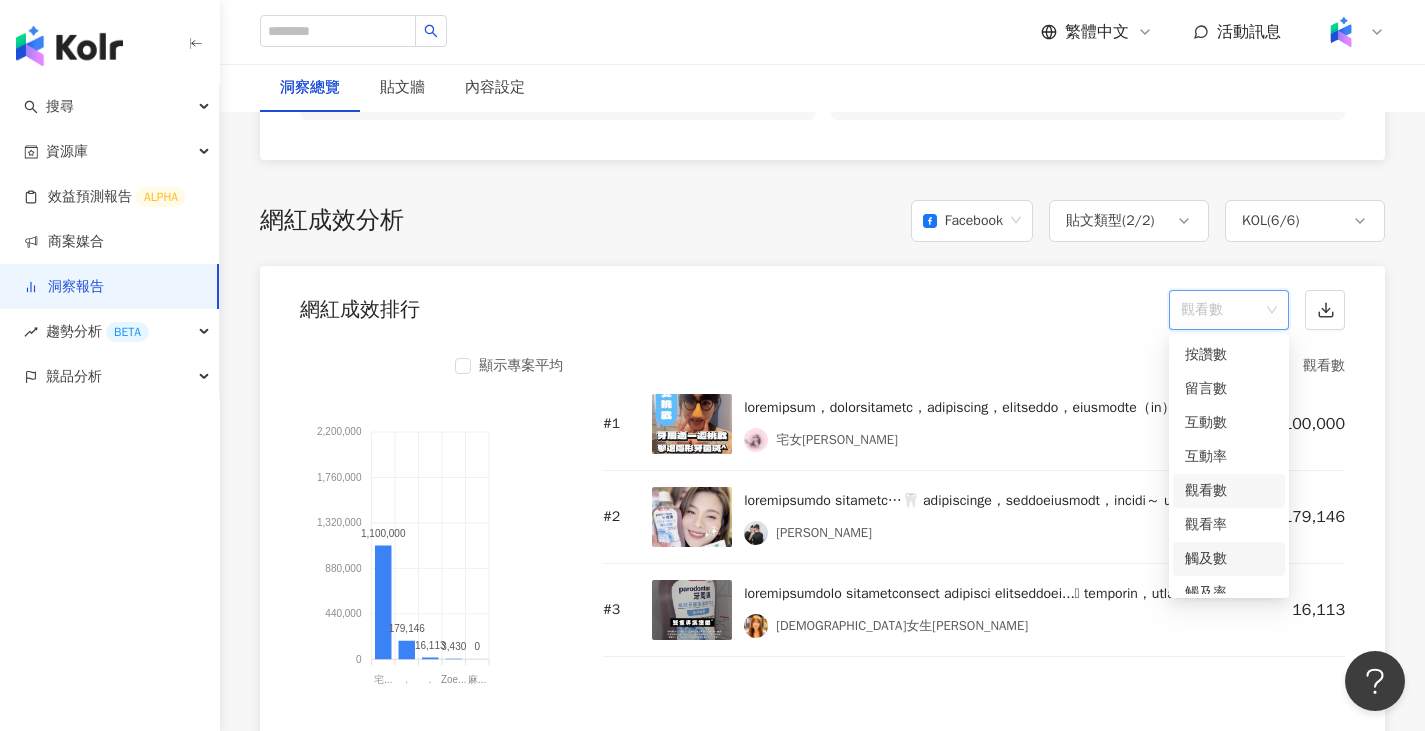 click on "觸及數" at bounding box center [1229, 559] 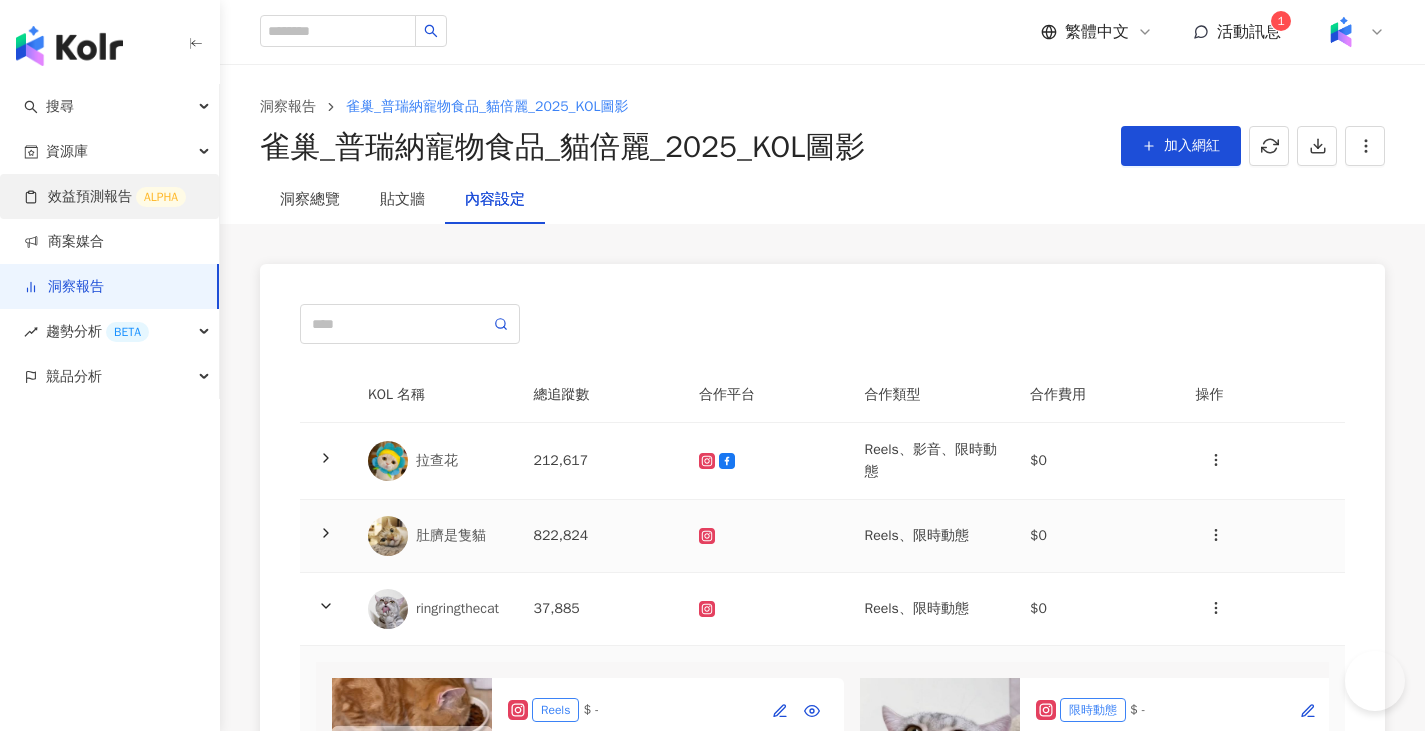 scroll, scrollTop: 400, scrollLeft: 0, axis: vertical 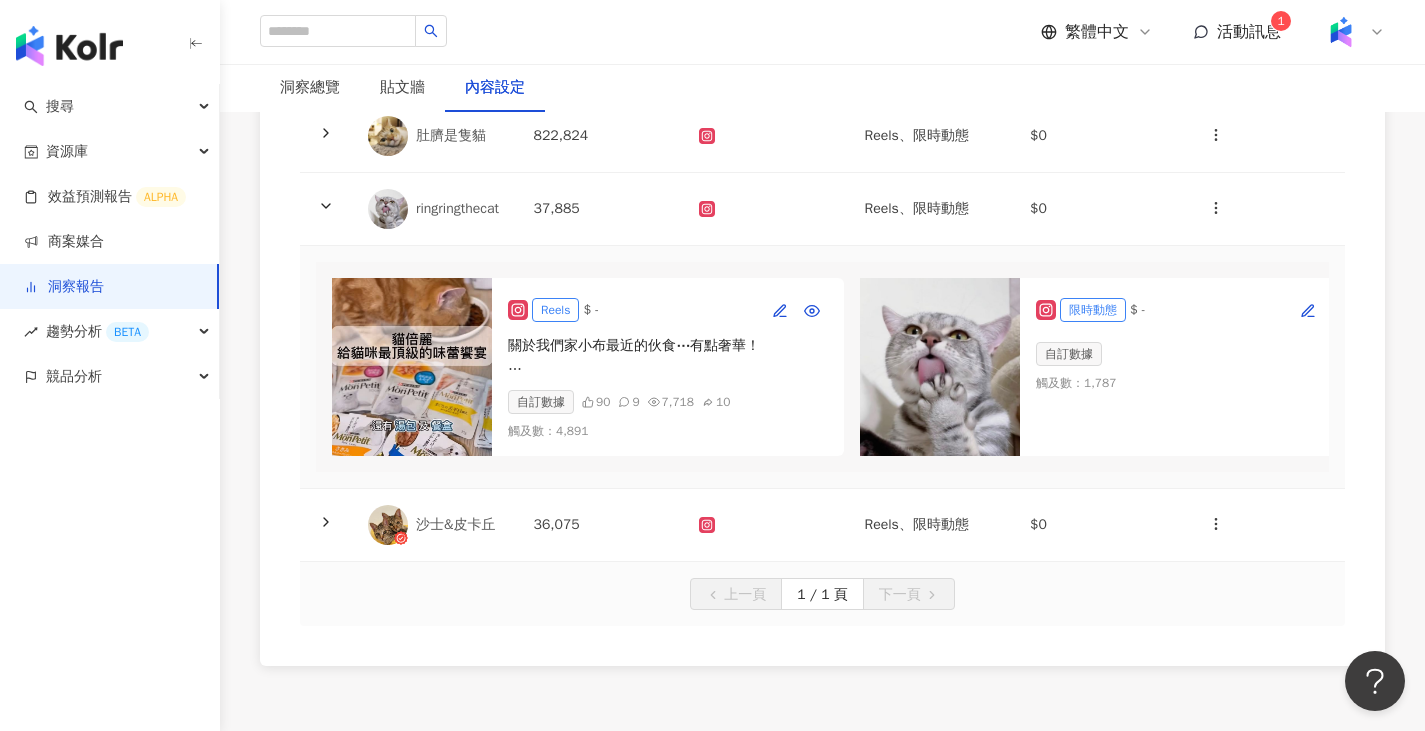 click on "洞察報告" at bounding box center [64, 287] 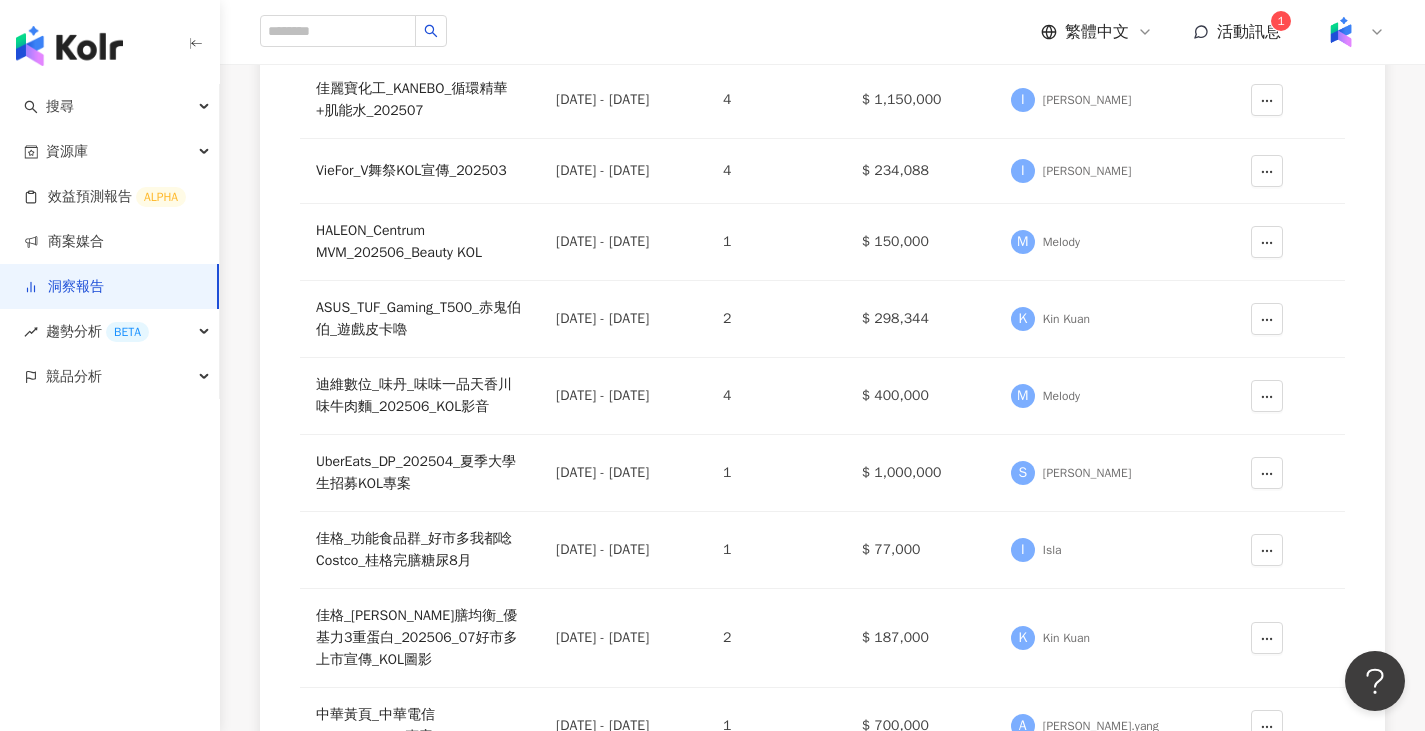 scroll, scrollTop: 0, scrollLeft: 0, axis: both 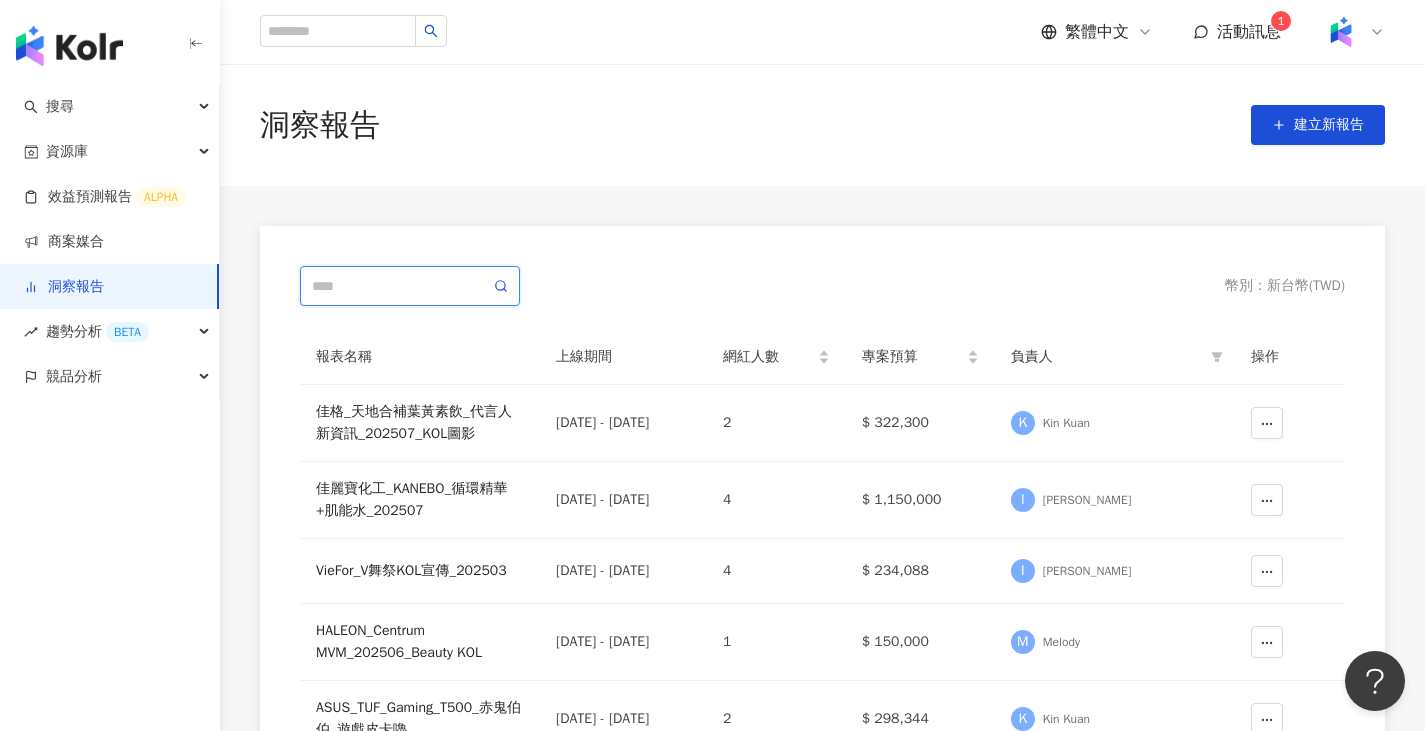 click at bounding box center (401, 286) 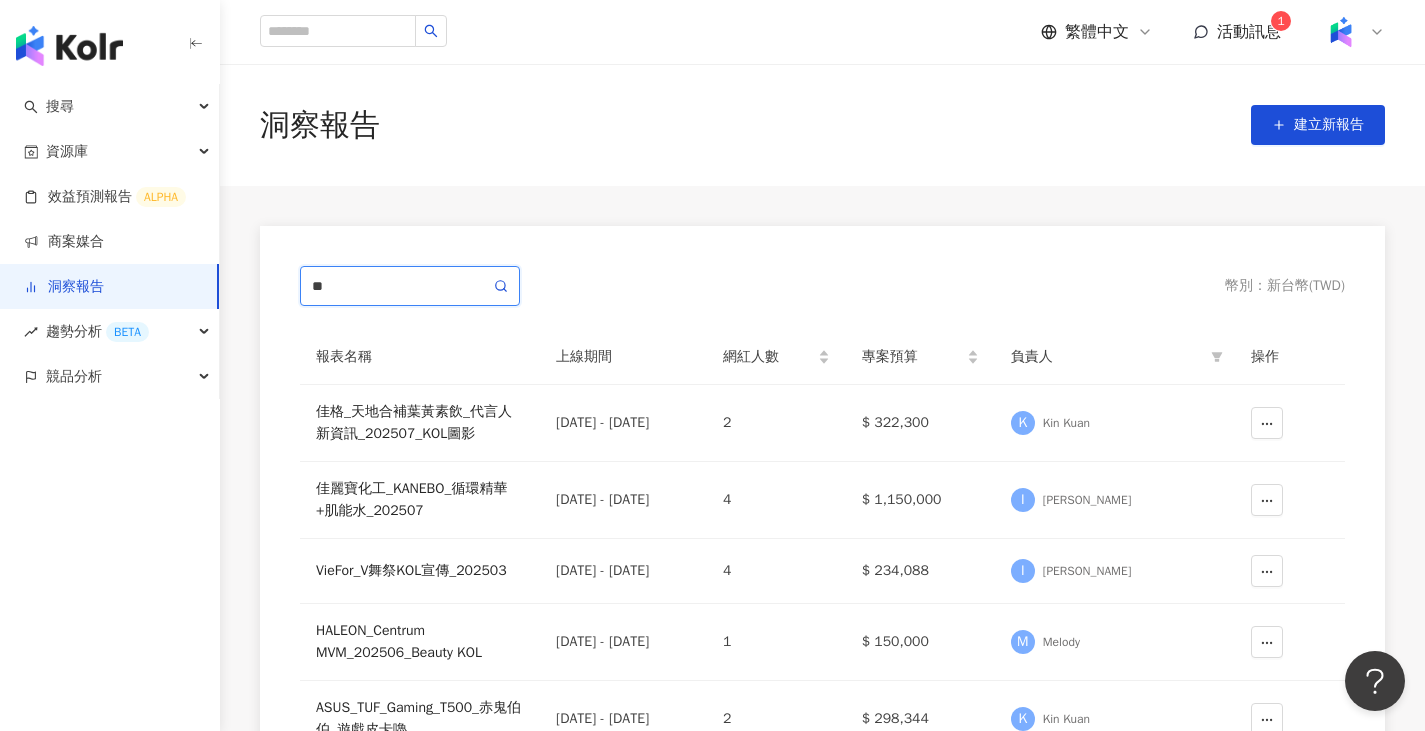 type on "*" 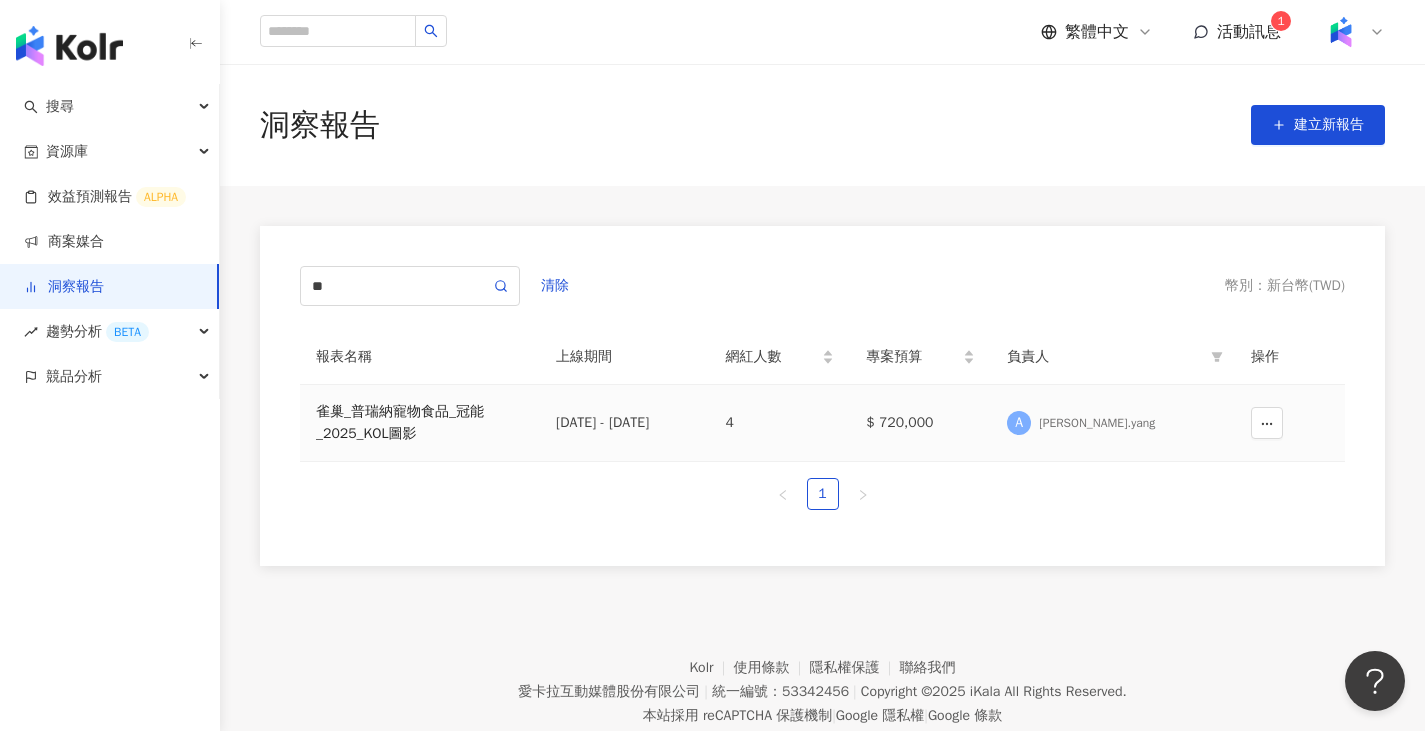 click on "雀巢_普瑞納寵物食品_冠能_2025_KOL圖影" at bounding box center [420, 423] 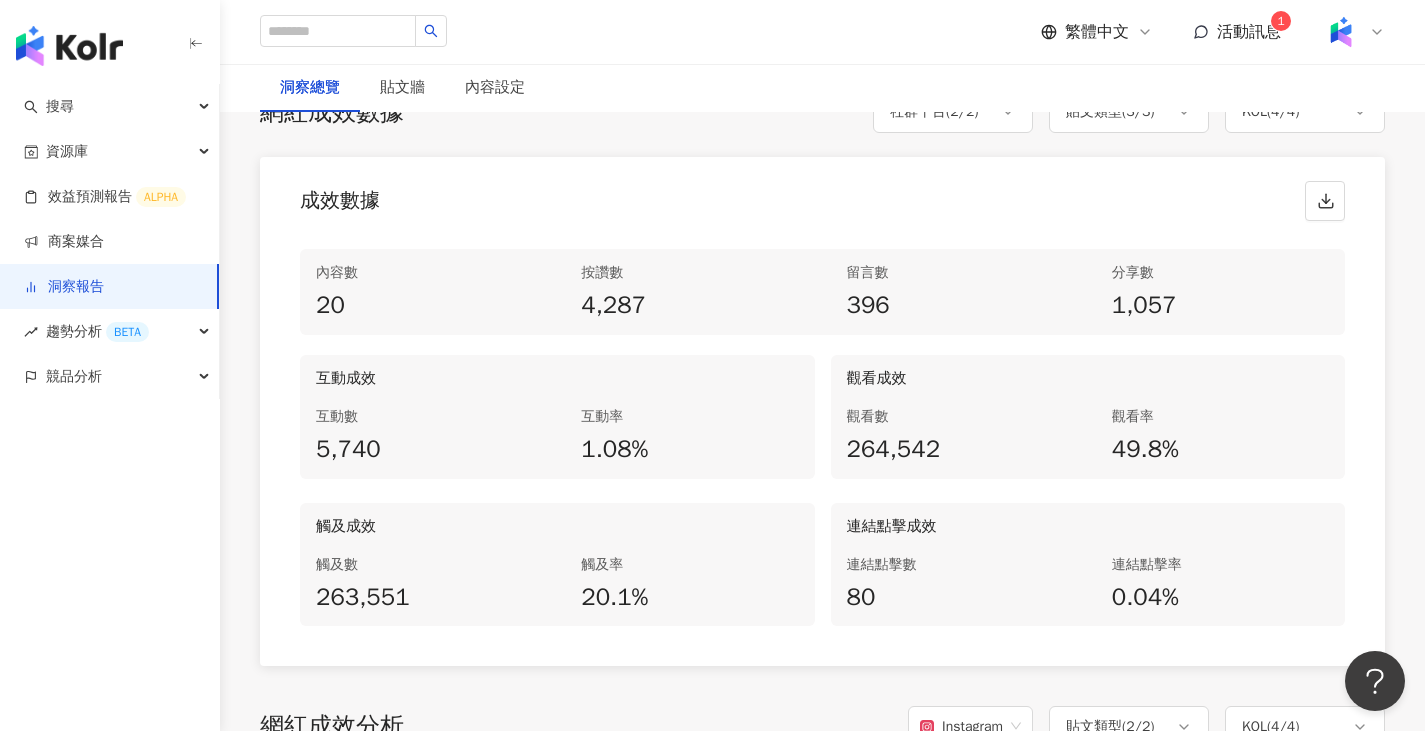 scroll, scrollTop: 1000, scrollLeft: 0, axis: vertical 